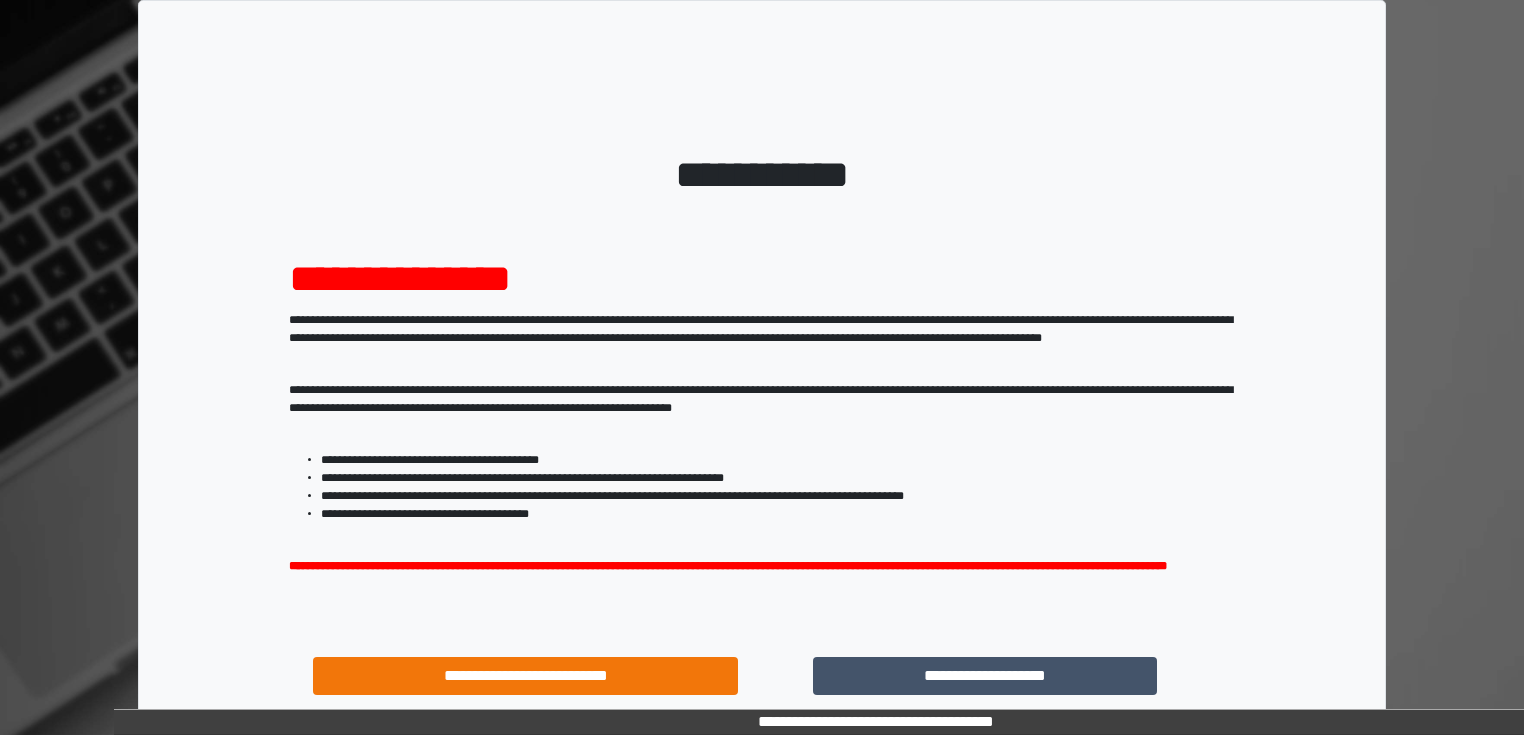 scroll, scrollTop: 0, scrollLeft: 0, axis: both 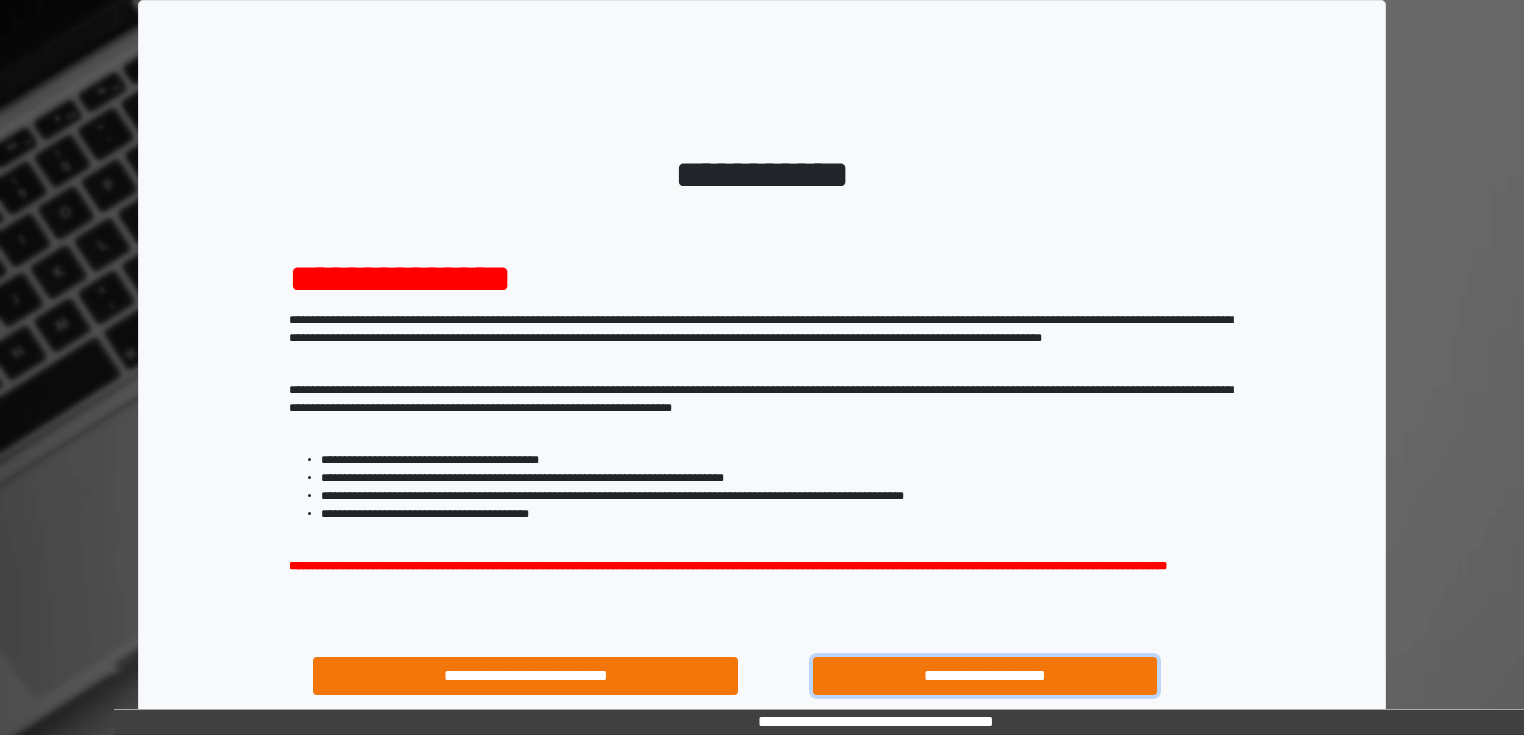 click on "**********" at bounding box center (985, 676) 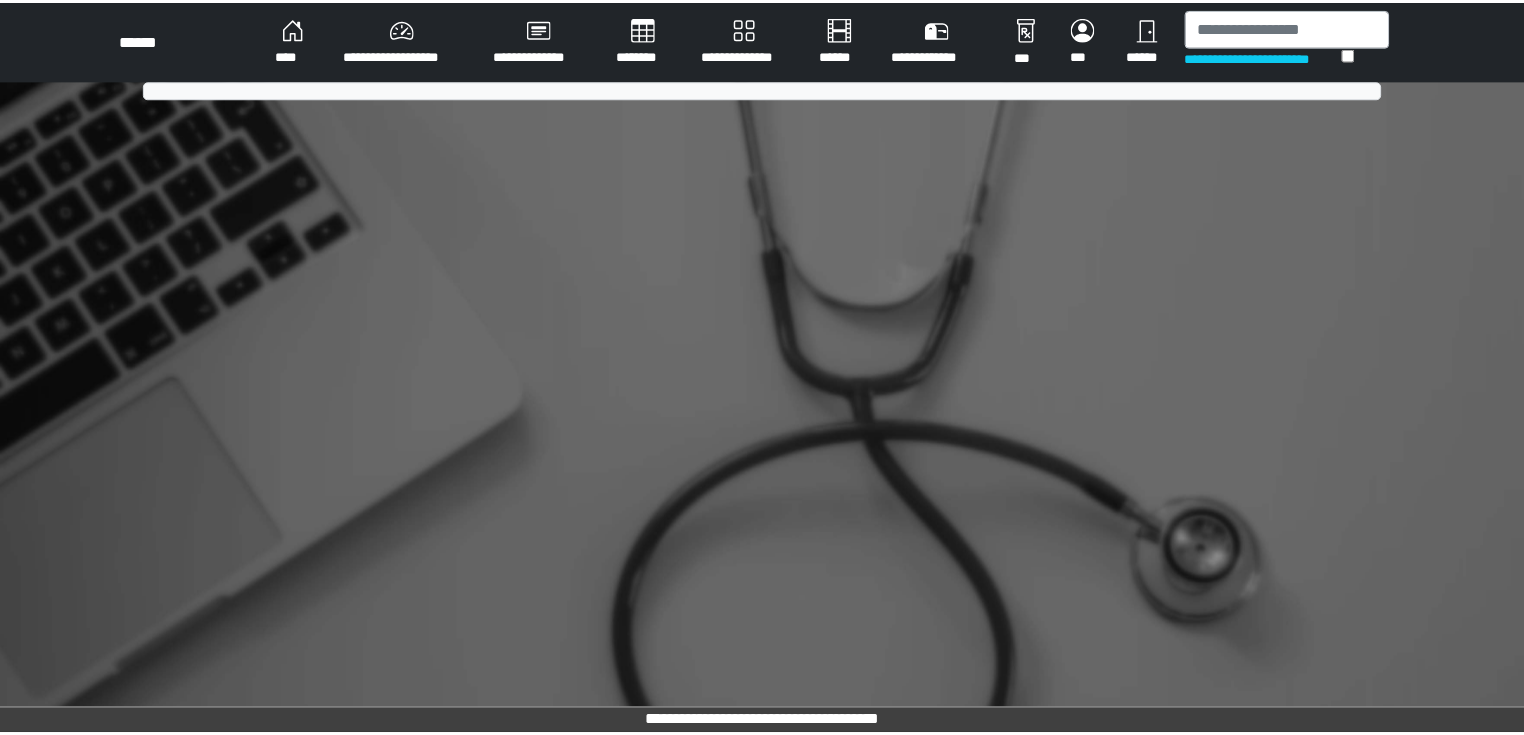 scroll, scrollTop: 0, scrollLeft: 0, axis: both 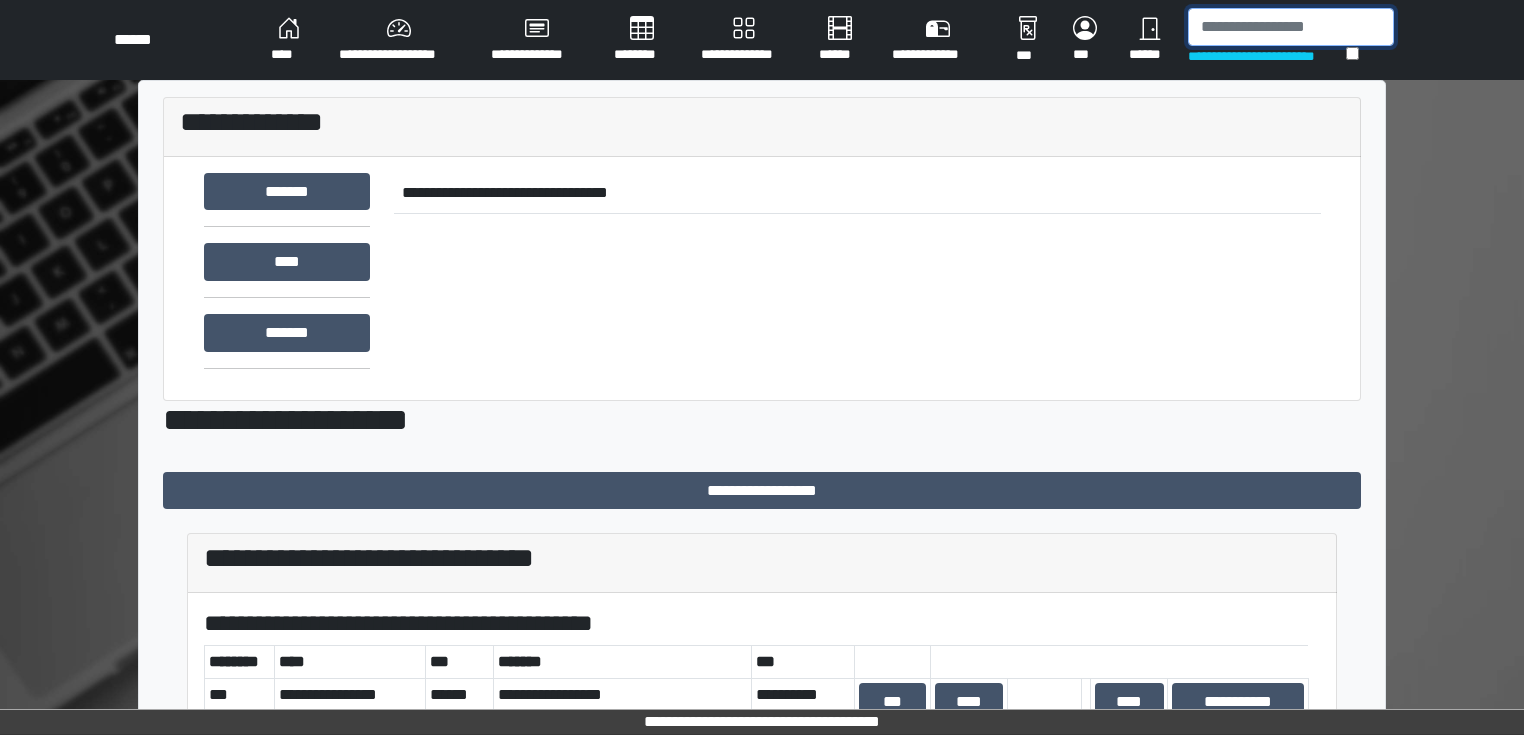 click at bounding box center [1291, 27] 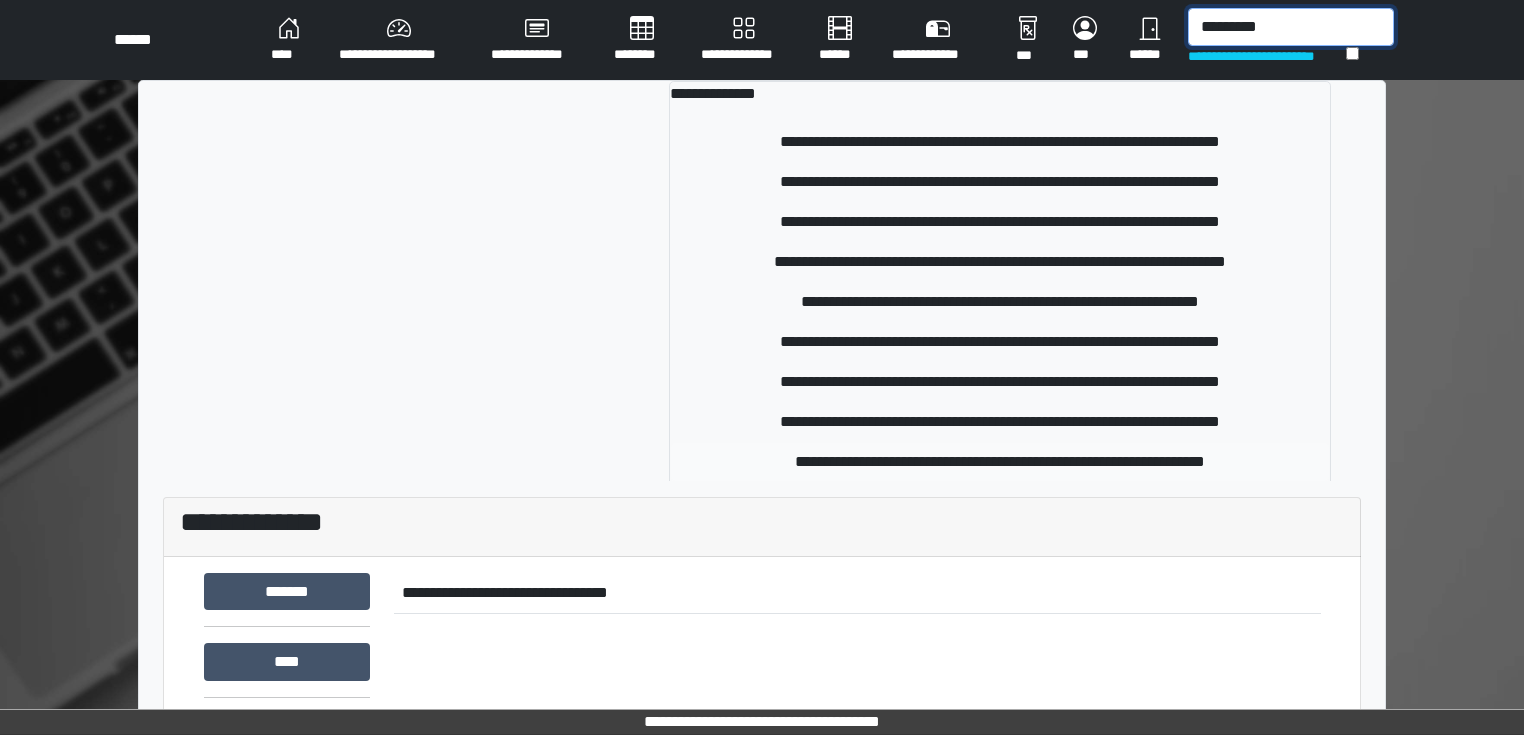 type on "*********" 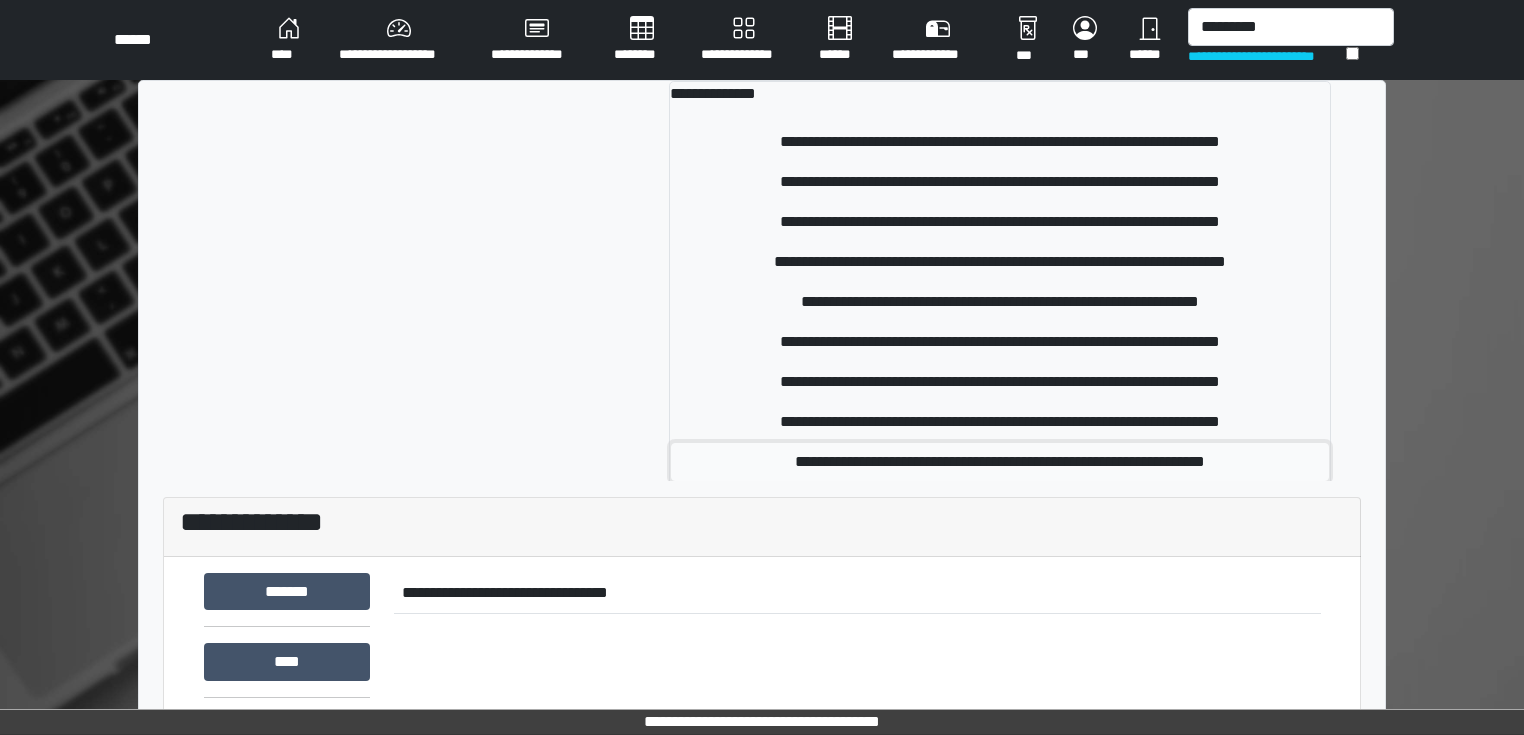 click on "**********" at bounding box center [1000, 462] 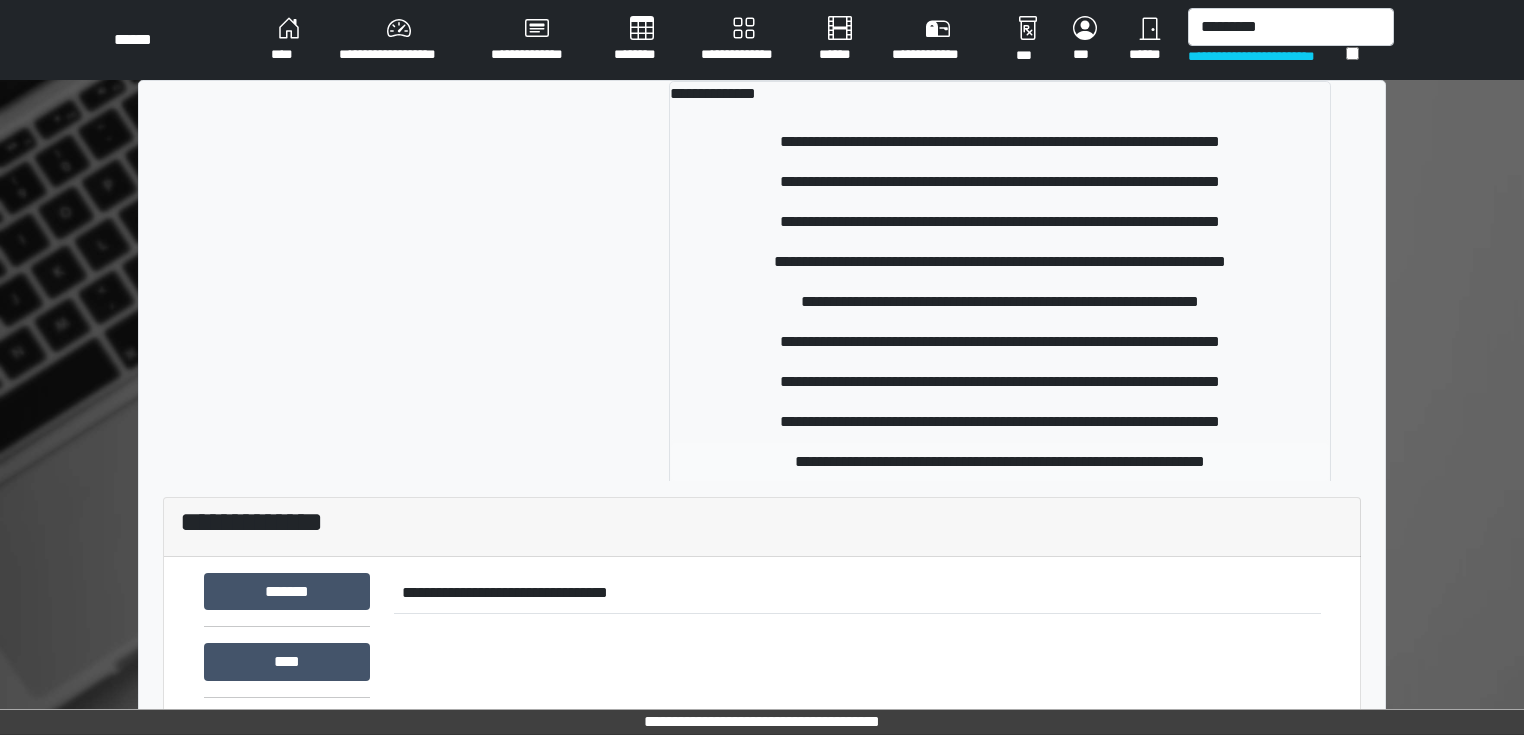 type 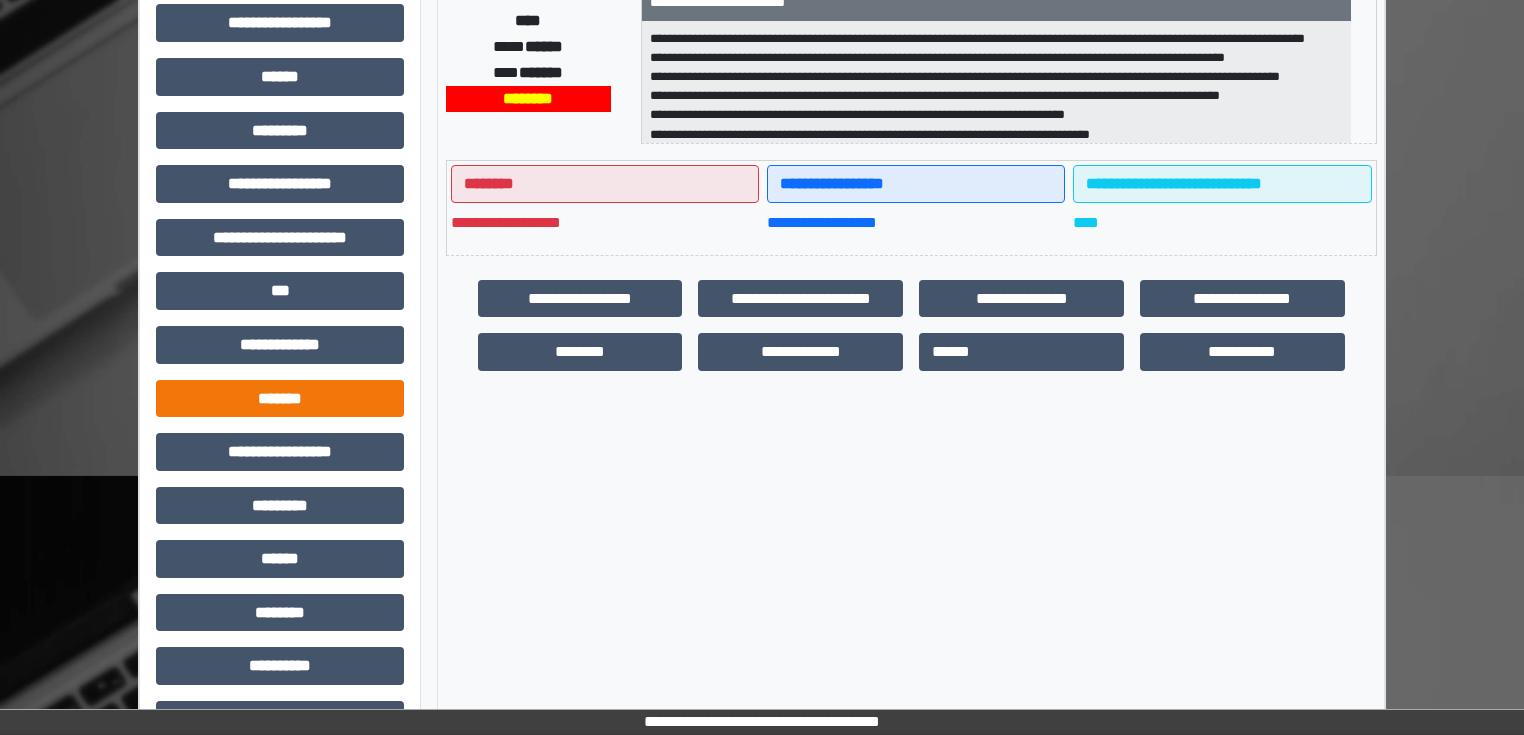 scroll, scrollTop: 400, scrollLeft: 0, axis: vertical 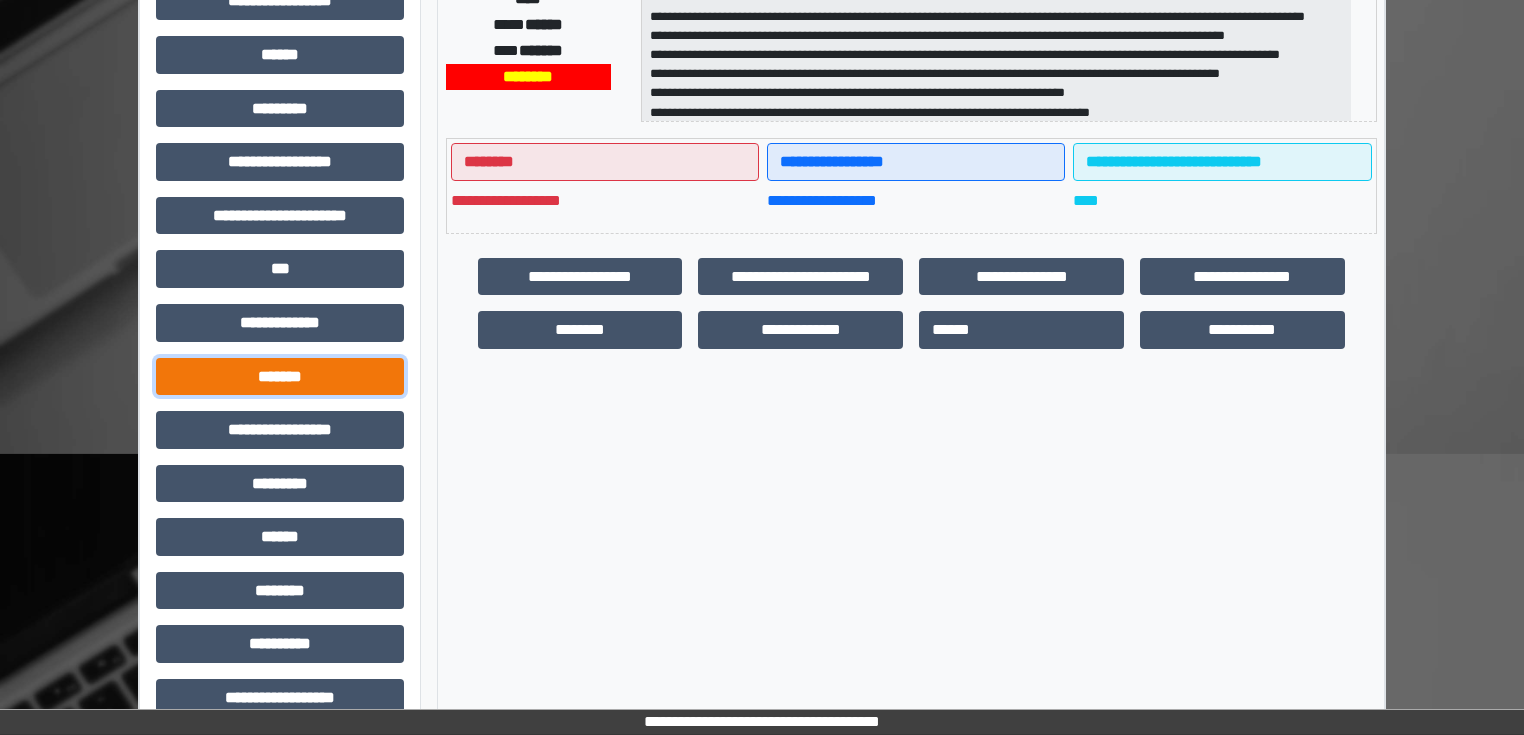 click on "*******" at bounding box center (280, 377) 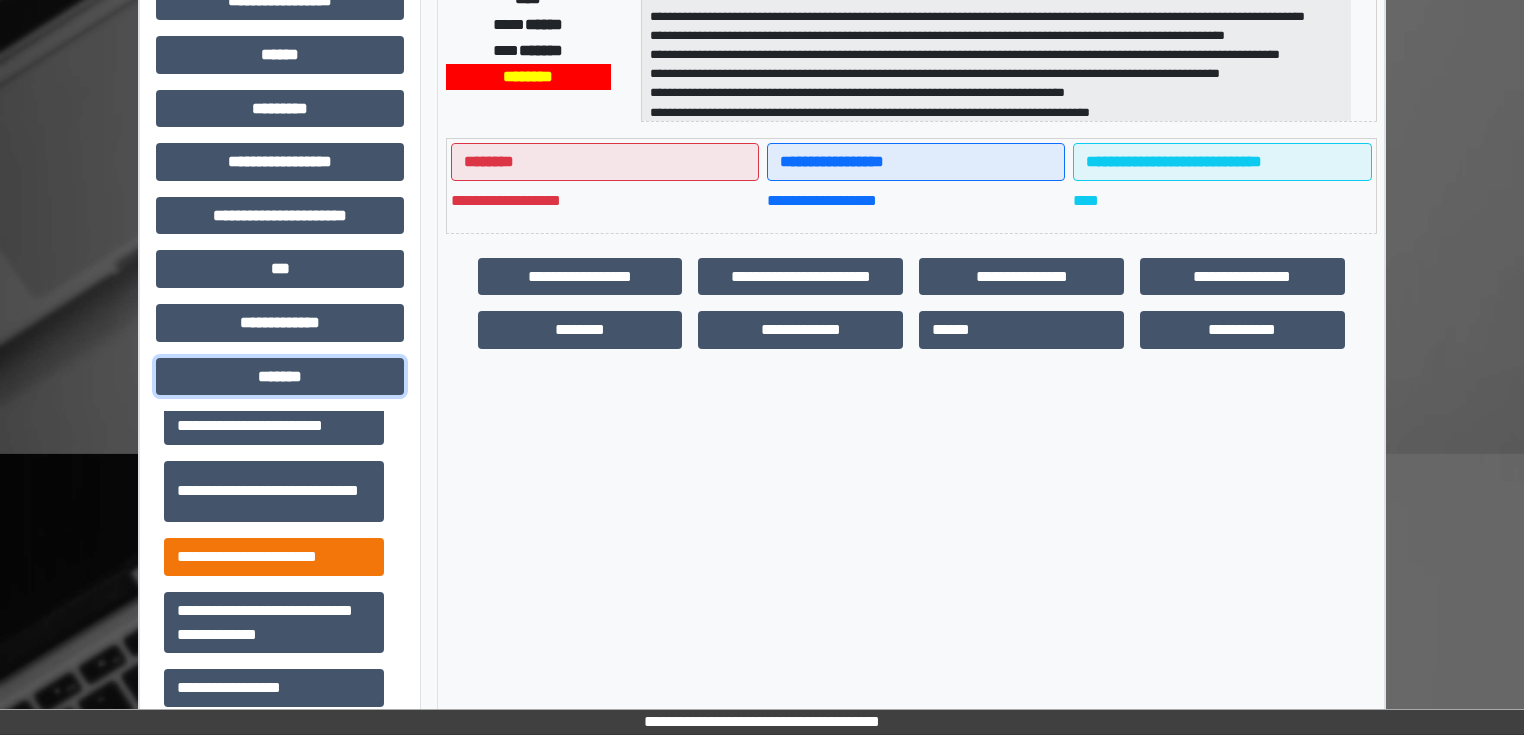 scroll, scrollTop: 912, scrollLeft: 0, axis: vertical 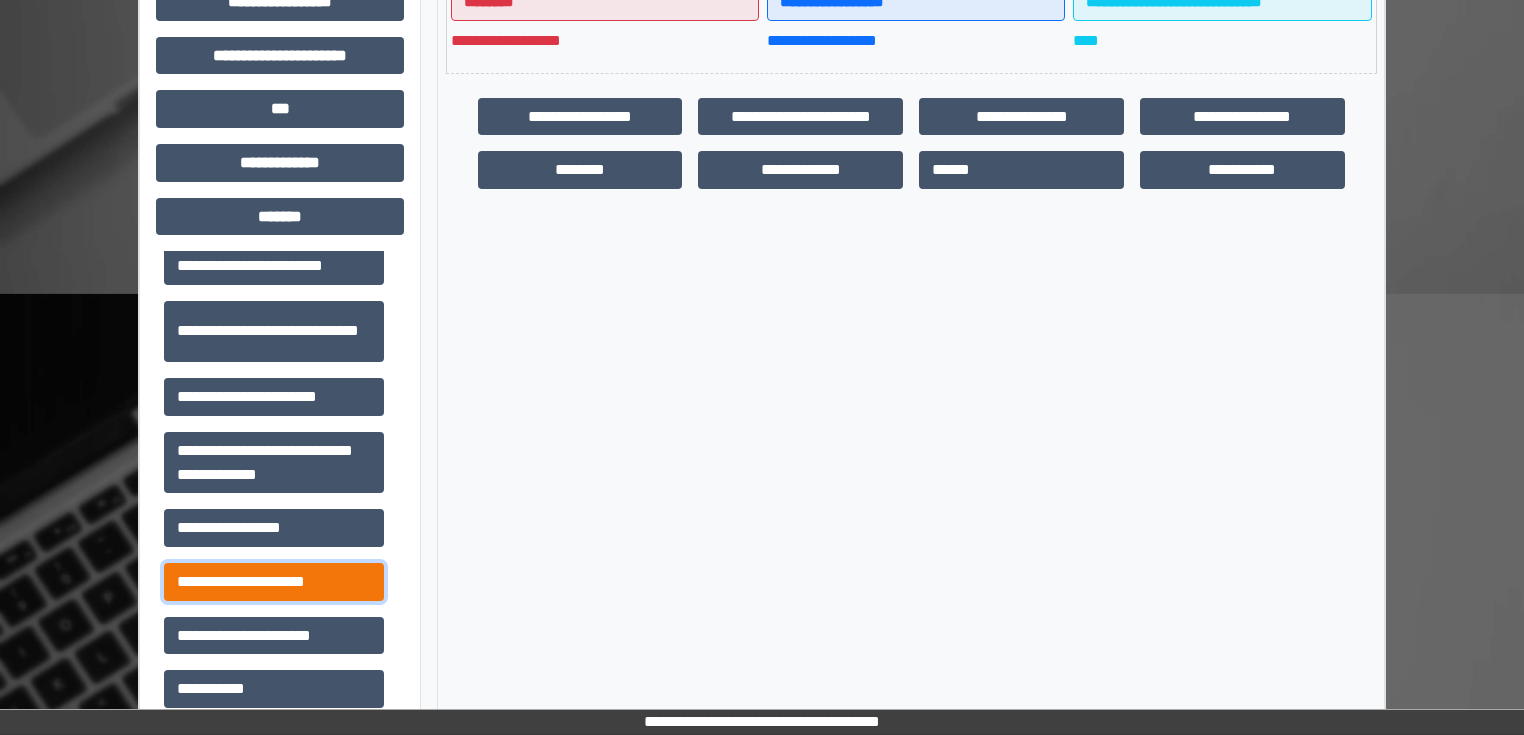 click on "**********" at bounding box center [274, 582] 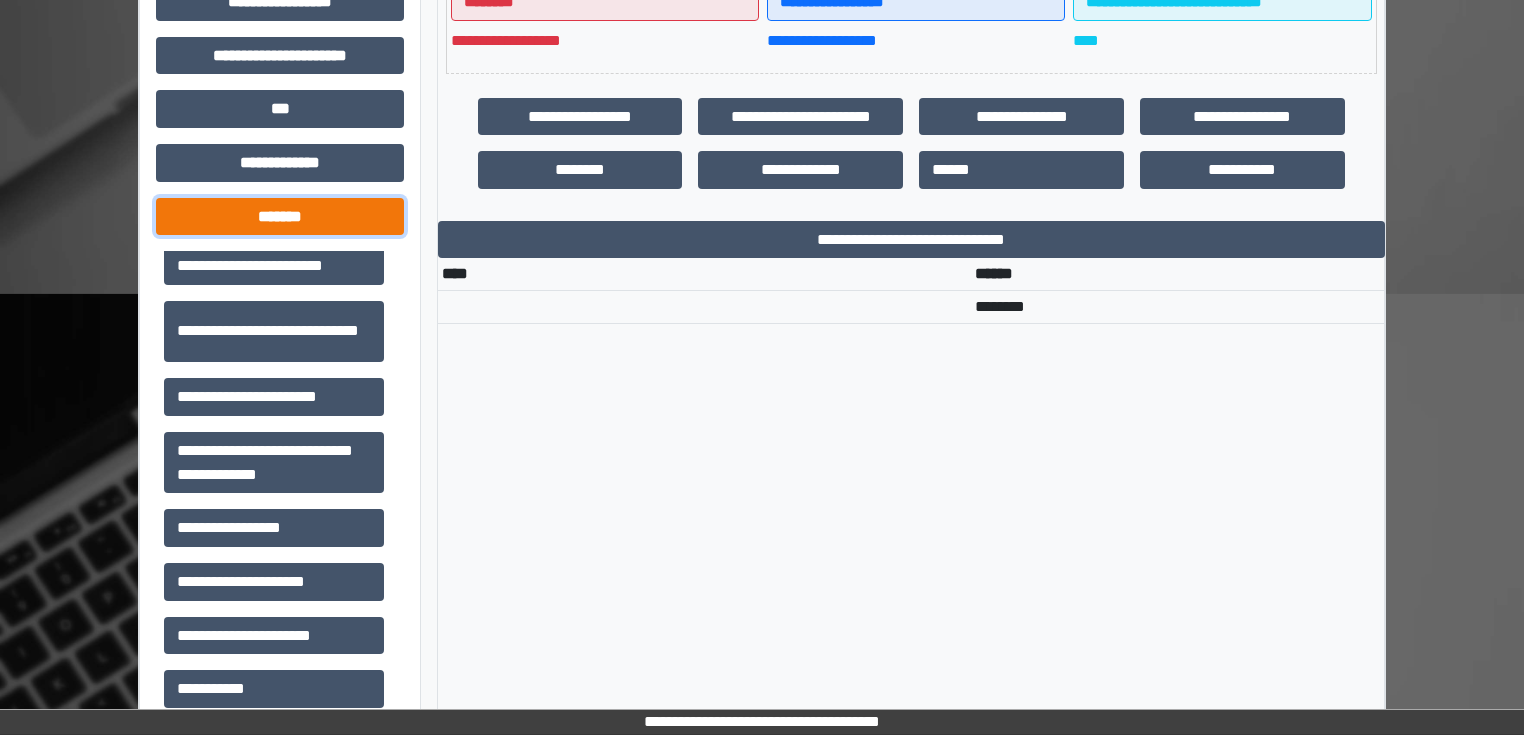 click on "*******" at bounding box center (280, 217) 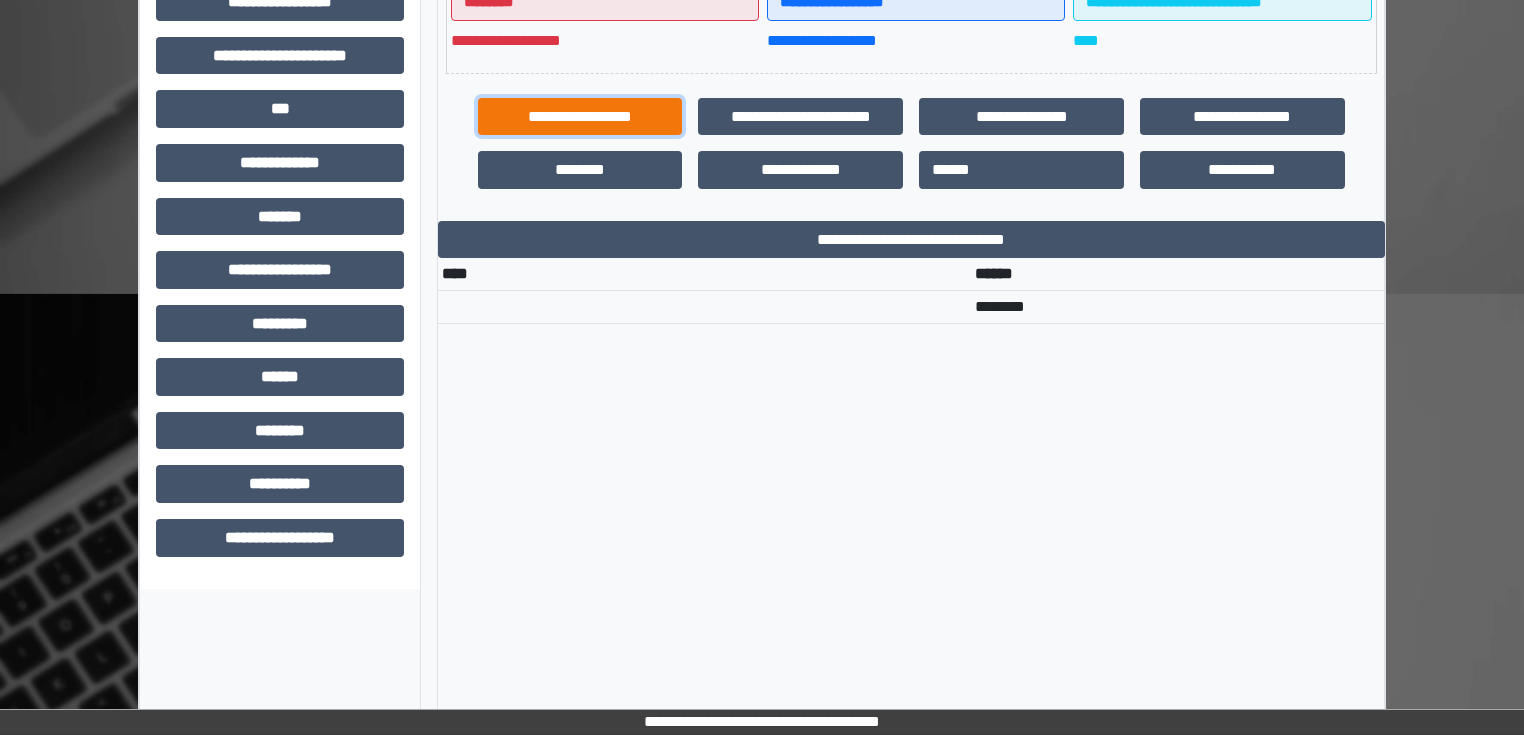 click on "**********" at bounding box center [580, 117] 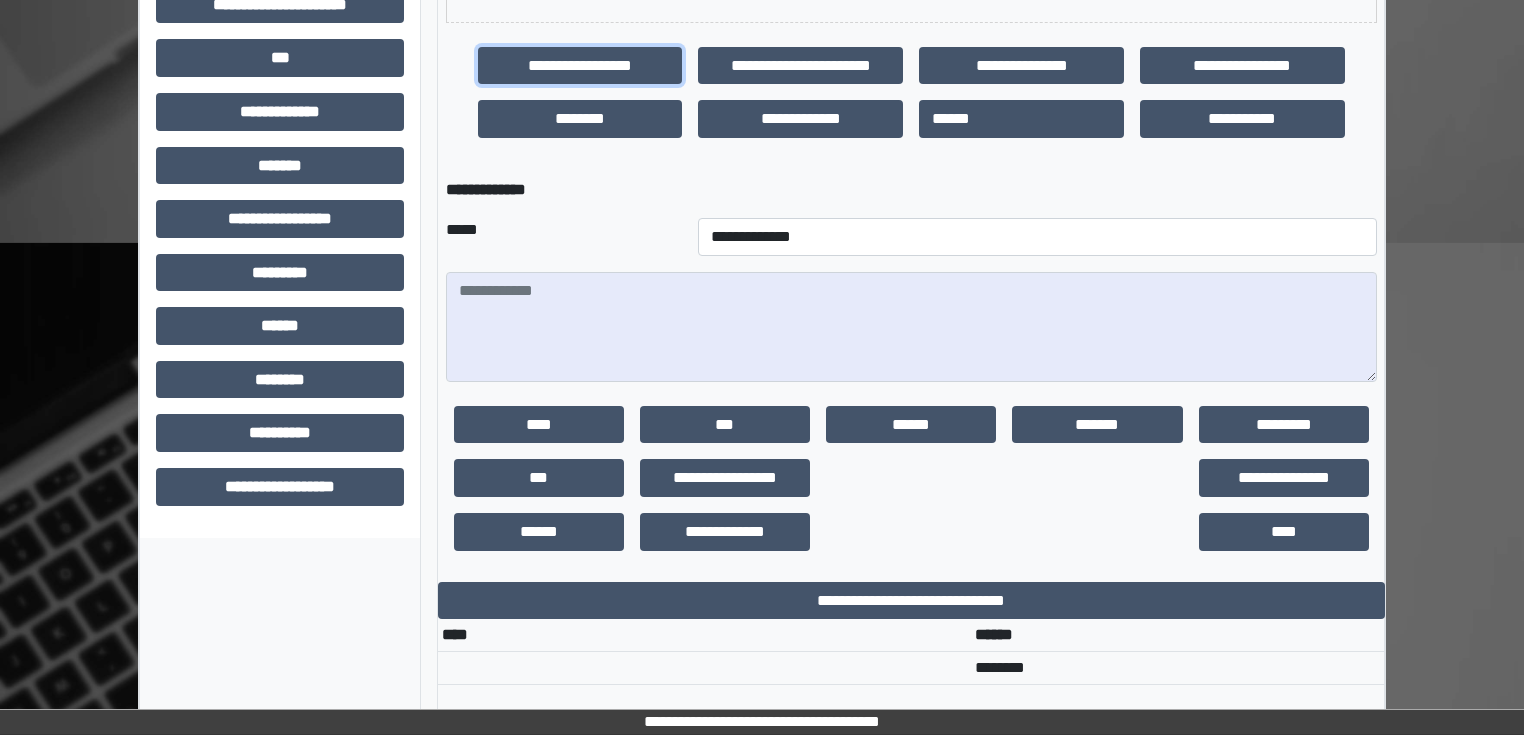scroll, scrollTop: 640, scrollLeft: 0, axis: vertical 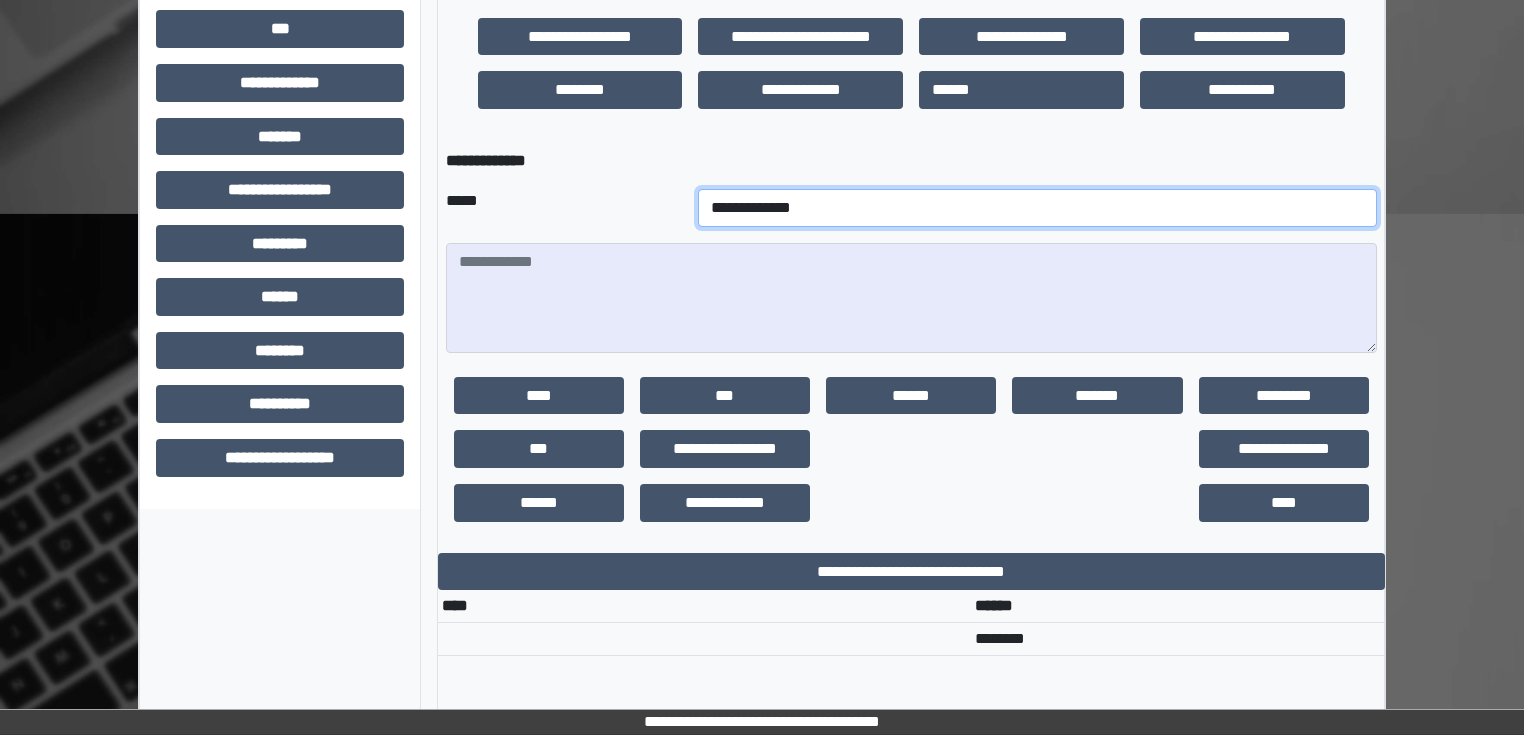 click on "**********" at bounding box center (1037, 208) 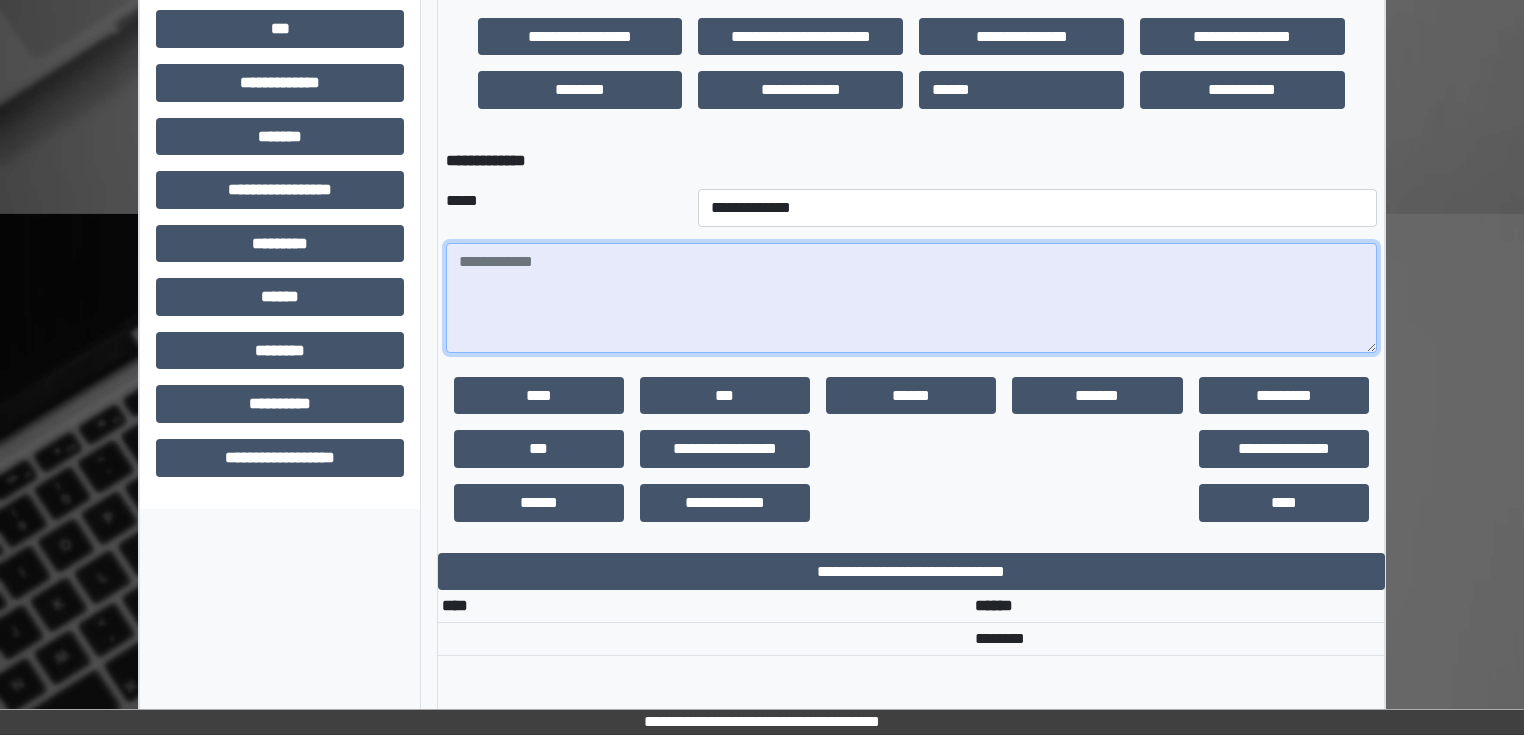 click at bounding box center [911, 298] 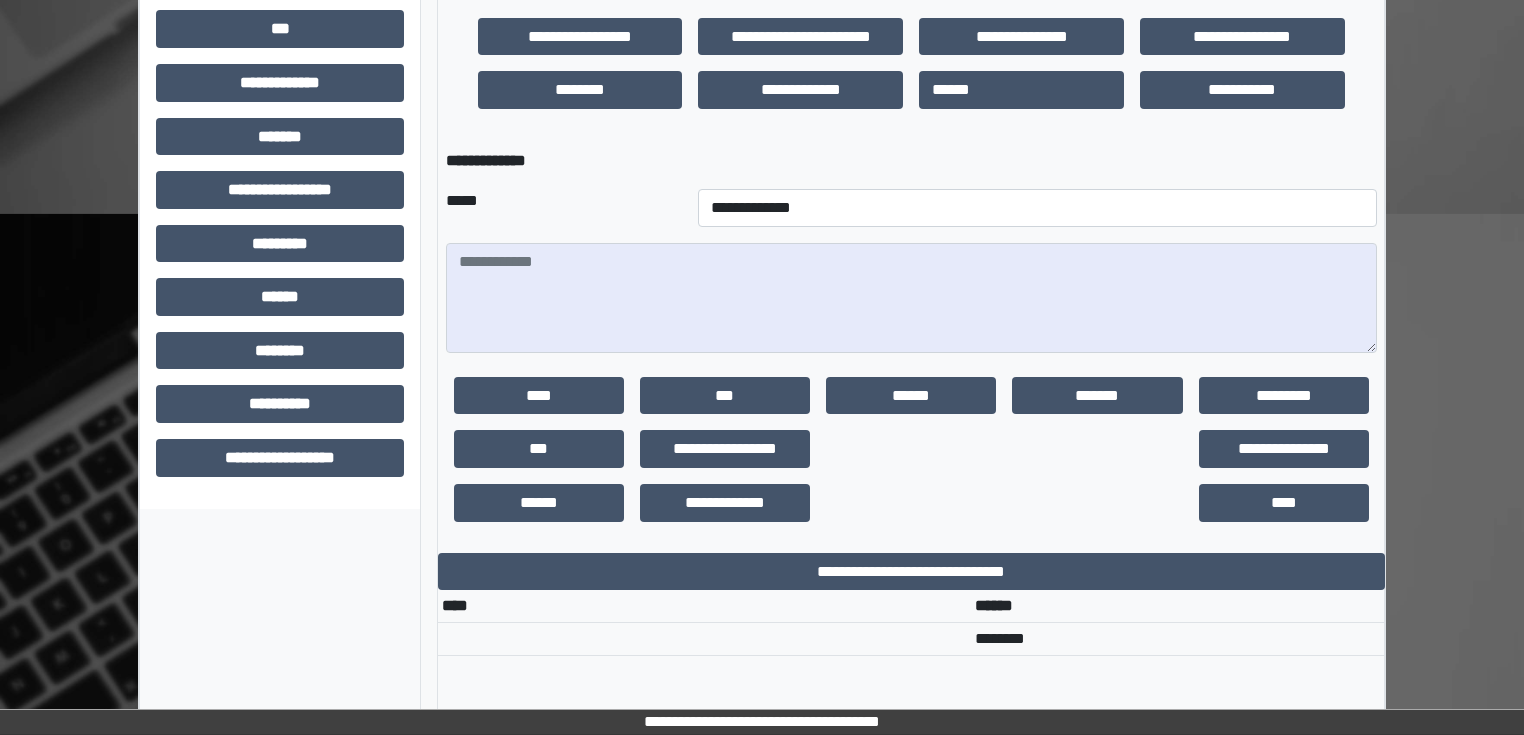 click on "**********" at bounding box center (911, 161) 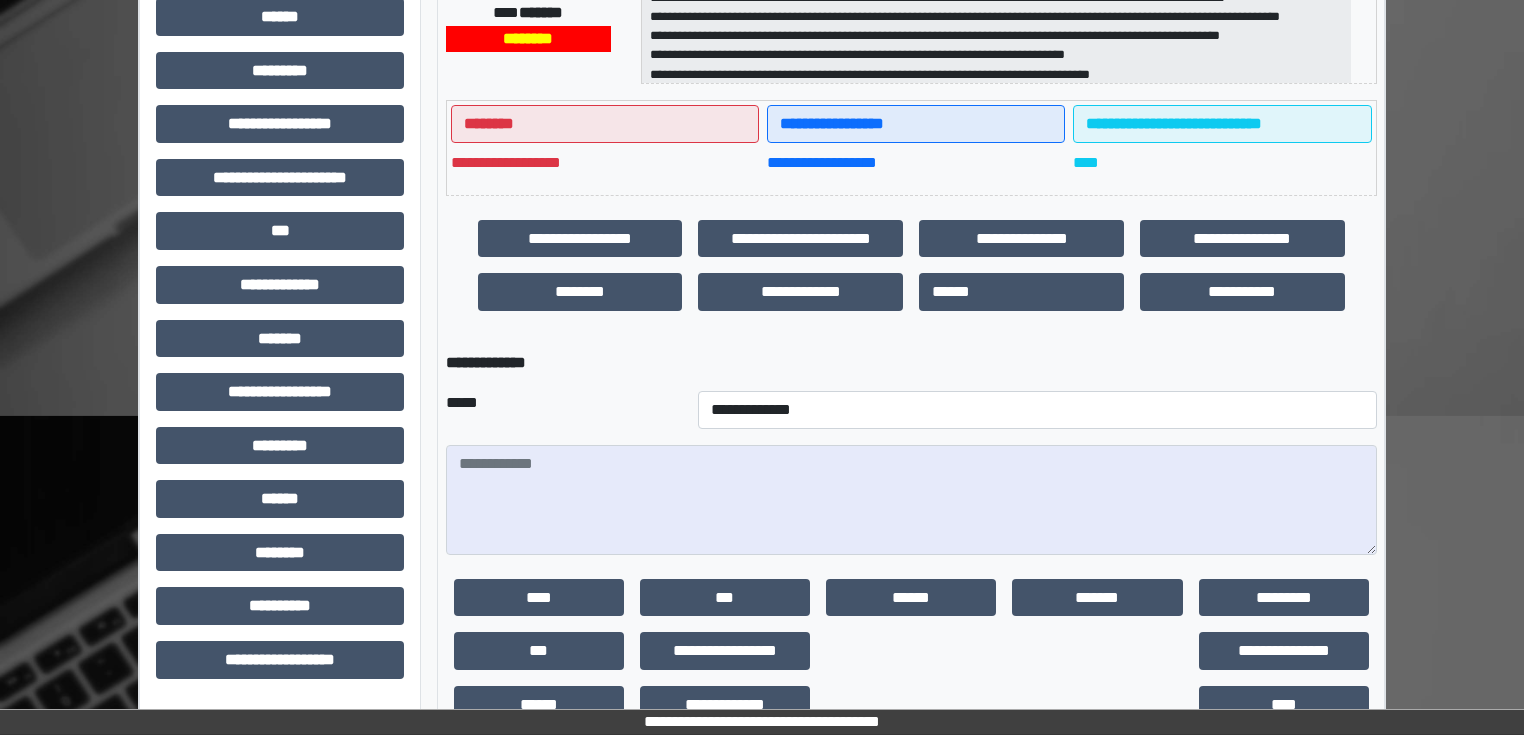 scroll, scrollTop: 480, scrollLeft: 0, axis: vertical 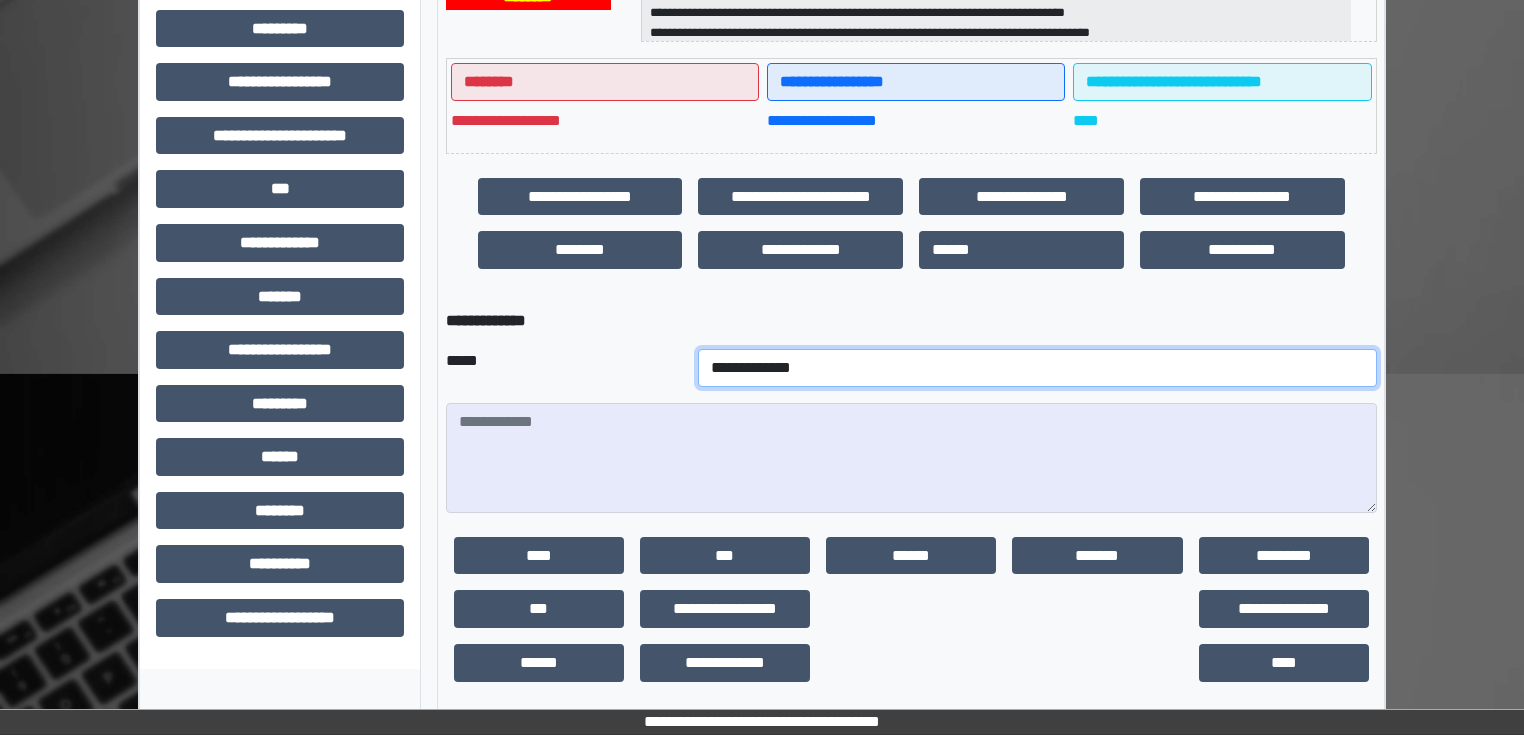 click on "**********" at bounding box center (1037, 368) 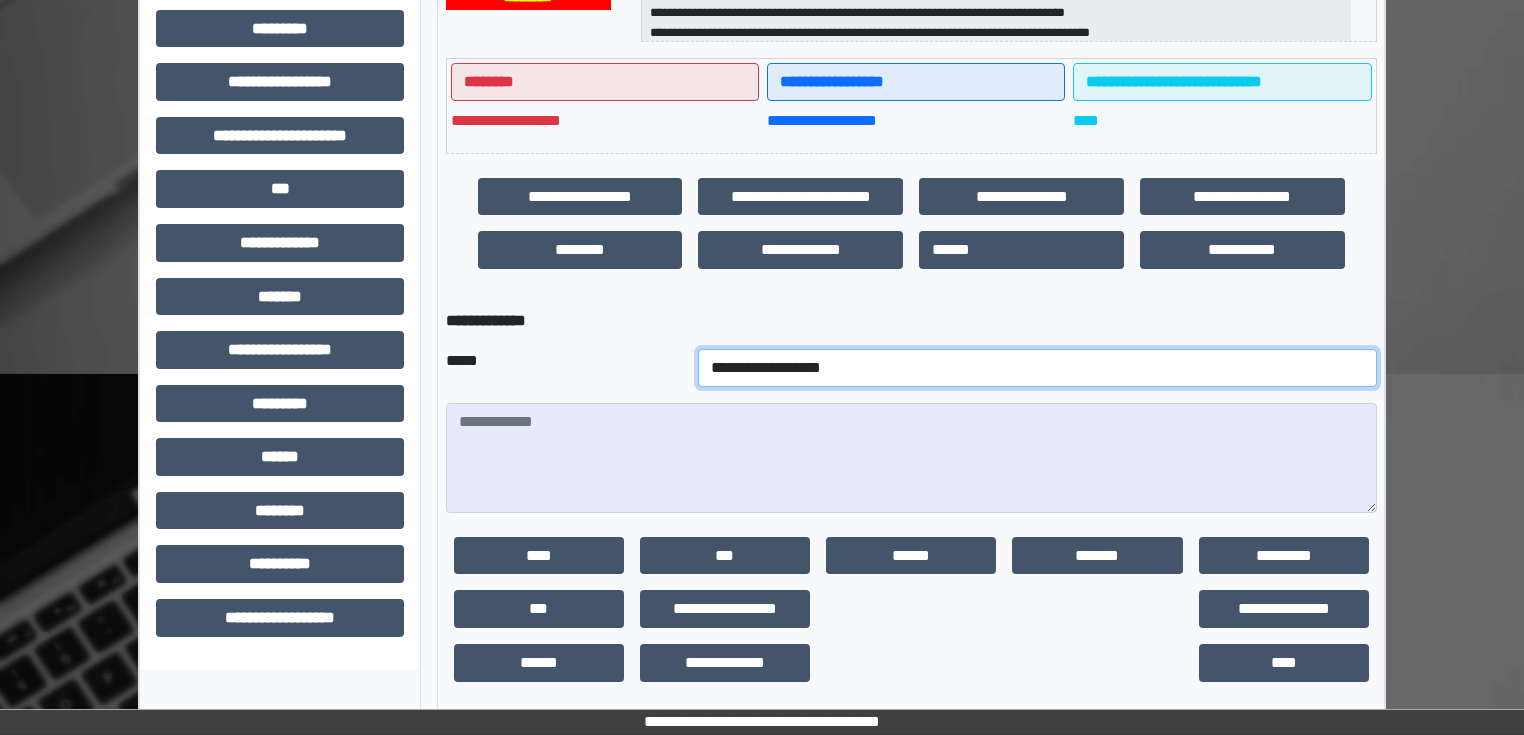 click on "**********" at bounding box center [1037, 368] 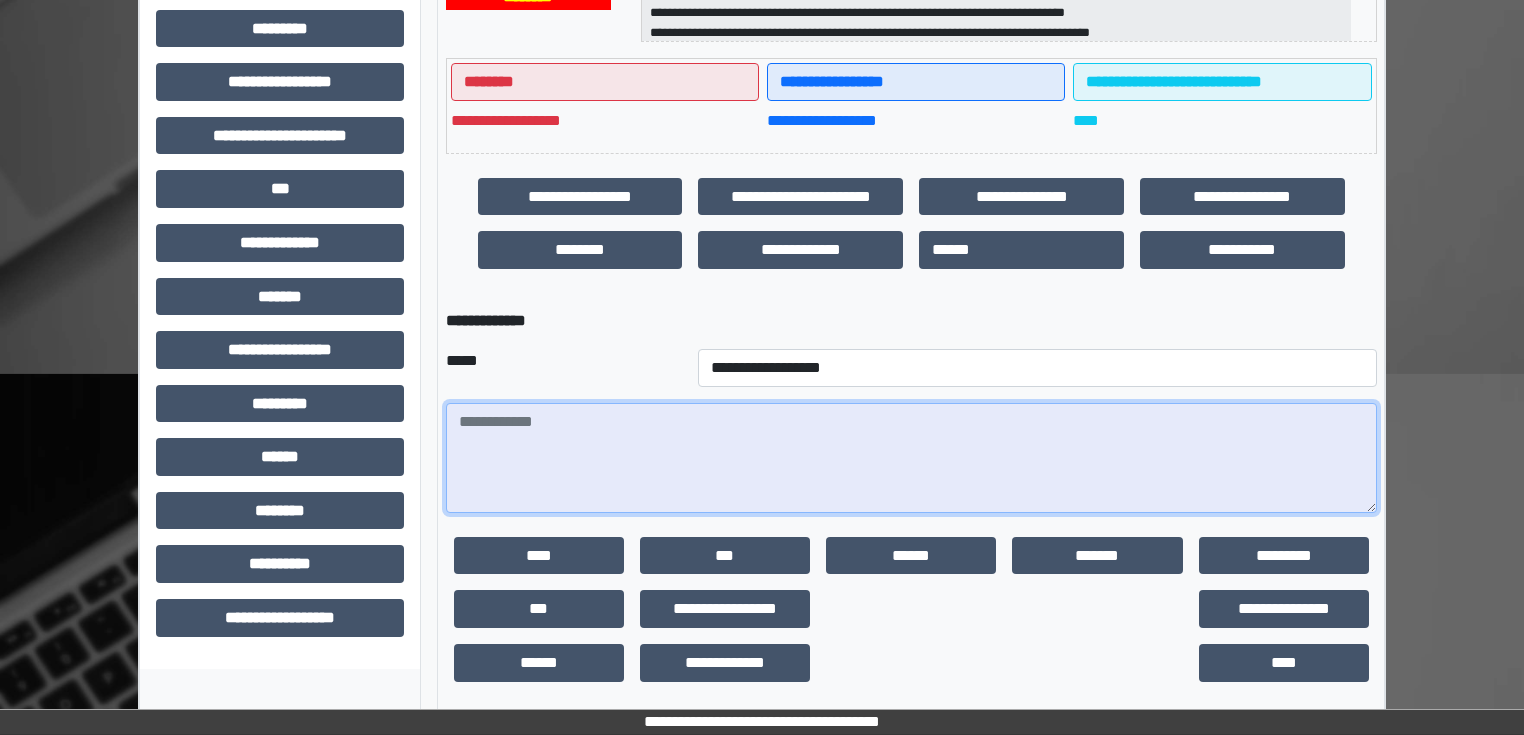 click at bounding box center (911, 458) 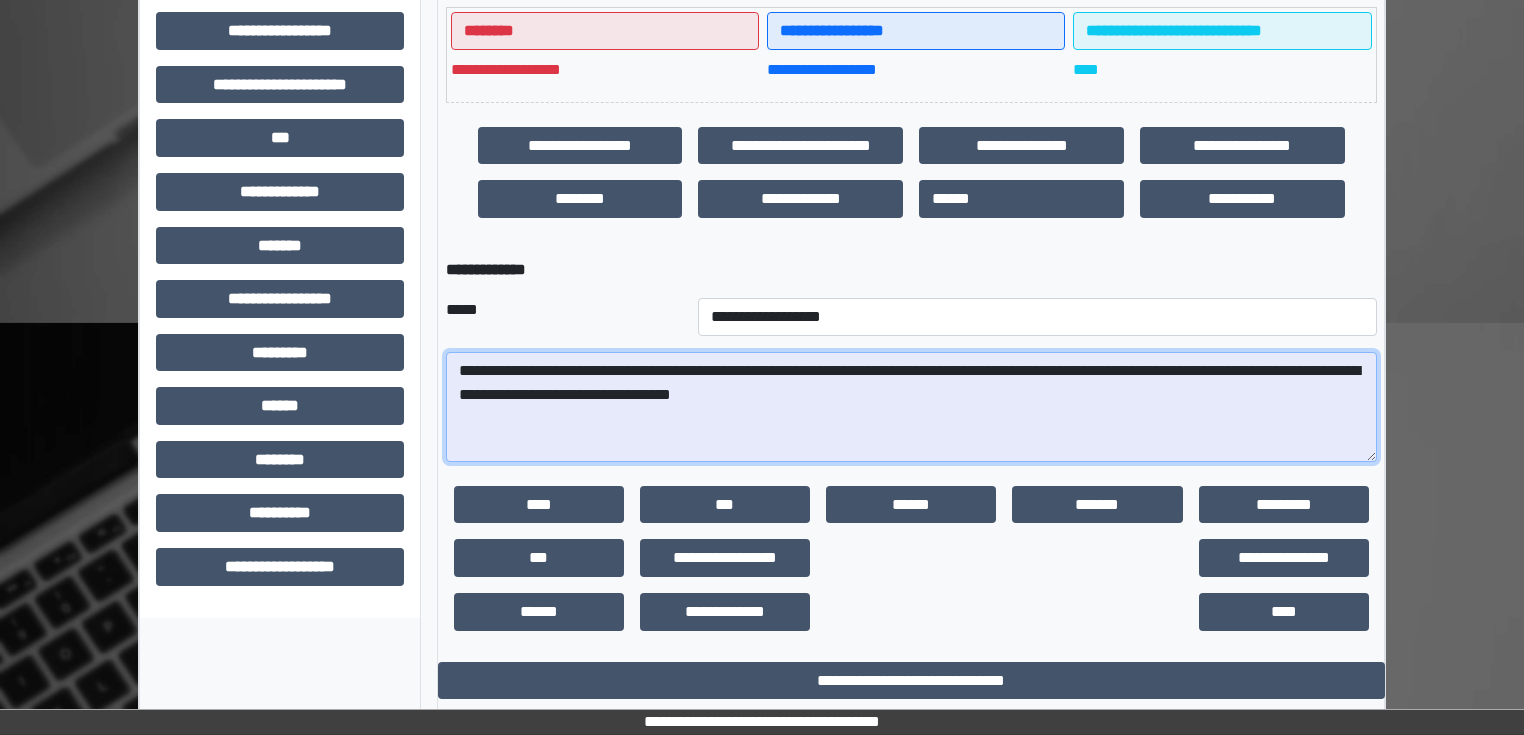 scroll, scrollTop: 560, scrollLeft: 0, axis: vertical 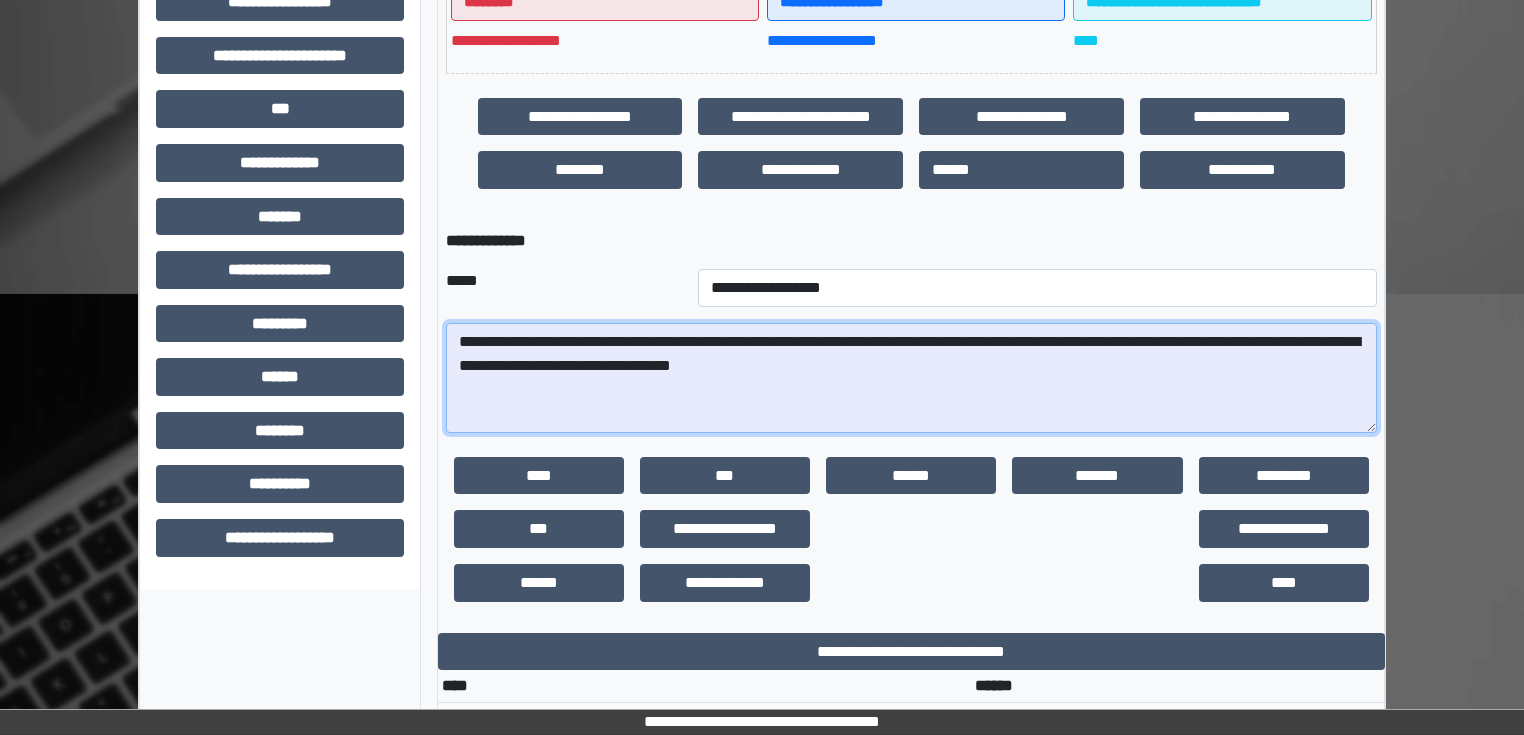 click on "**********" at bounding box center (911, 378) 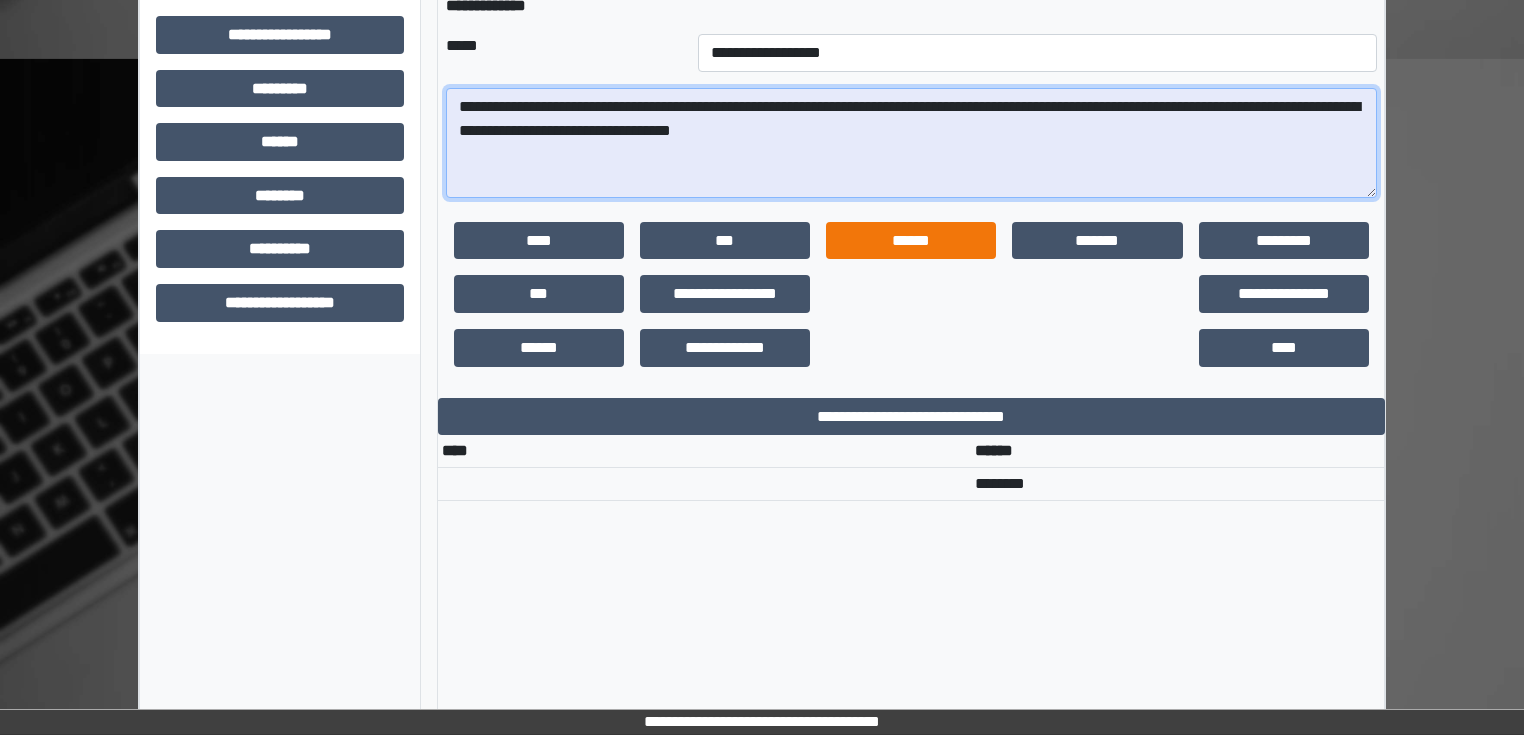 scroll, scrollTop: 720, scrollLeft: 0, axis: vertical 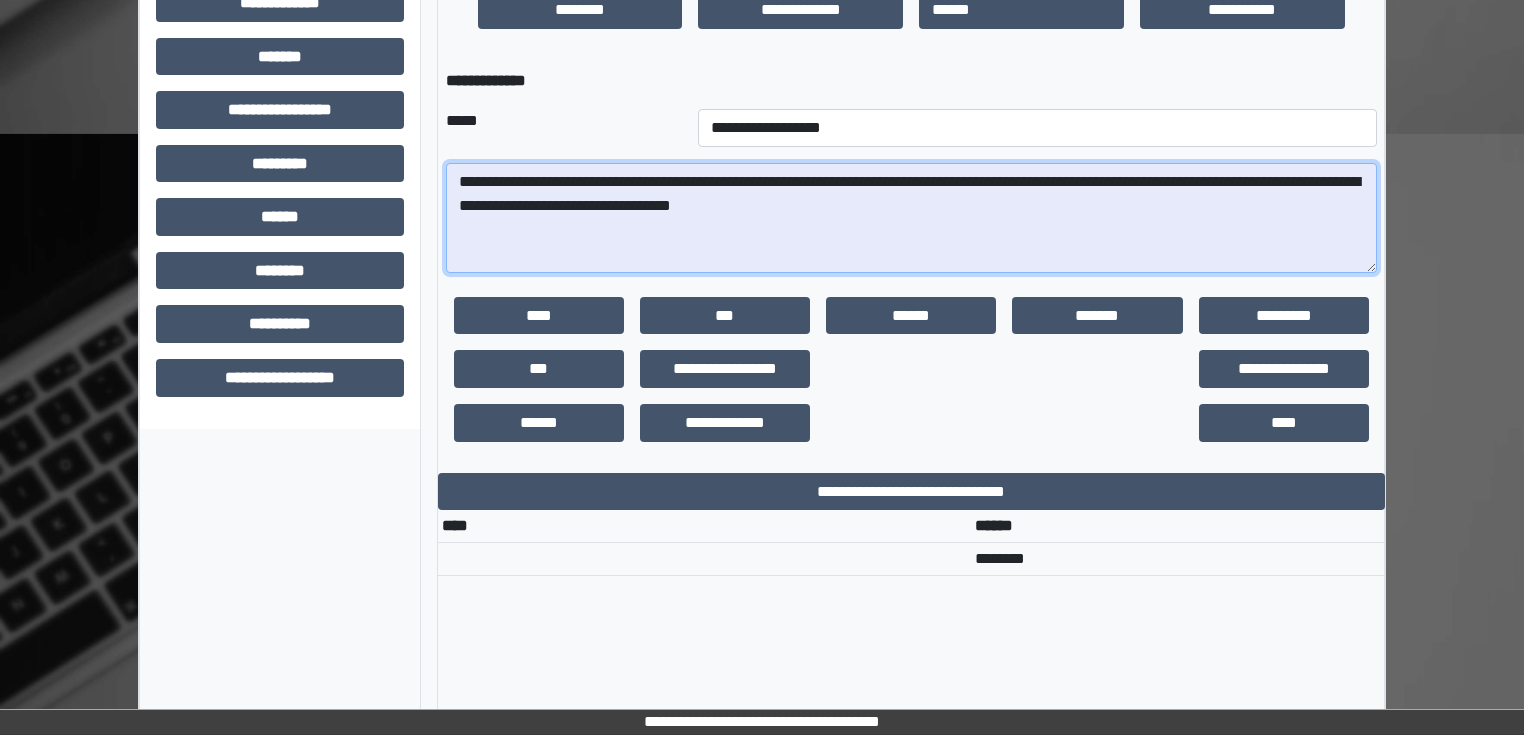 click on "**********" at bounding box center (911, 218) 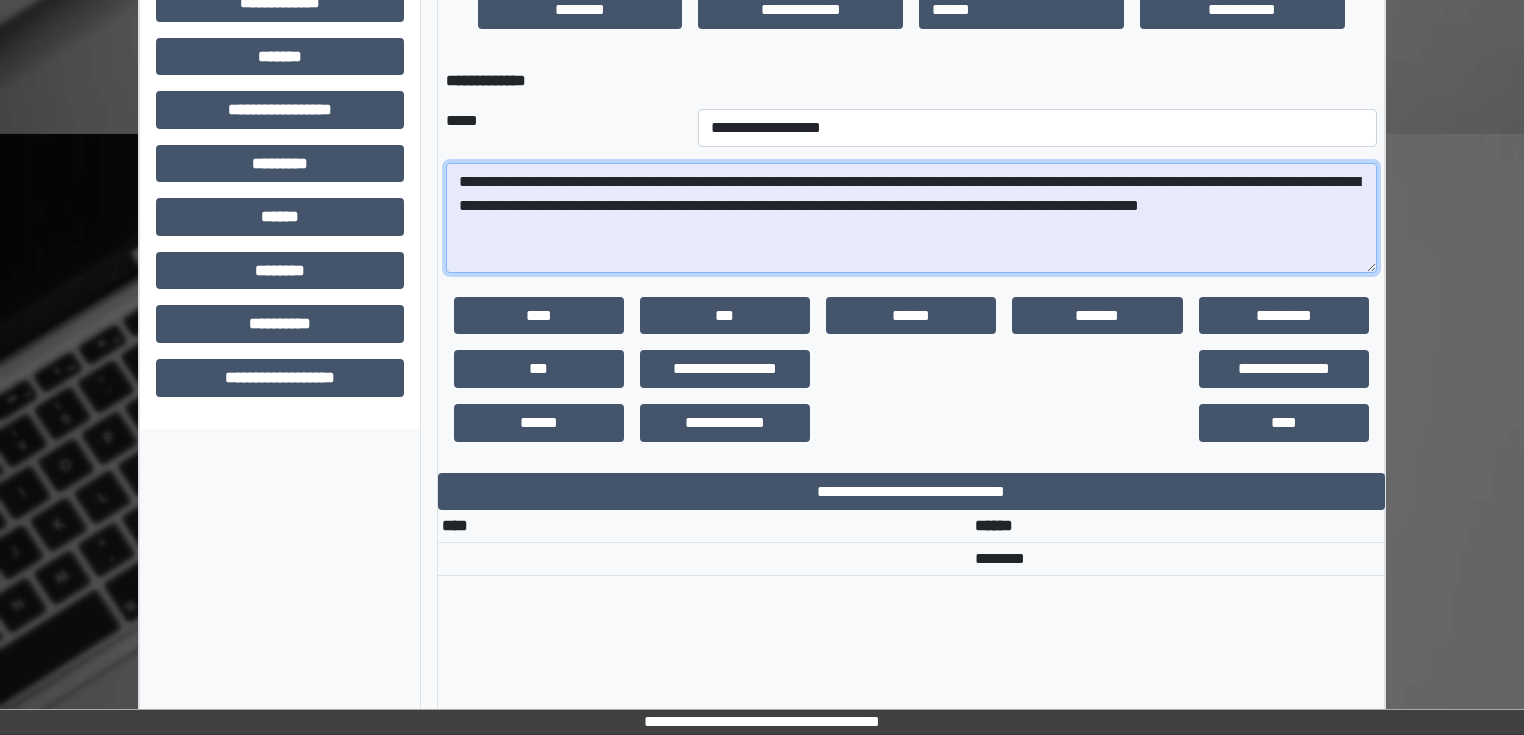 click on "**********" at bounding box center (911, 218) 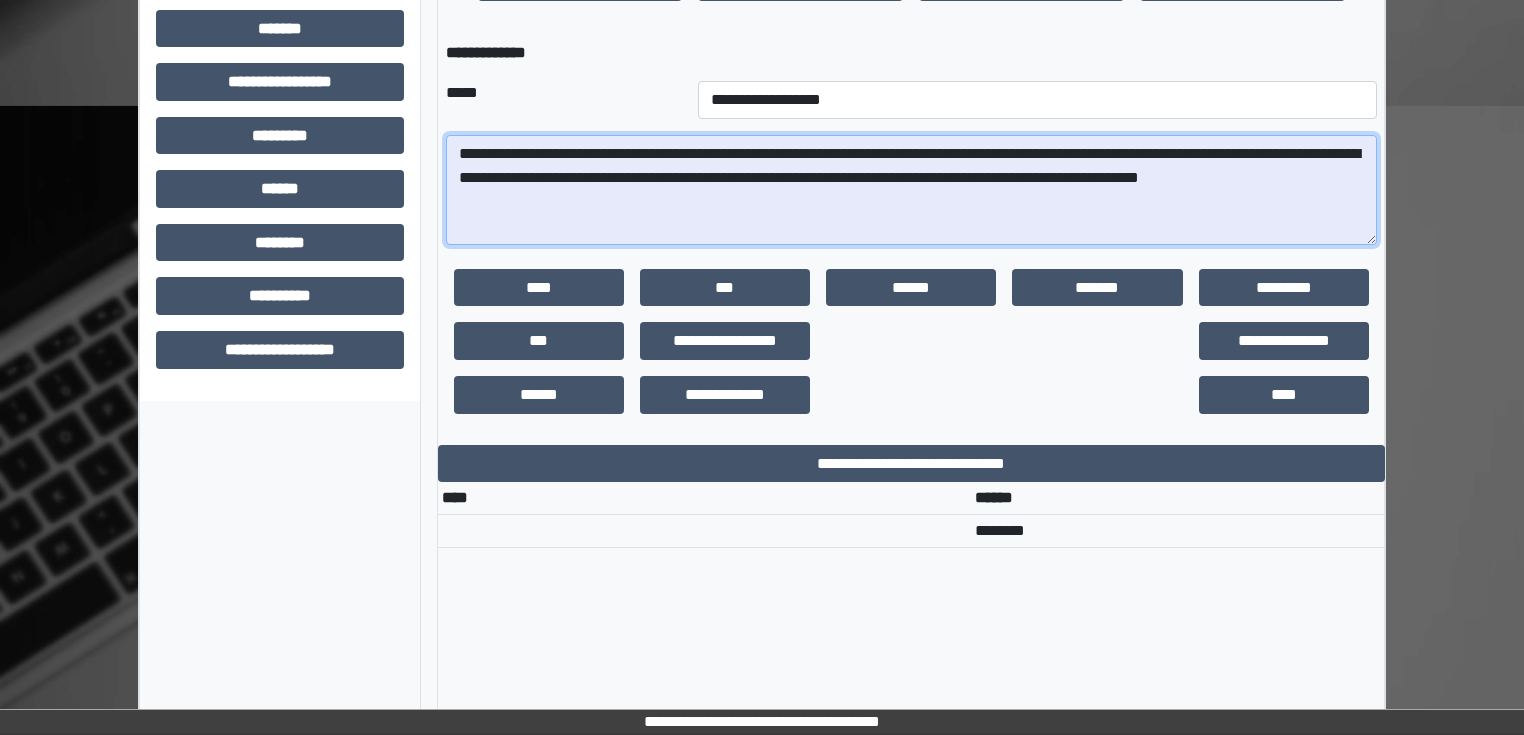 scroll, scrollTop: 720, scrollLeft: 0, axis: vertical 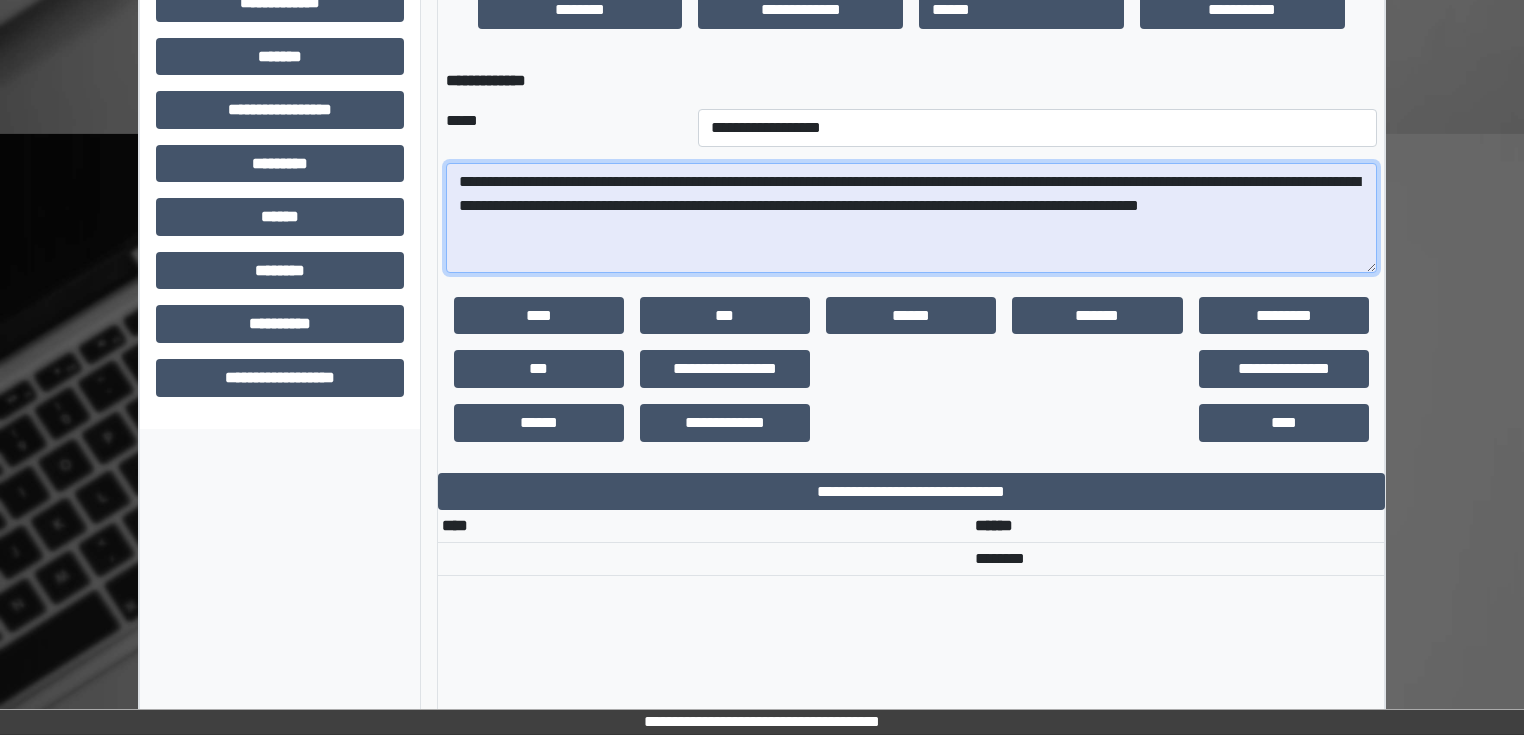 click on "**********" at bounding box center [911, 218] 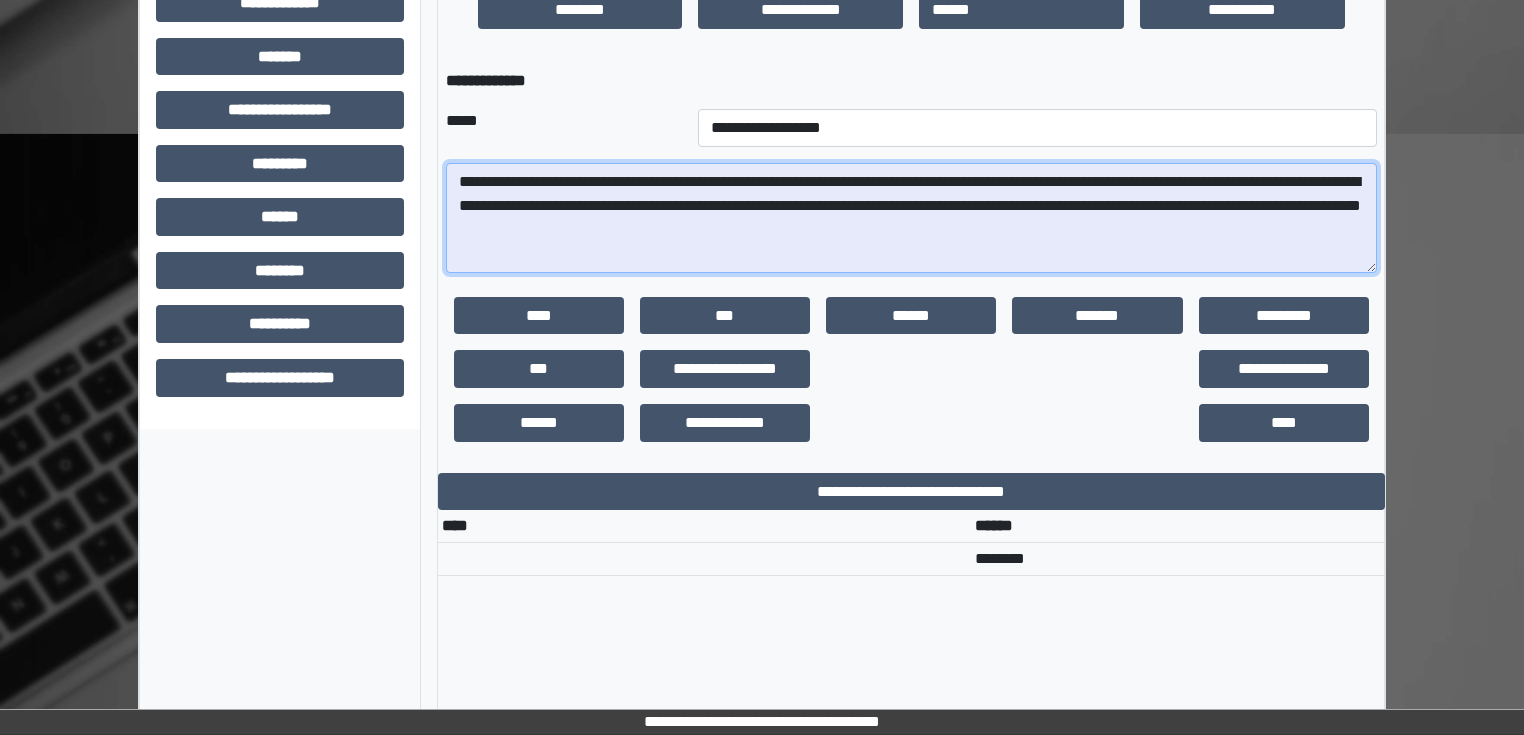 click on "**********" at bounding box center (911, 218) 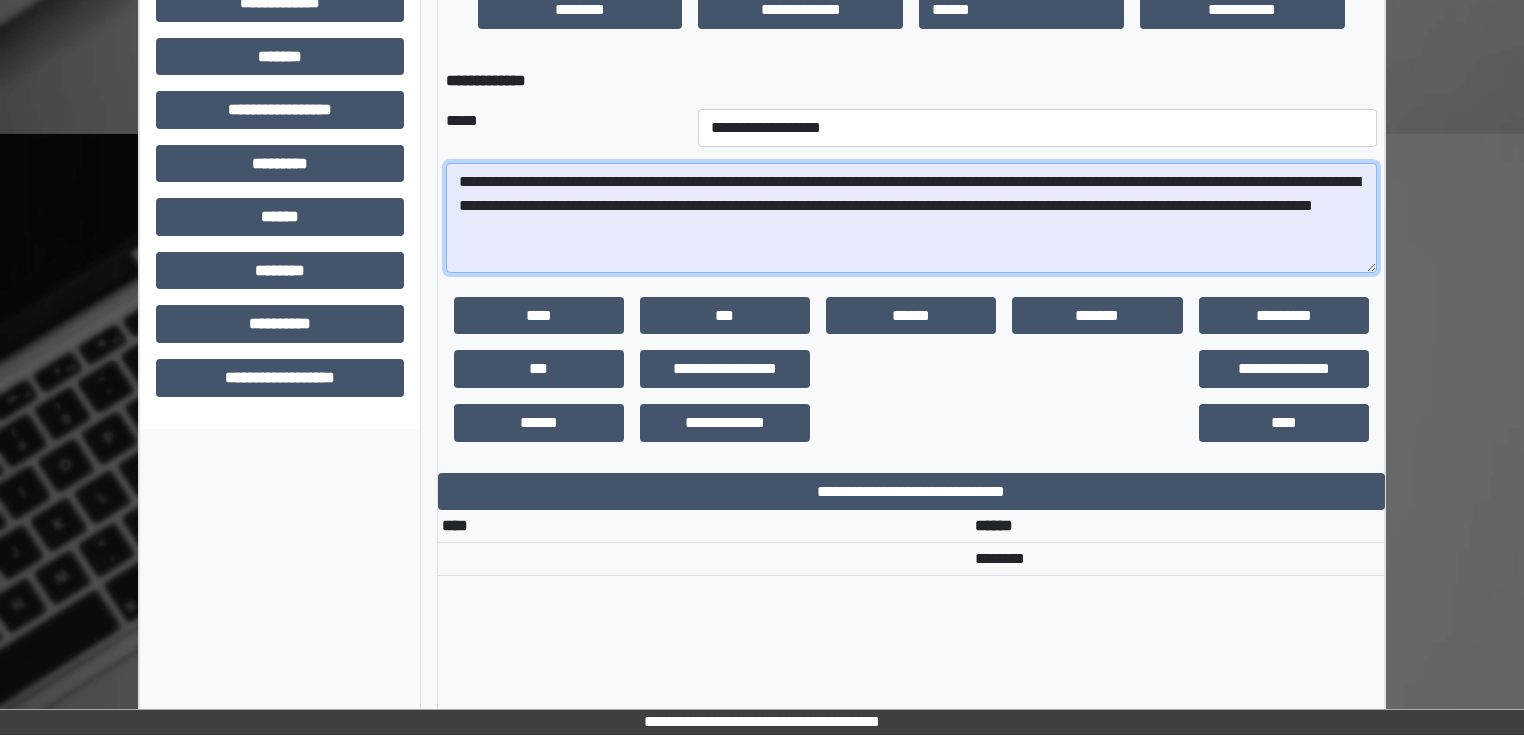 click on "**********" at bounding box center (911, 218) 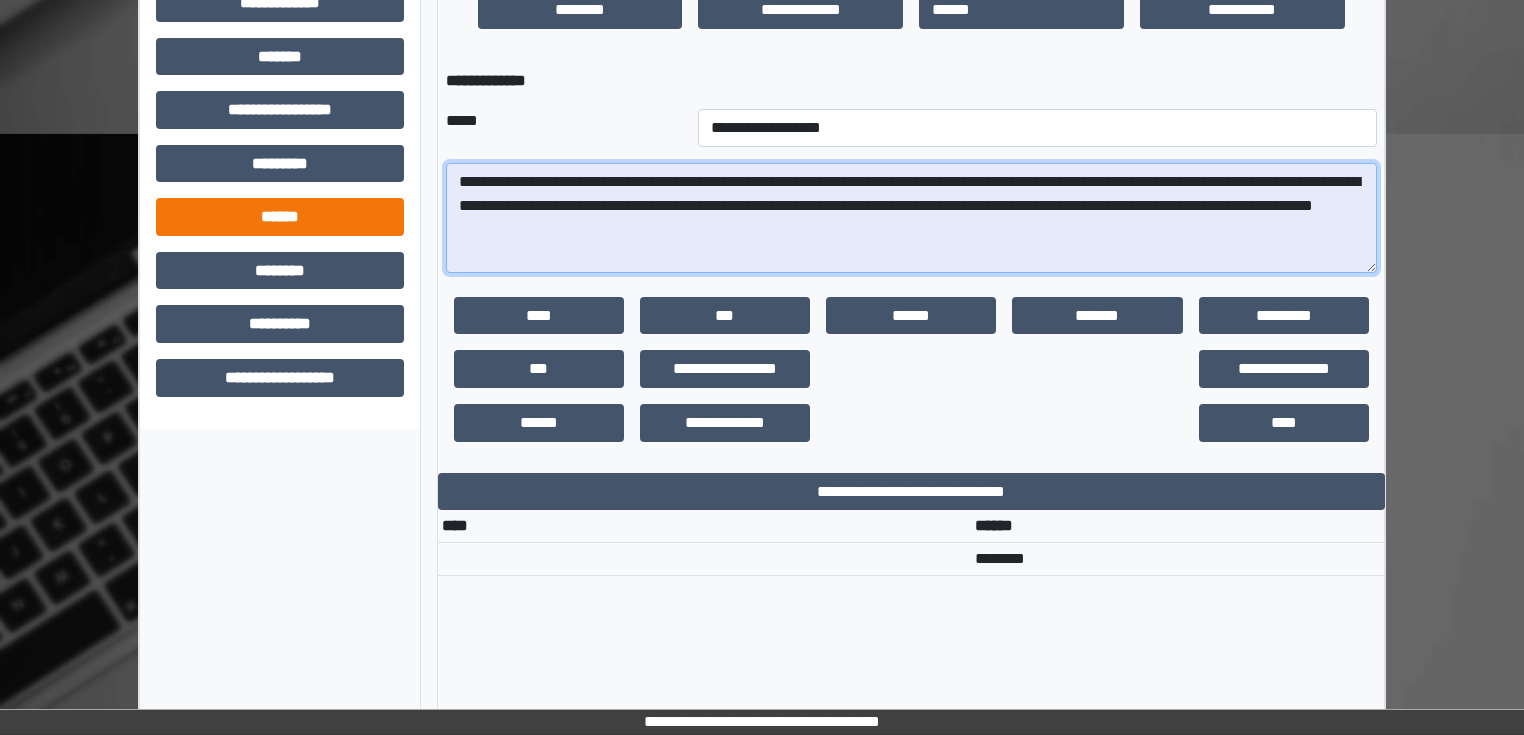 drag, startPoint x: 547, startPoint y: 228, endPoint x: 382, endPoint y: 228, distance: 165 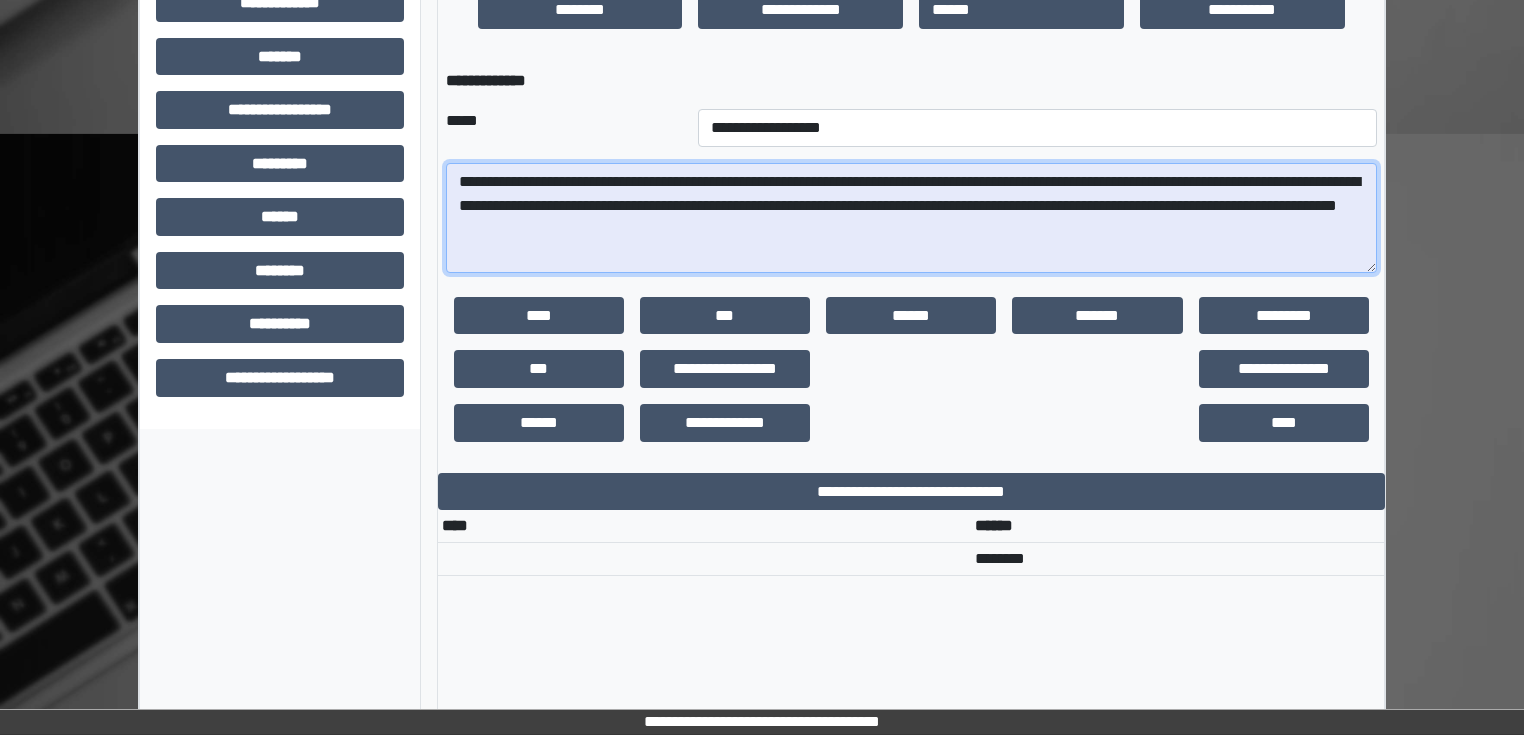click on "**********" at bounding box center (911, 218) 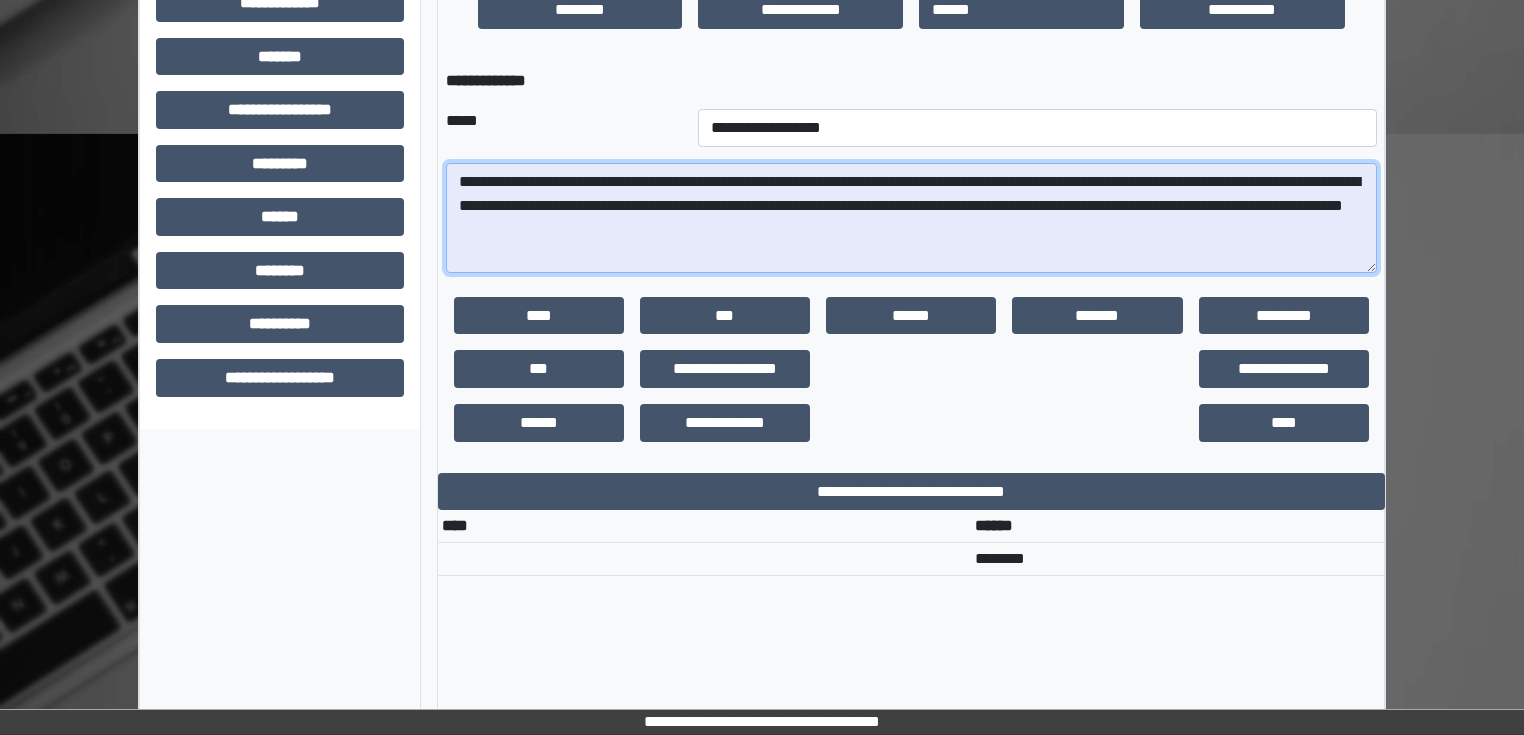 click on "**********" at bounding box center [911, 218] 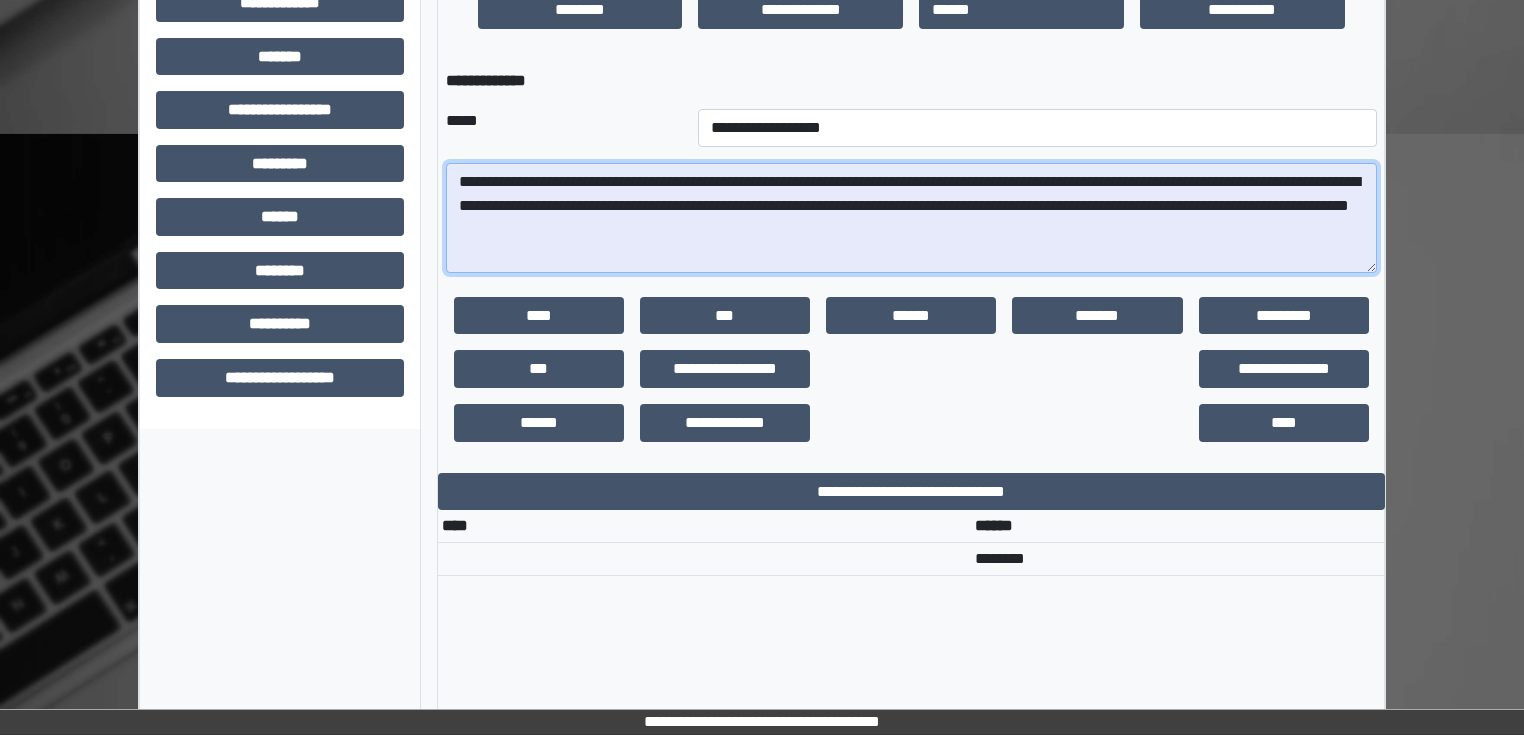 click on "**********" at bounding box center [911, 218] 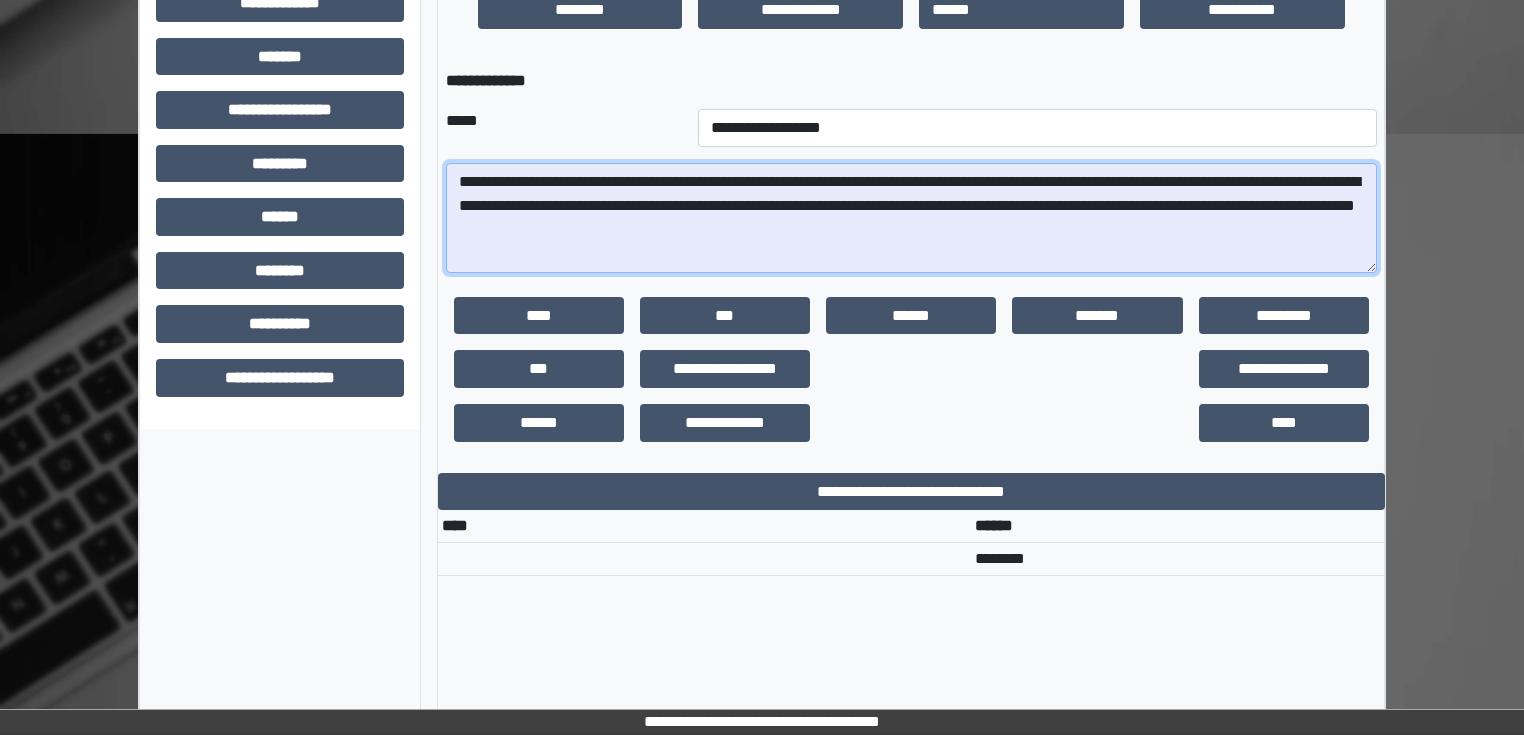 click on "**********" at bounding box center [911, 218] 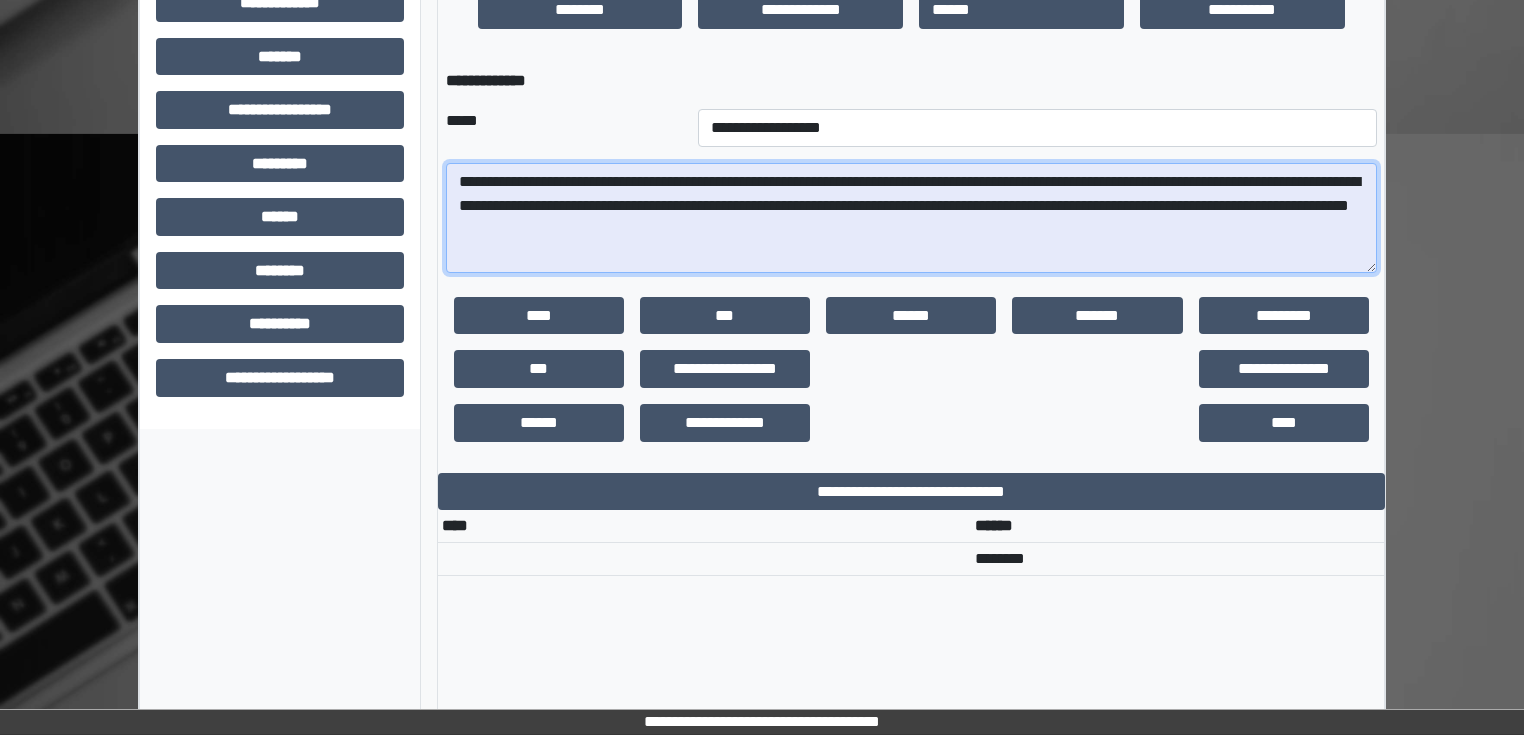 click on "**********" at bounding box center [911, 218] 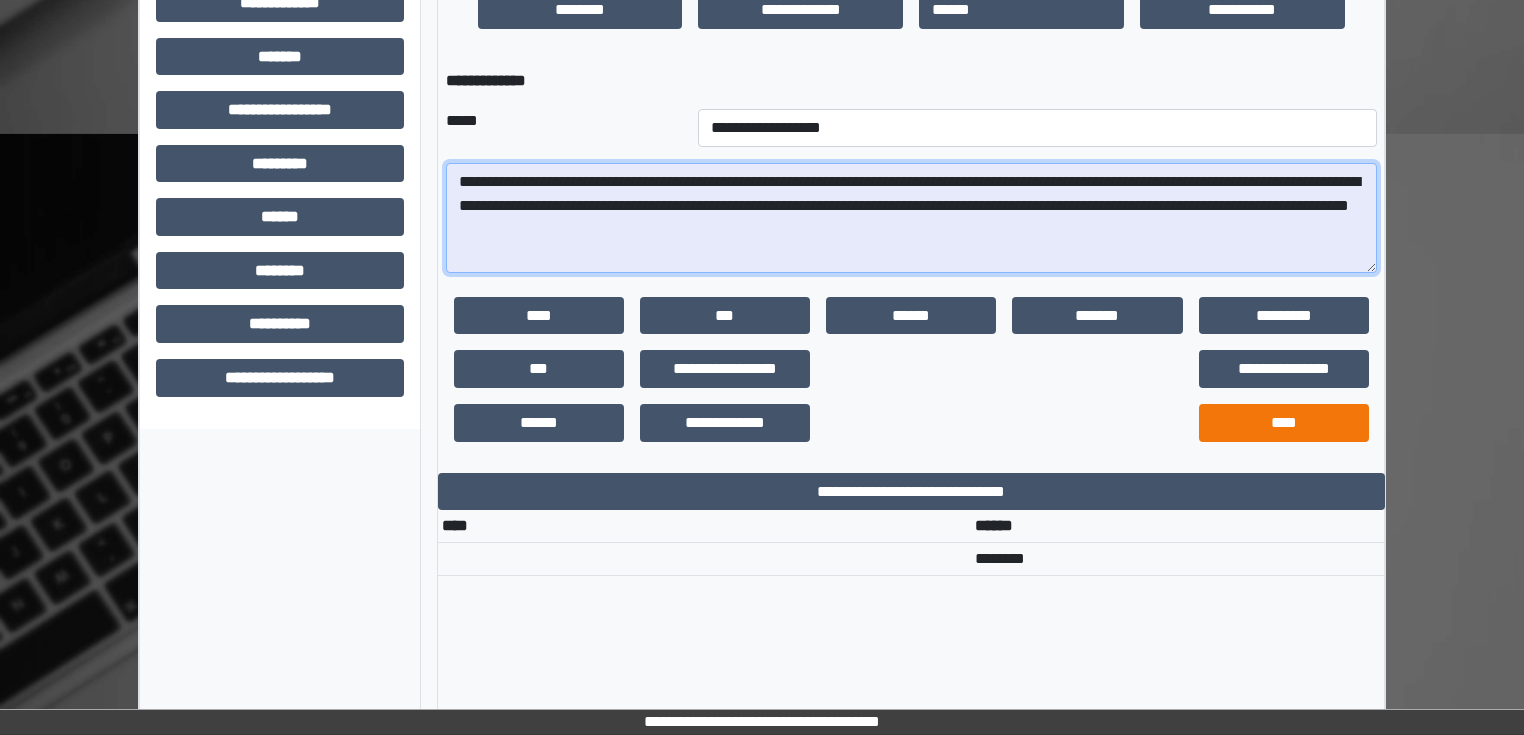 type on "**********" 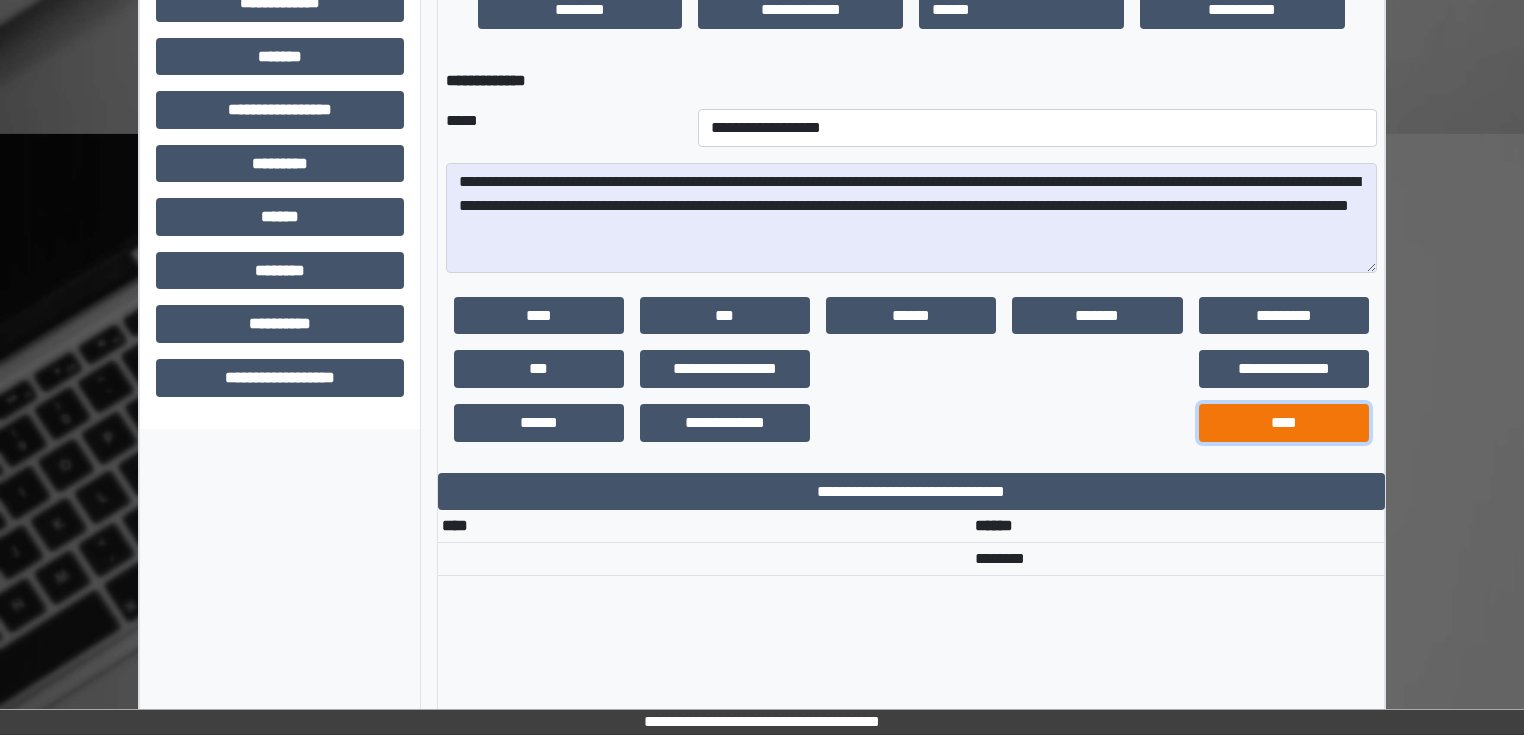 click on "****" at bounding box center [1284, 423] 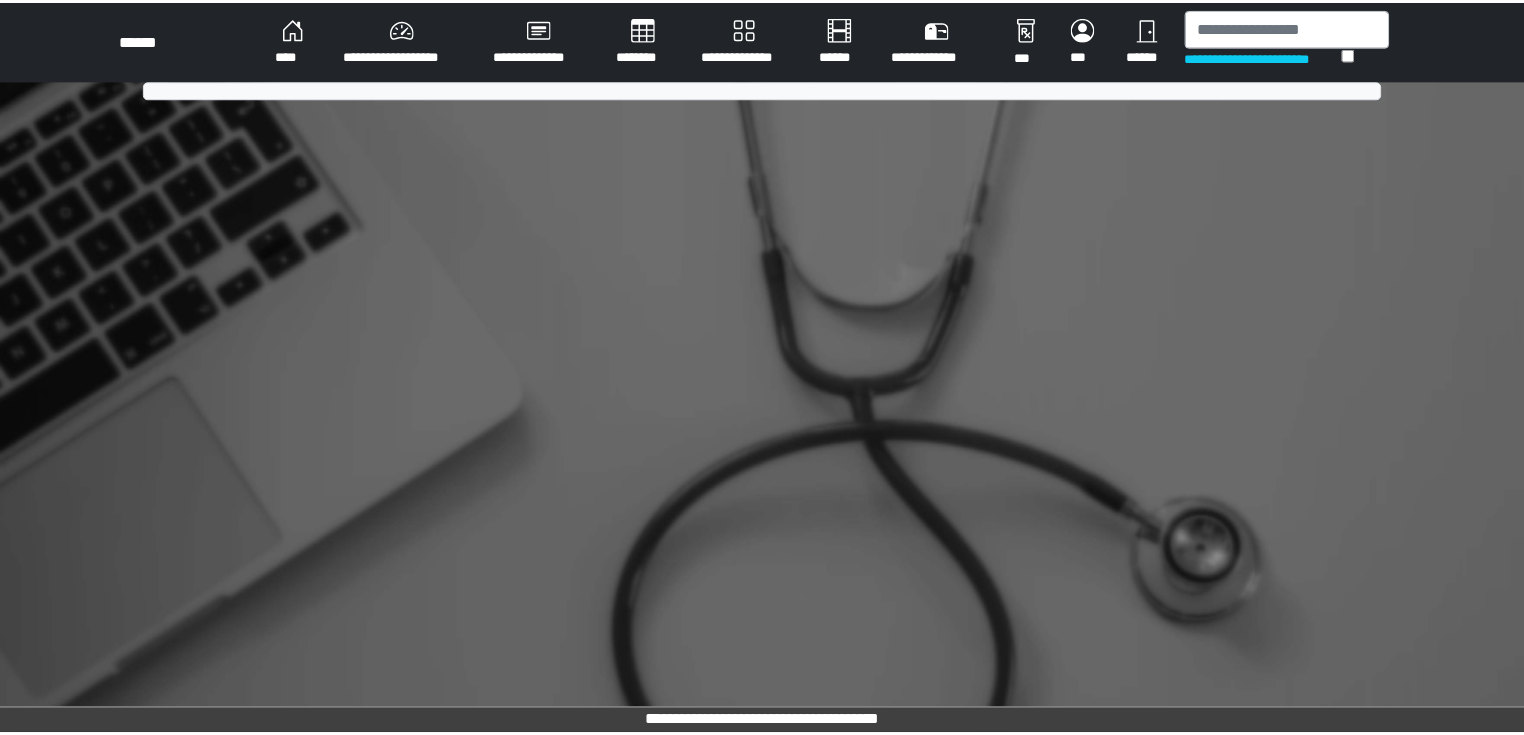 scroll, scrollTop: 0, scrollLeft: 0, axis: both 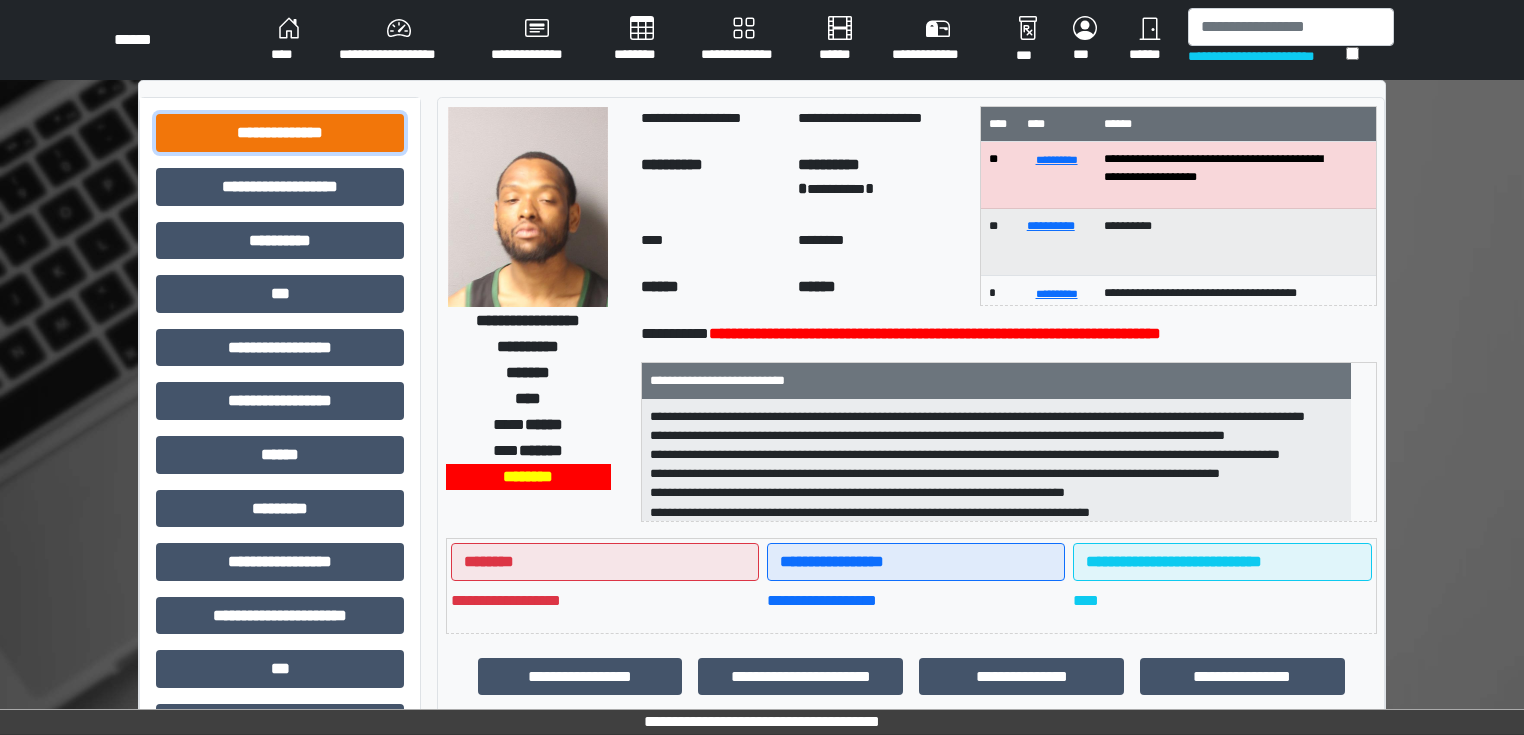 click on "**********" at bounding box center [280, 133] 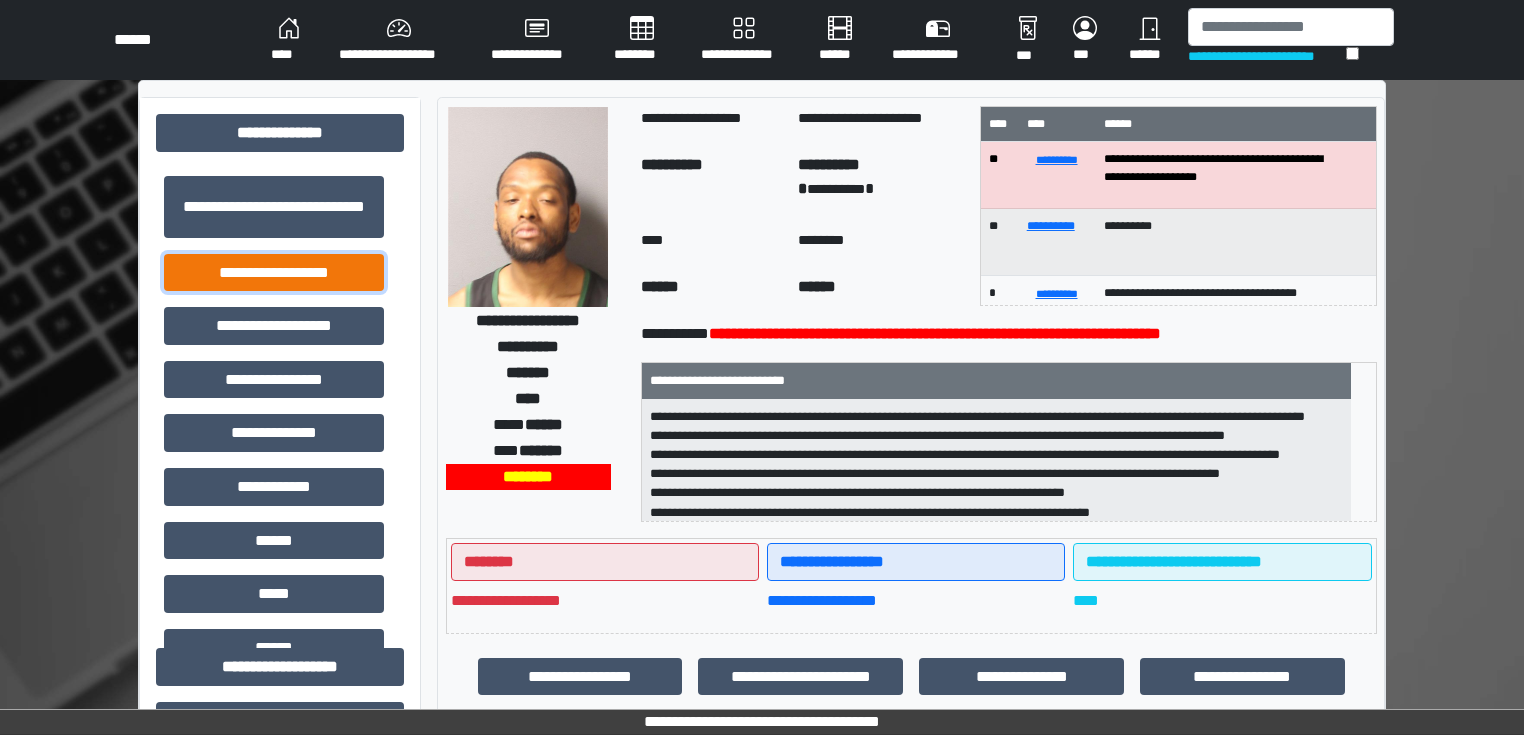 click on "**********" at bounding box center [274, 273] 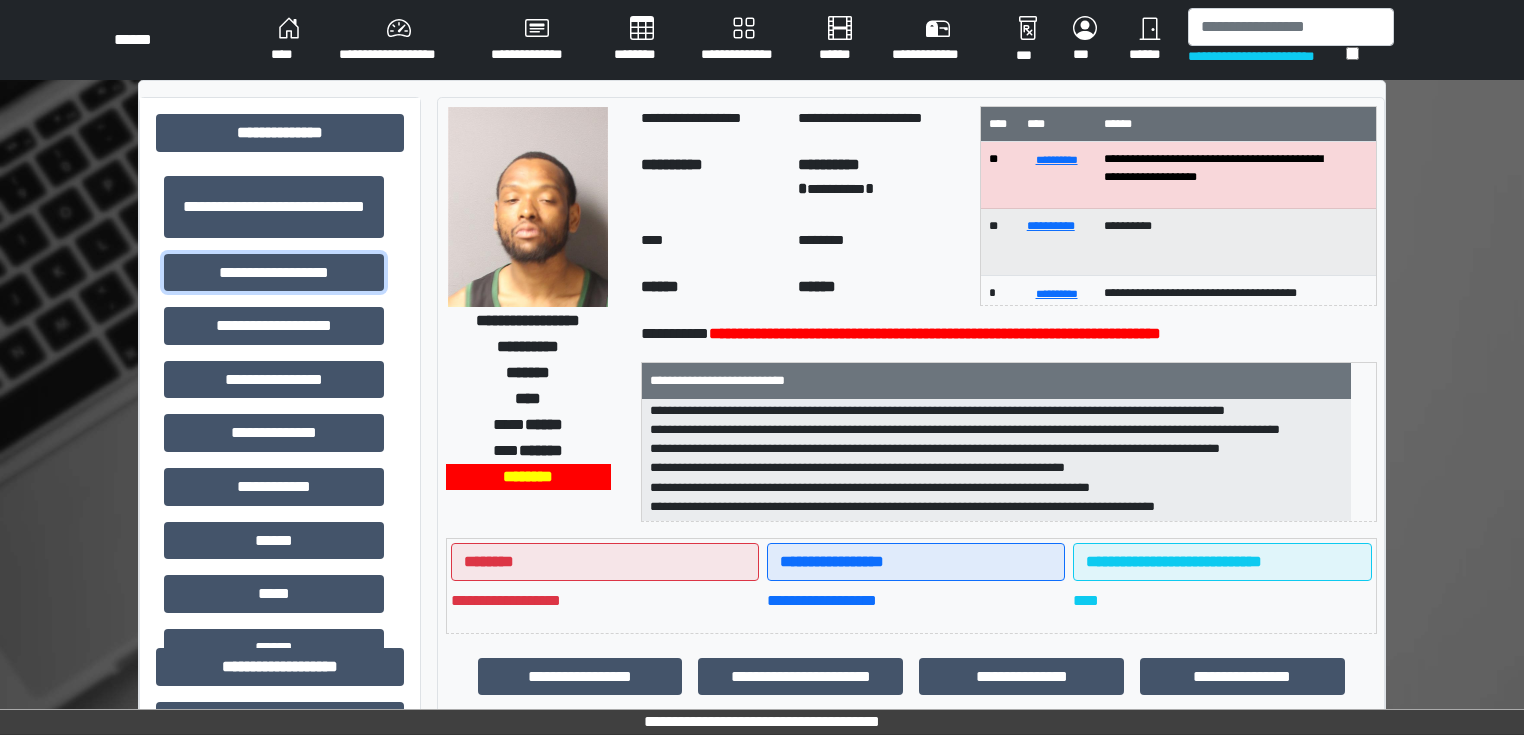 scroll, scrollTop: 64, scrollLeft: 0, axis: vertical 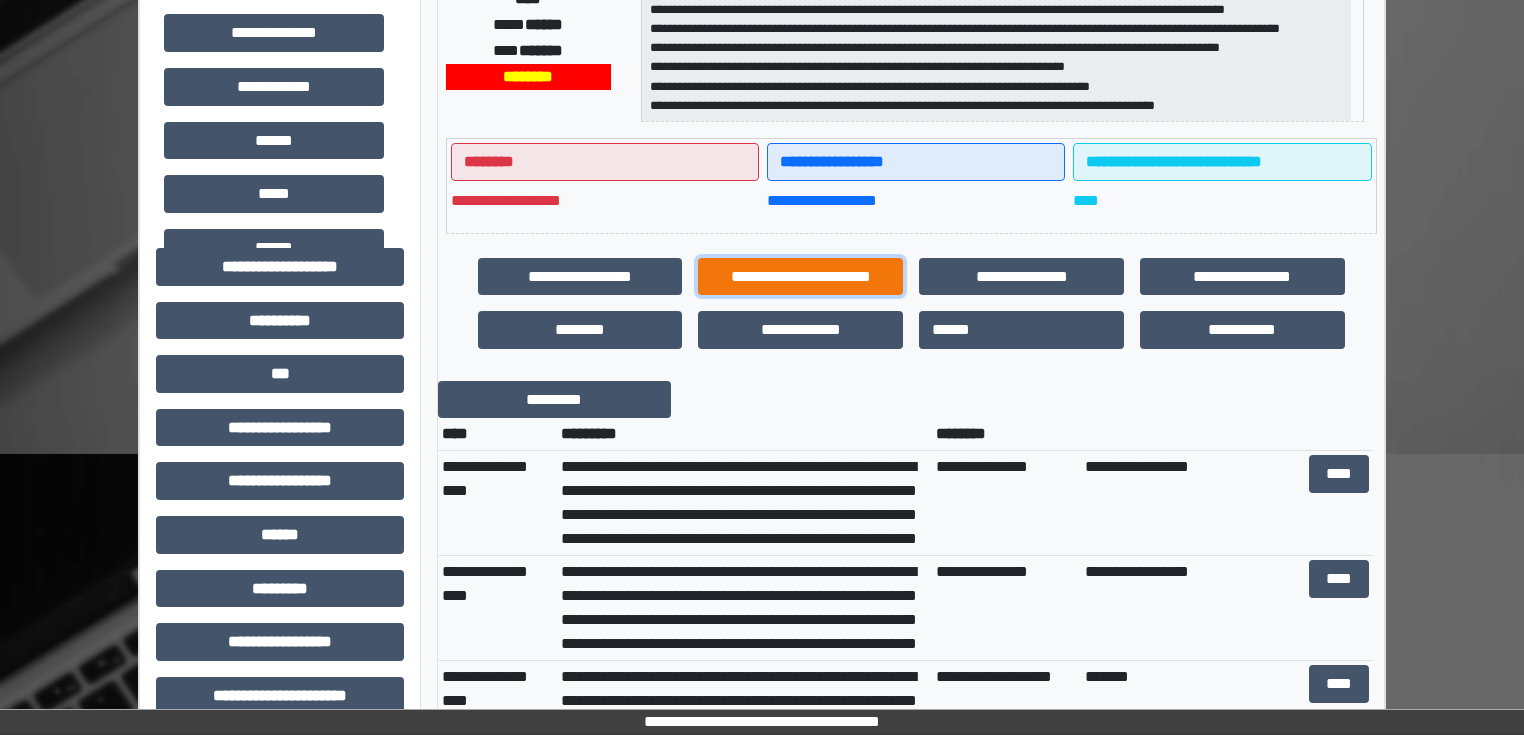 click on "**********" at bounding box center [800, 277] 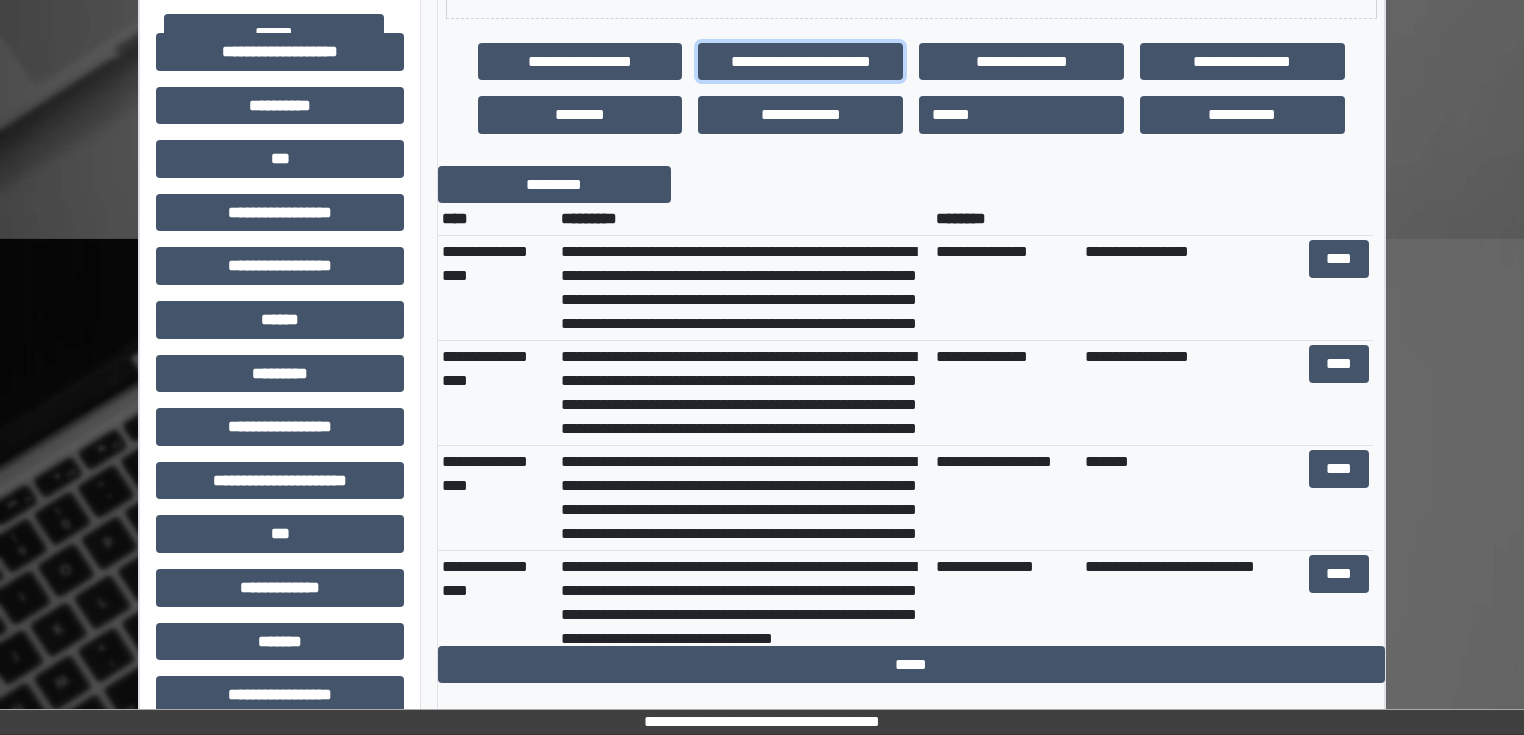scroll, scrollTop: 560, scrollLeft: 0, axis: vertical 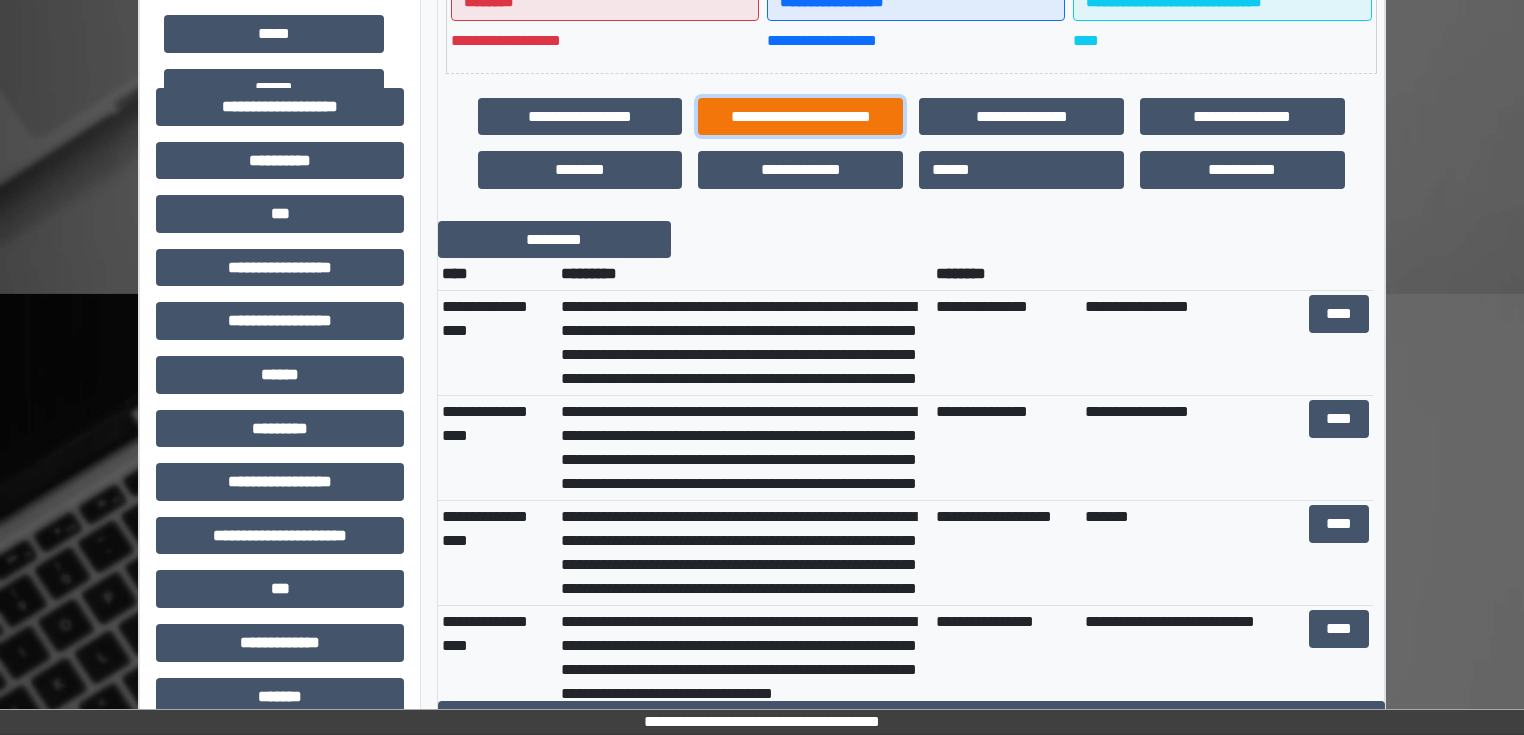 click on "**********" at bounding box center (800, 117) 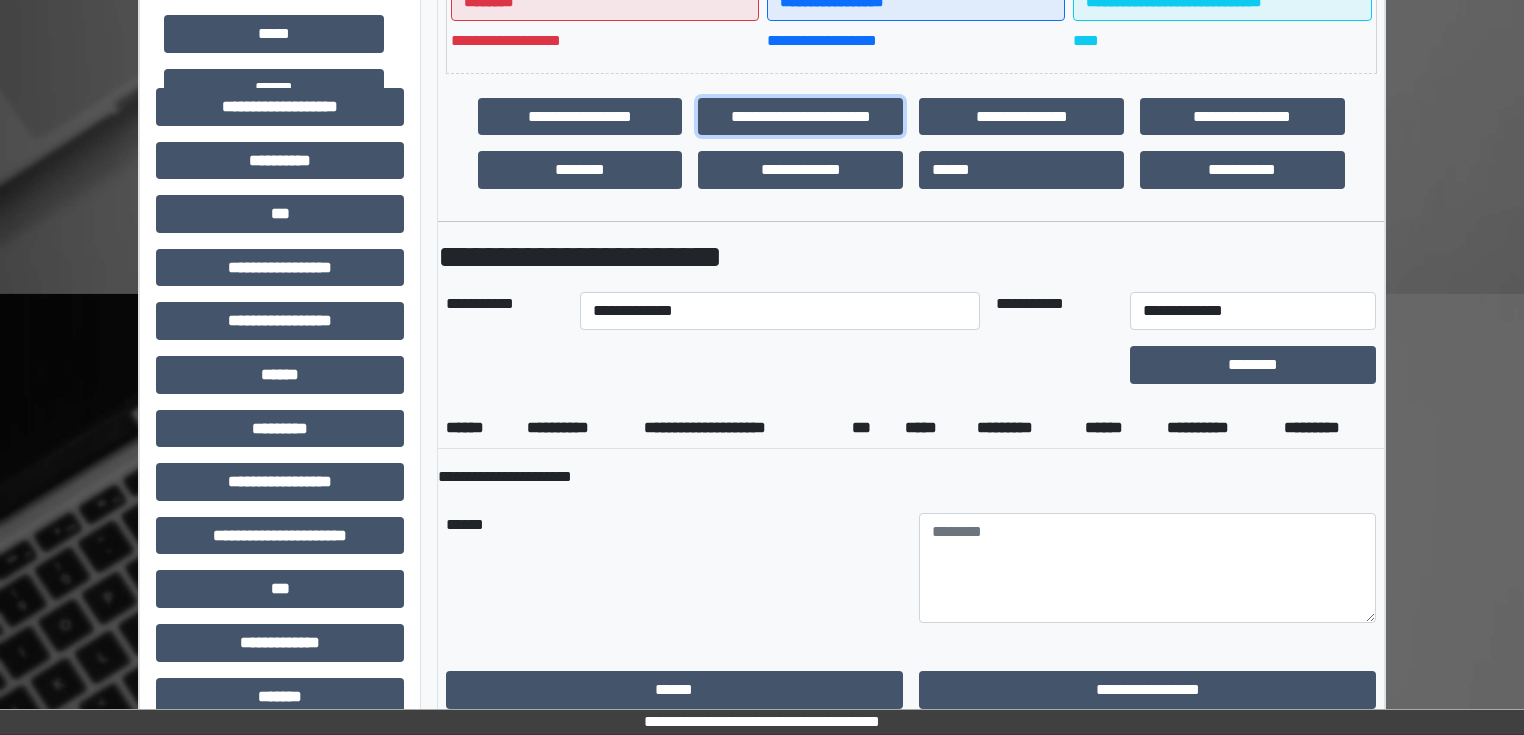 scroll, scrollTop: 72, scrollLeft: 0, axis: vertical 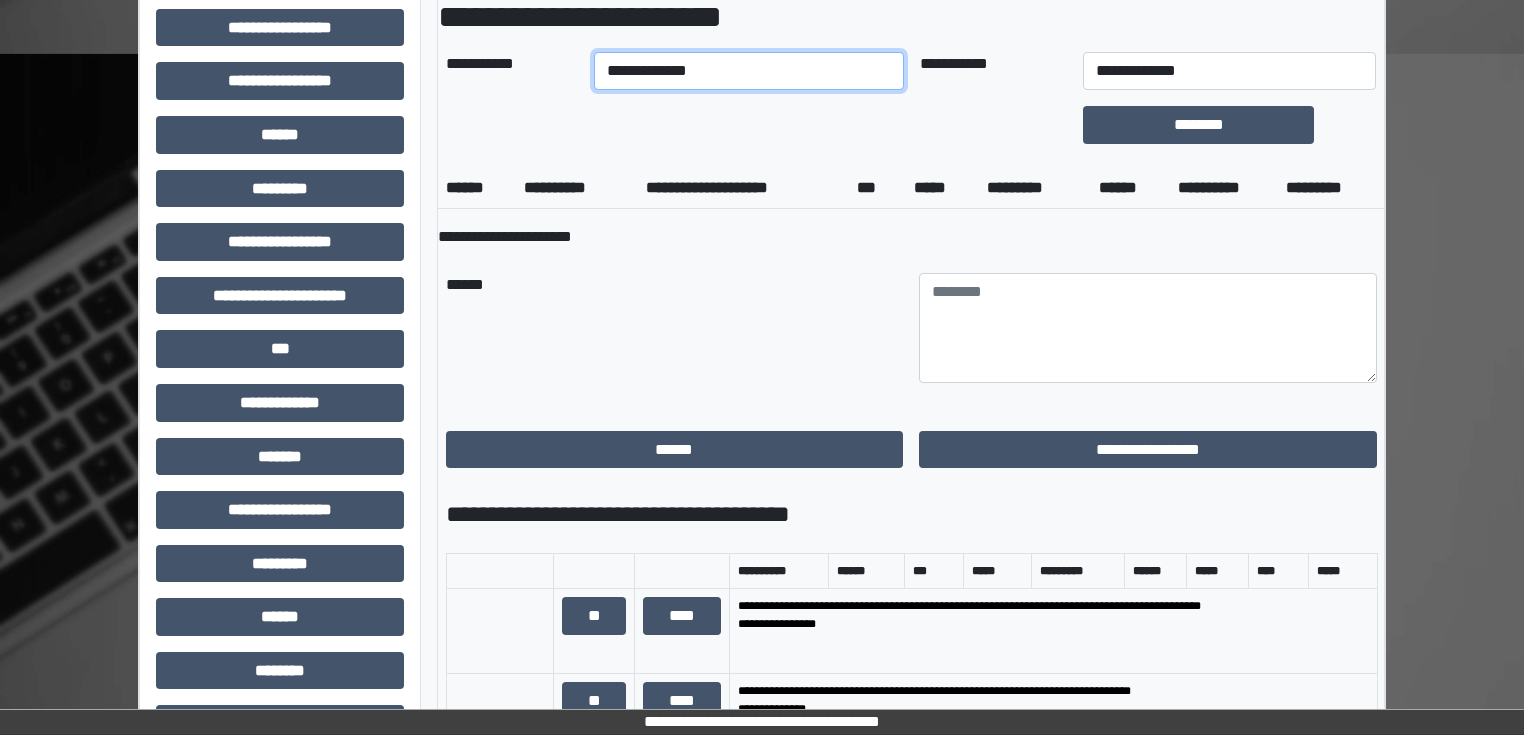 click on "**********" at bounding box center [748, 71] 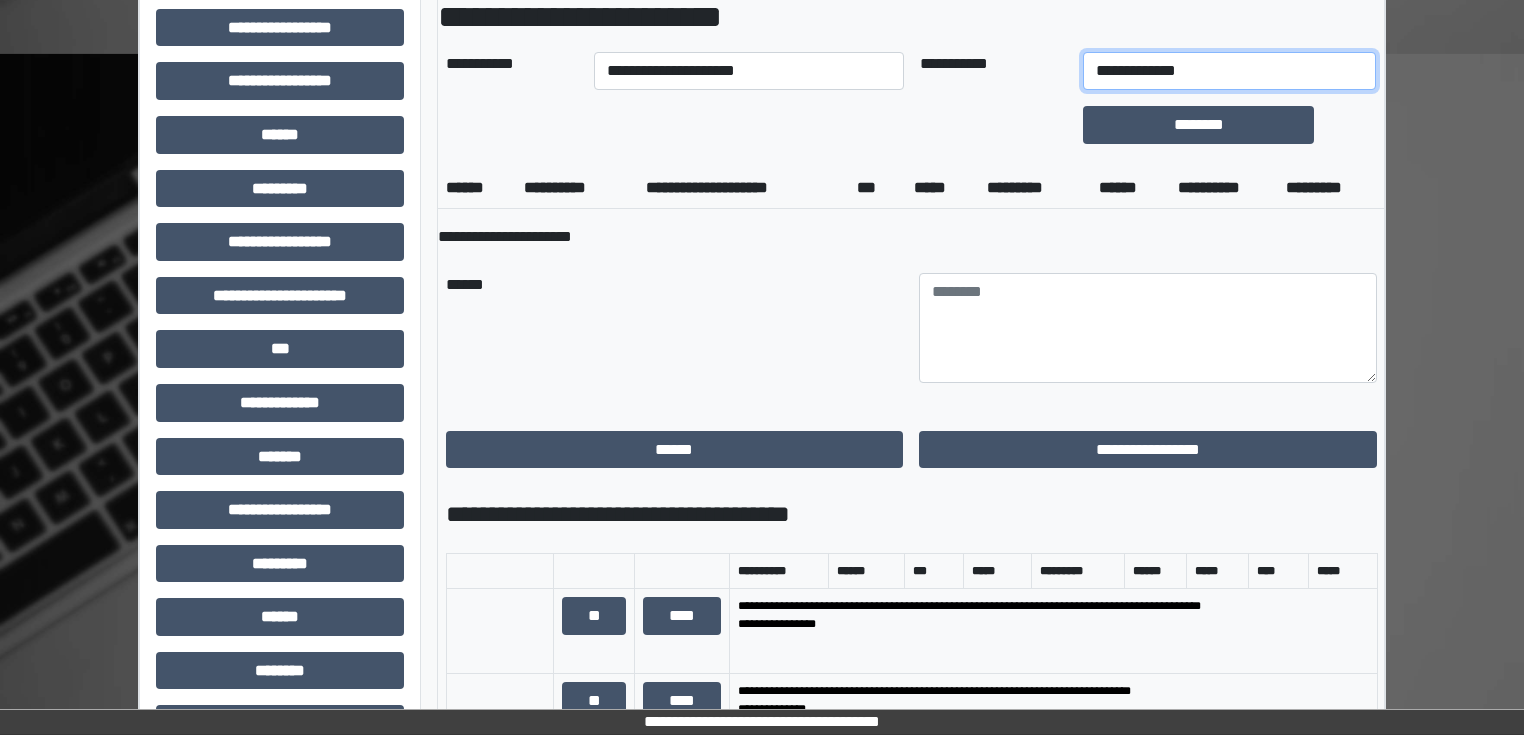 drag, startPoint x: 1233, startPoint y: 60, endPoint x: 1221, endPoint y: 82, distance: 25.059929 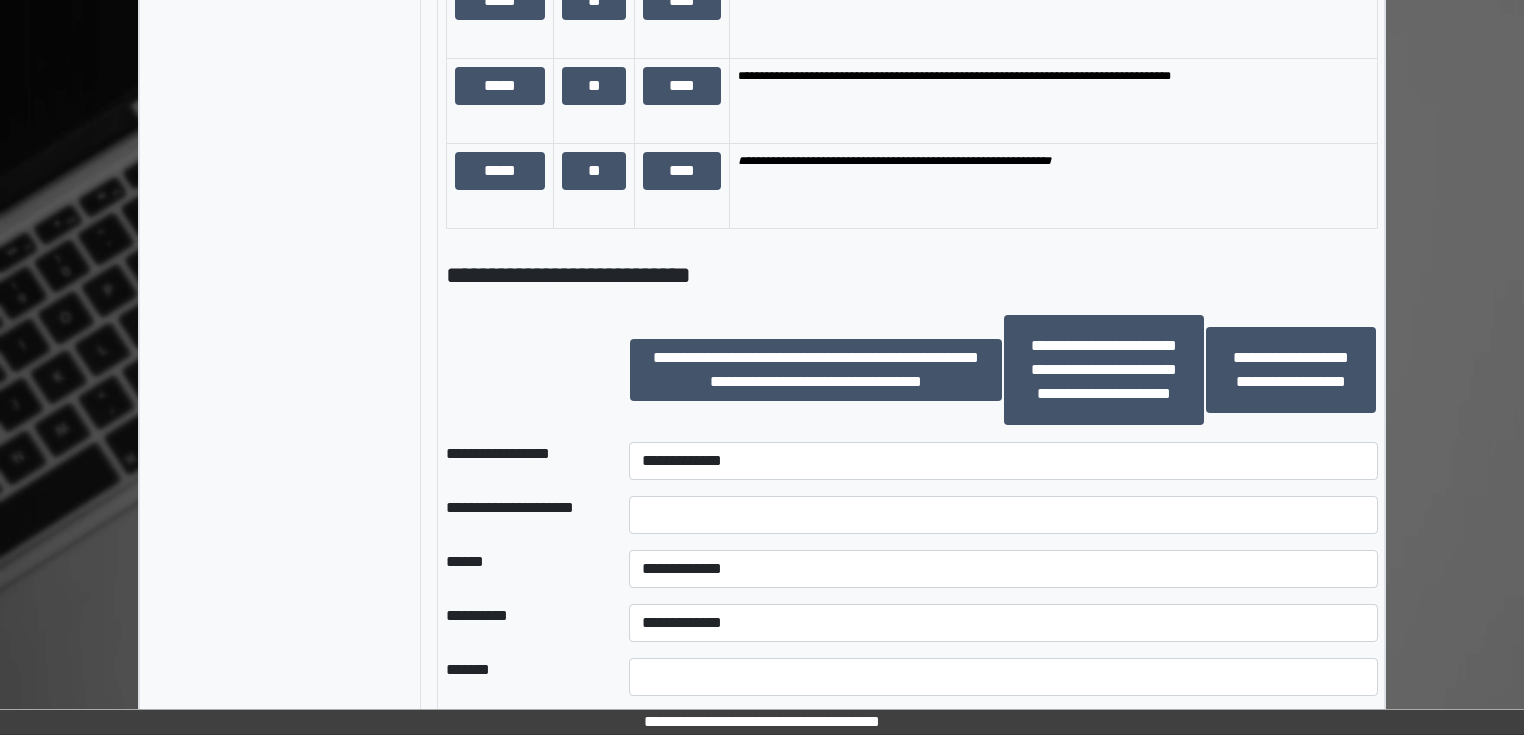 scroll, scrollTop: 2080, scrollLeft: 0, axis: vertical 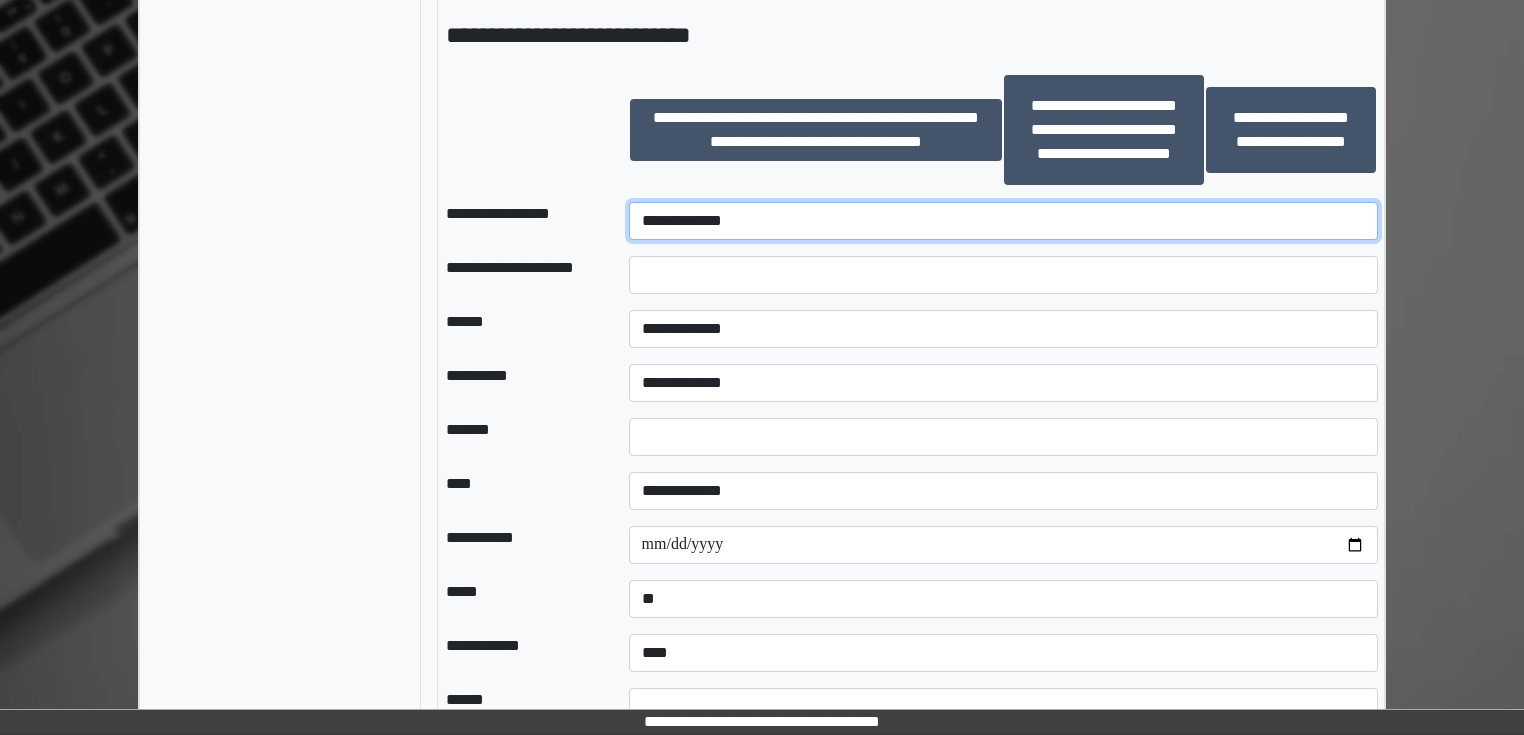 click on "**********" at bounding box center (1003, 221) 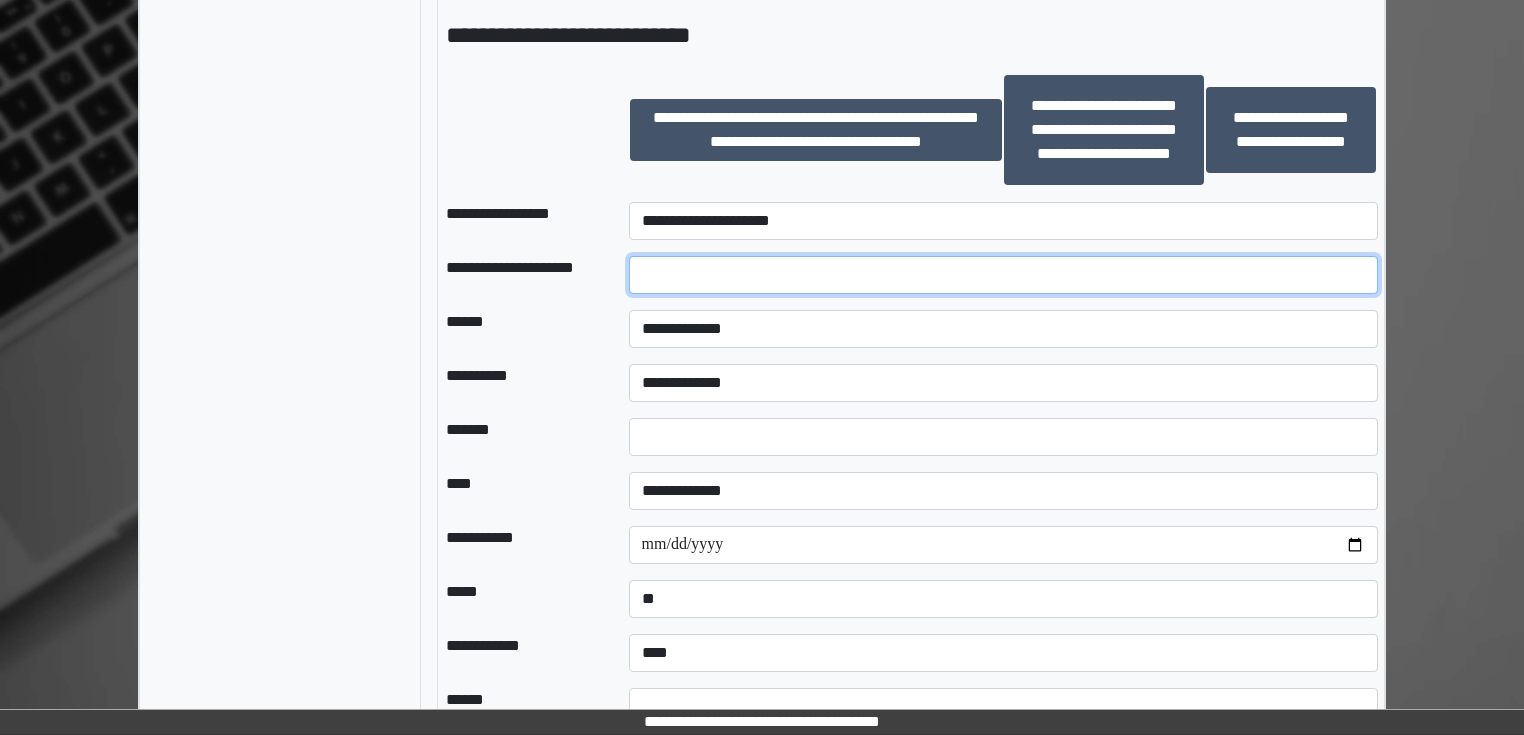 click at bounding box center [1003, 275] 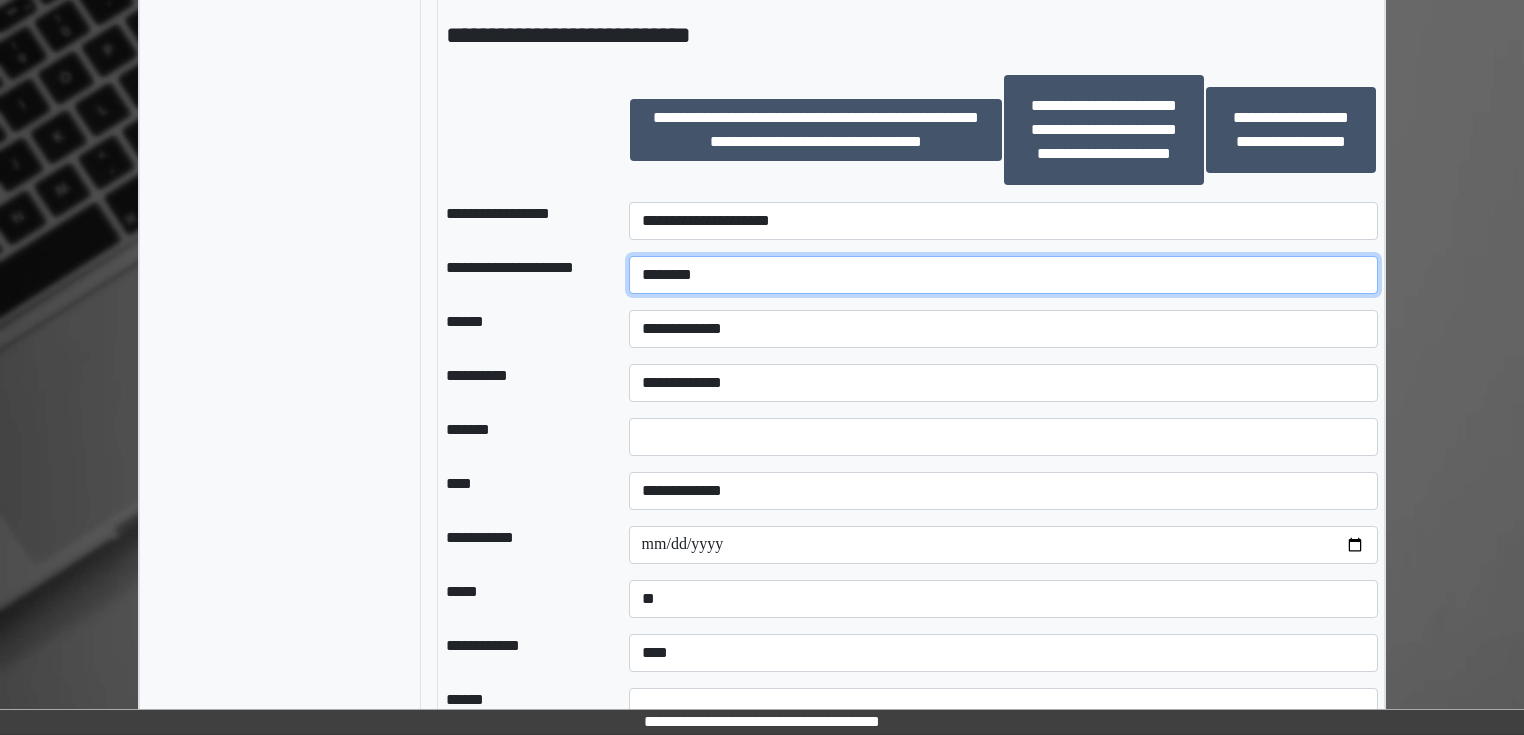 type on "********" 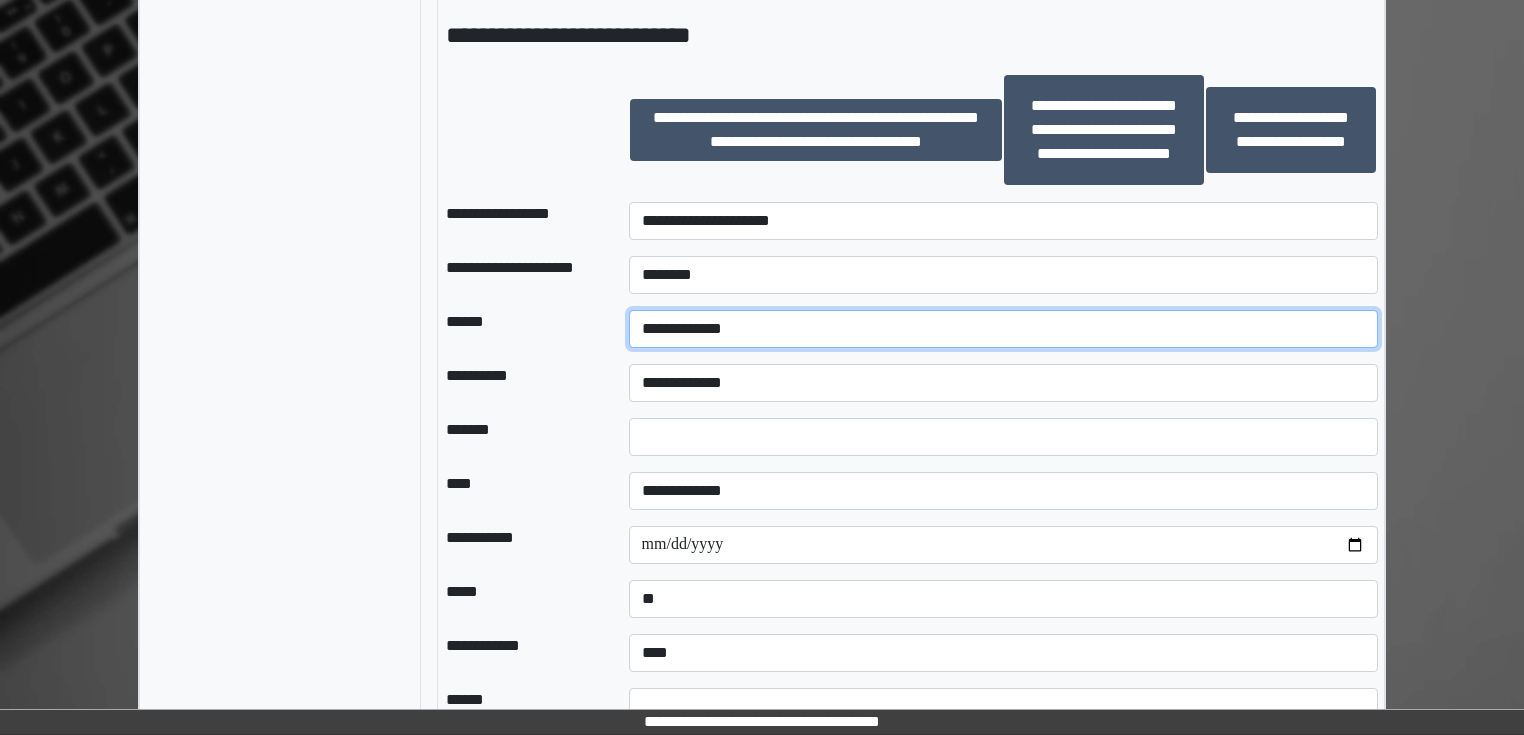 click on "**********" at bounding box center [1003, 329] 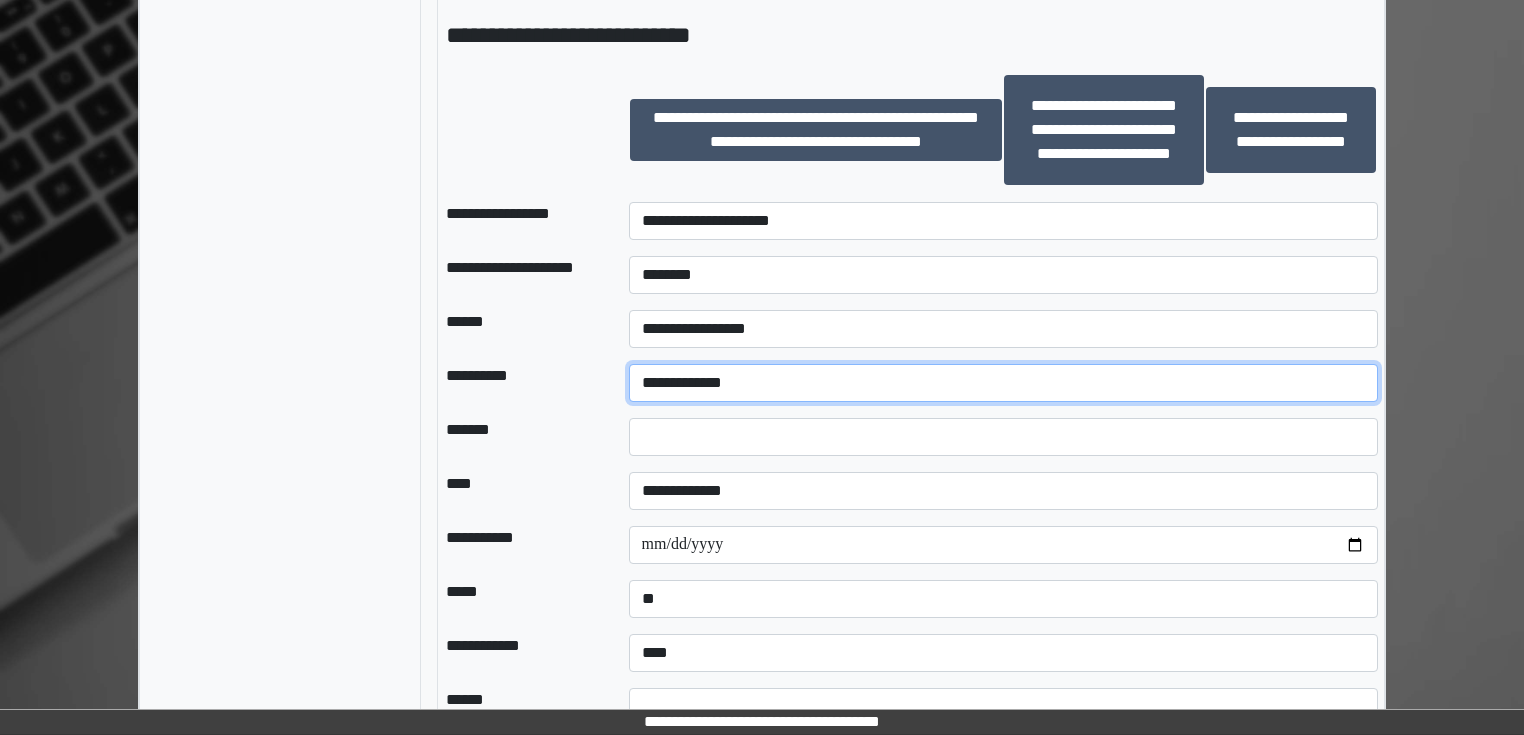 click on "**********" at bounding box center [1003, 383] 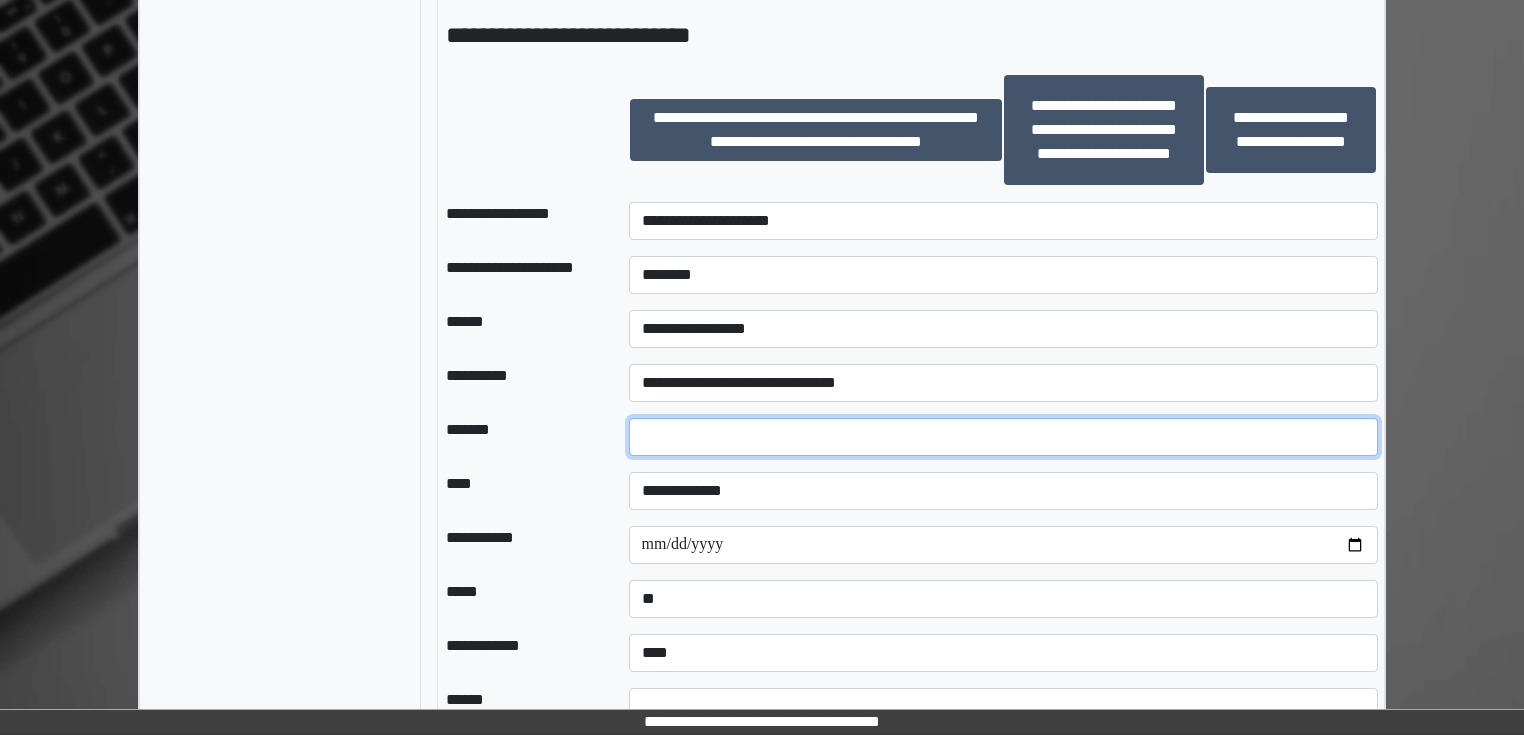 click at bounding box center (1003, 437) 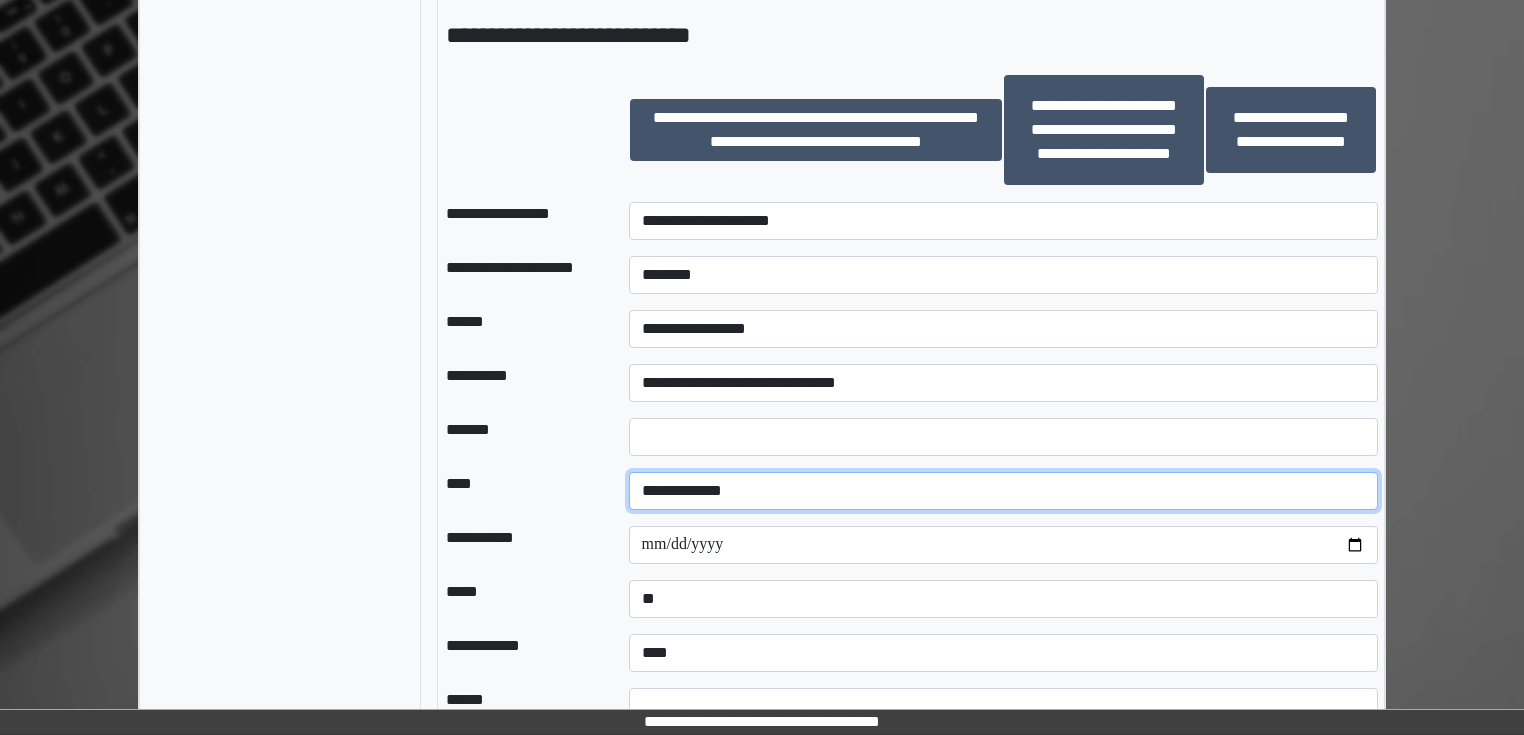 click on "**********" at bounding box center [1003, 491] 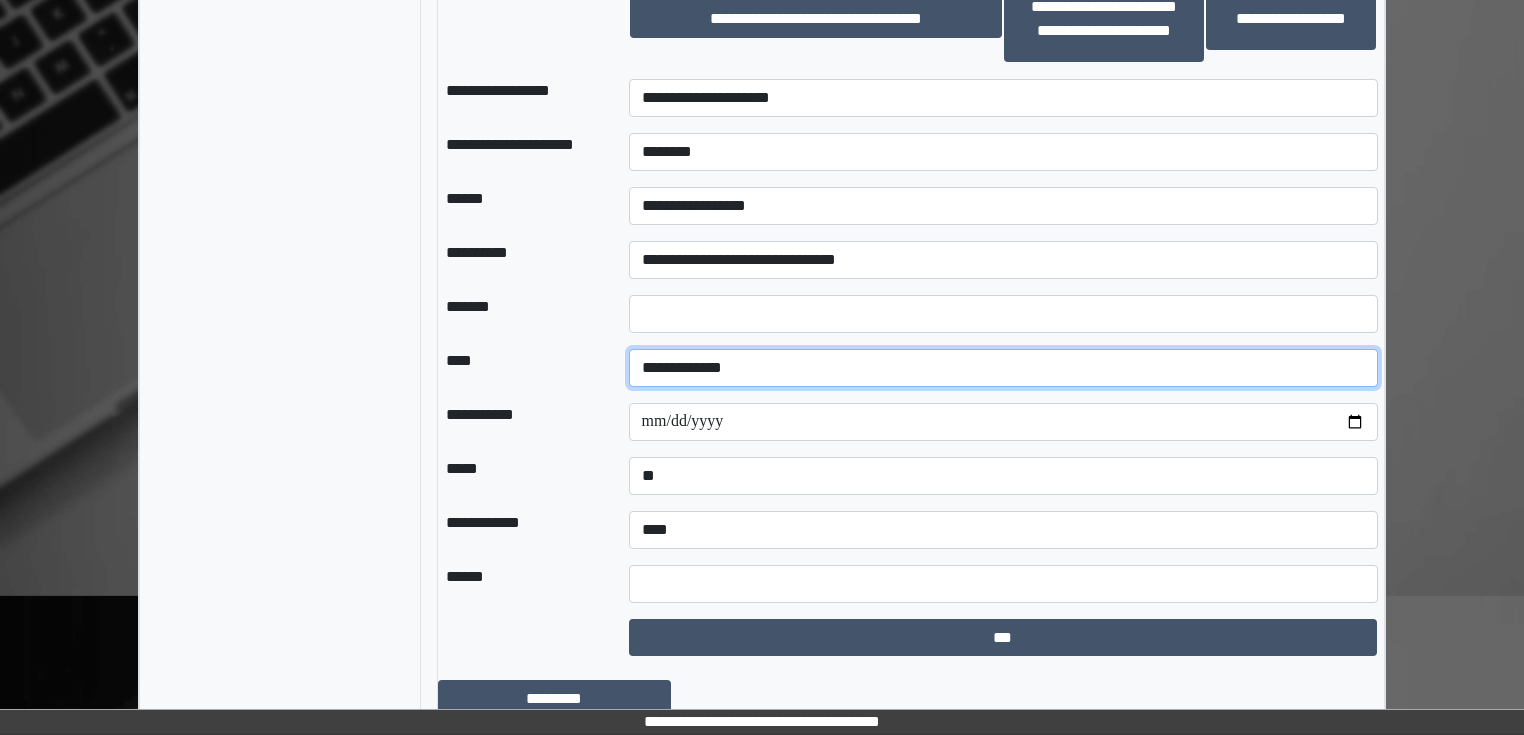 scroll, scrollTop: 2240, scrollLeft: 0, axis: vertical 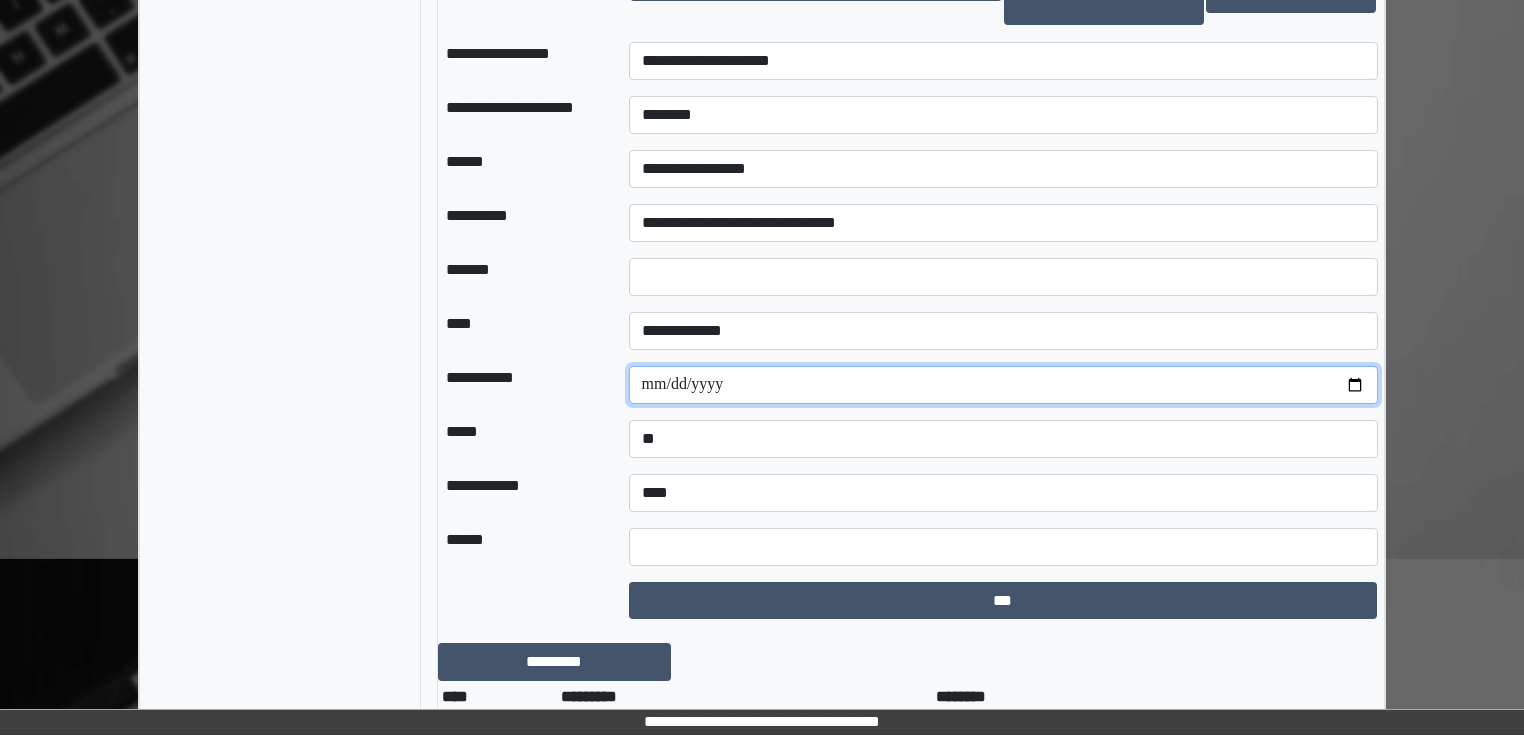 click at bounding box center [1003, 385] 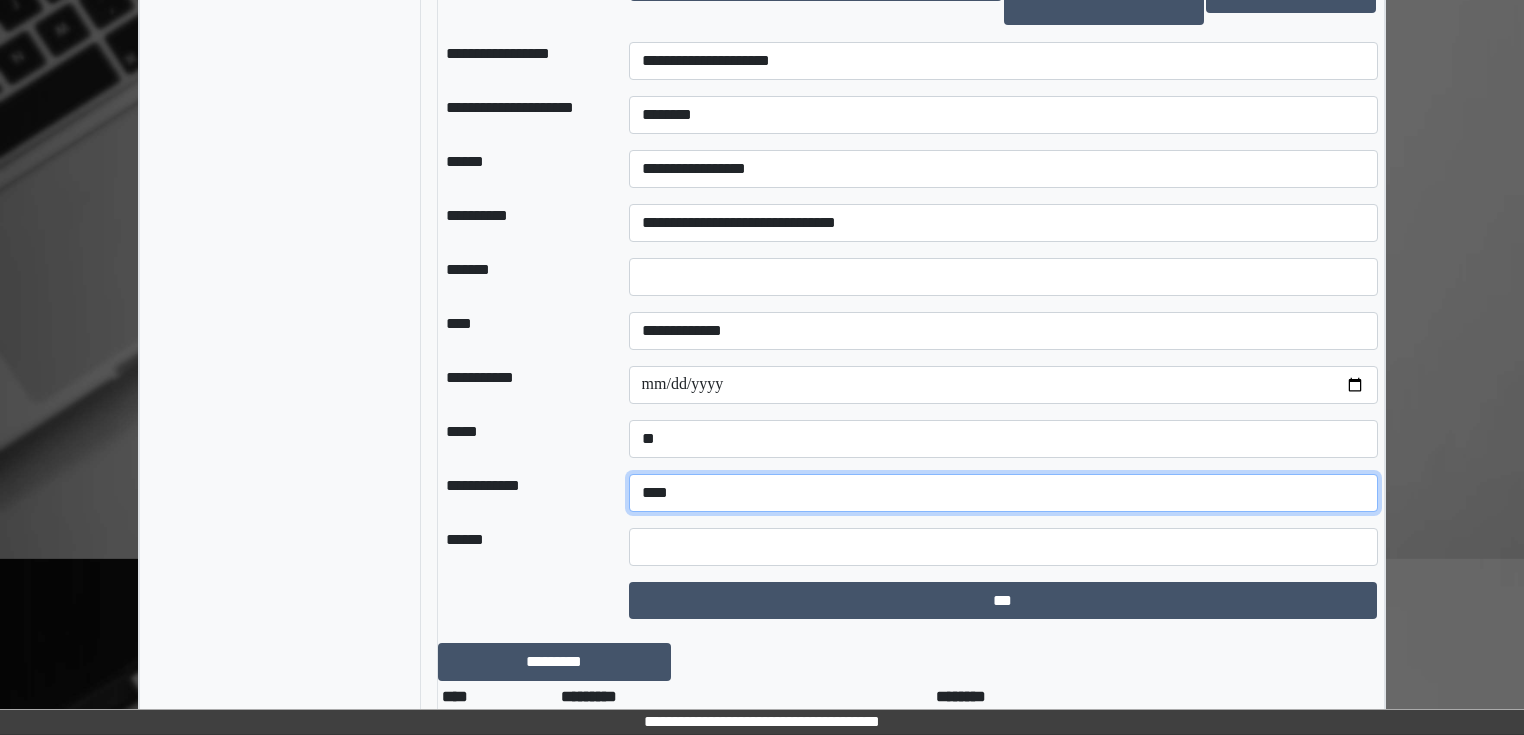 click on "**********" at bounding box center [1003, 493] 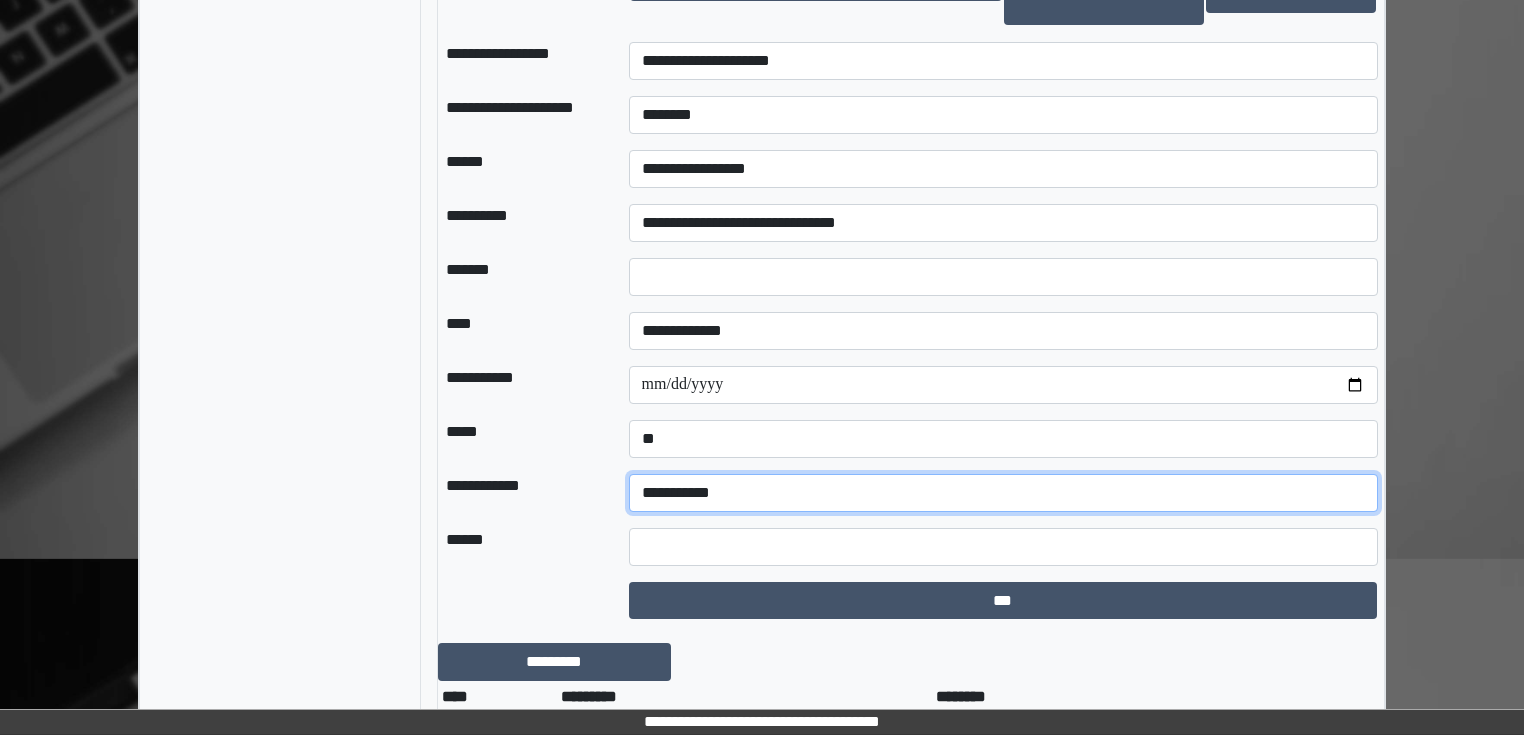 click on "**********" at bounding box center [1003, 493] 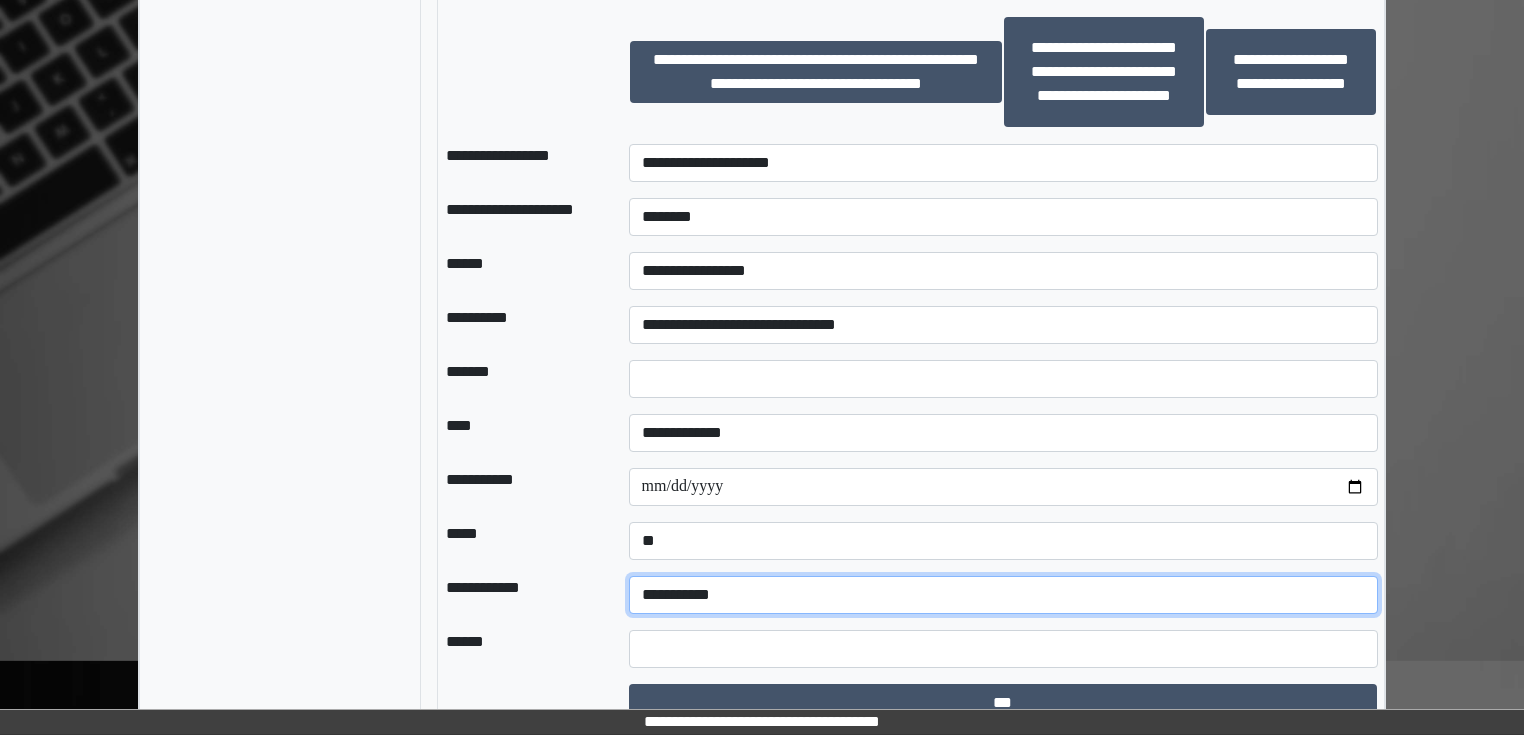scroll, scrollTop: 2160, scrollLeft: 0, axis: vertical 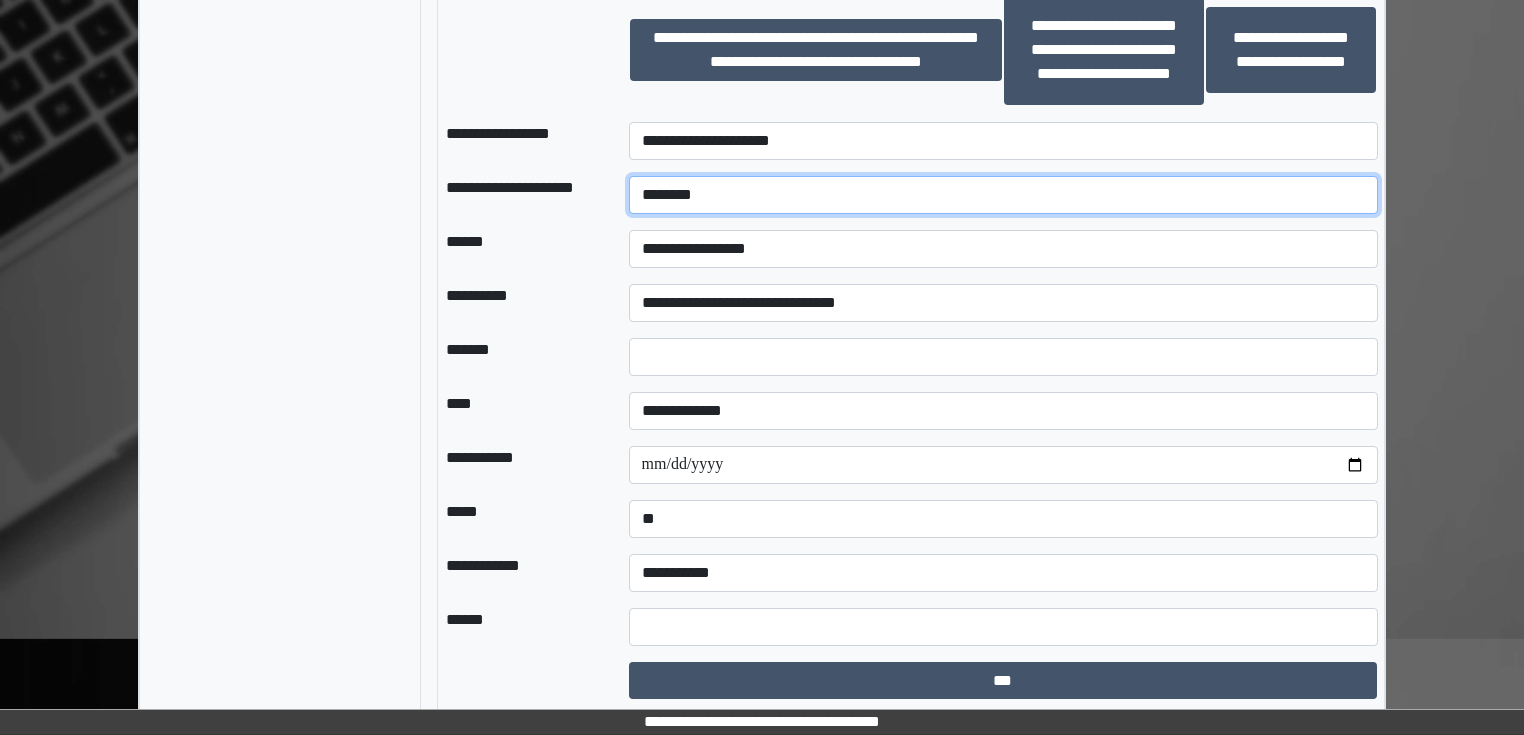 click on "********" at bounding box center [1003, 195] 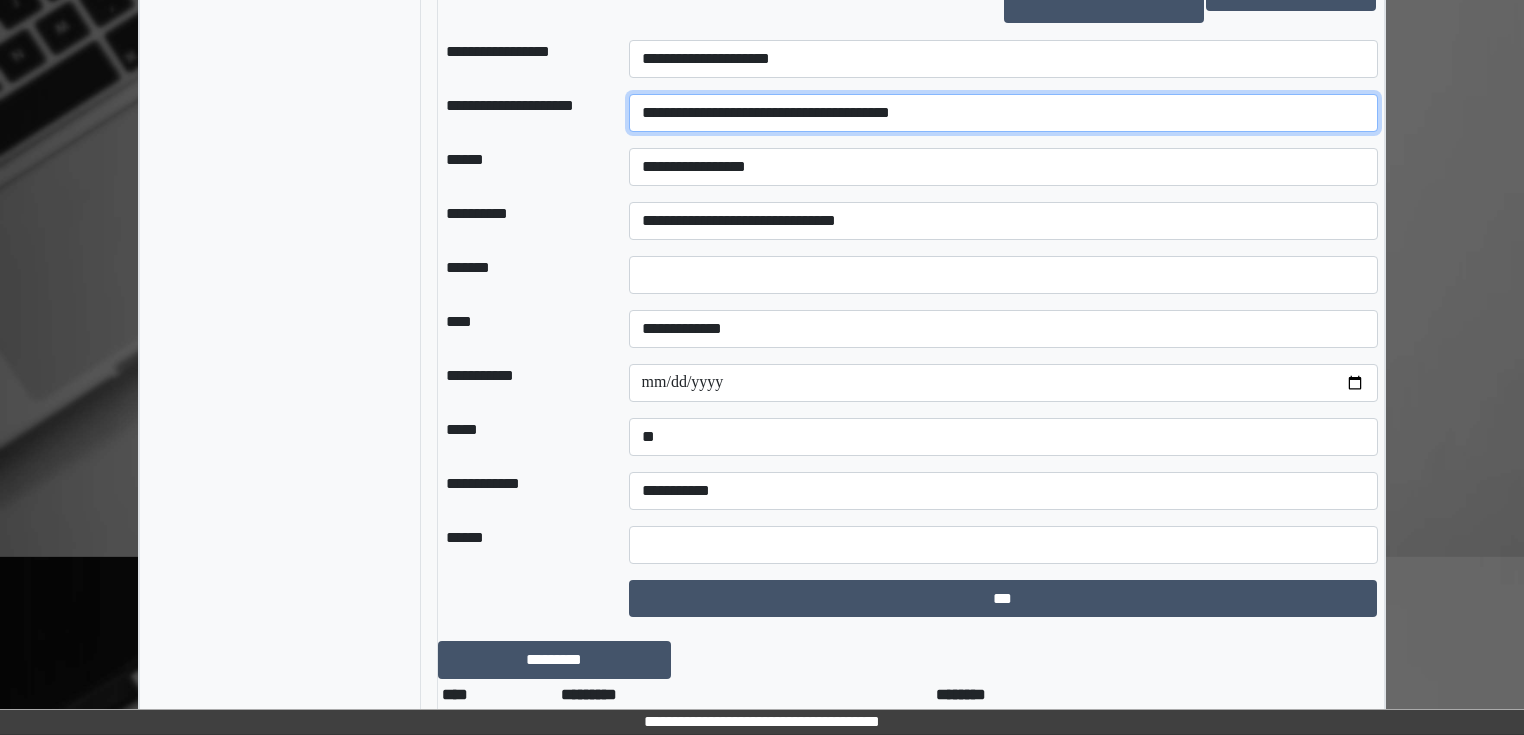 scroll, scrollTop: 2160, scrollLeft: 0, axis: vertical 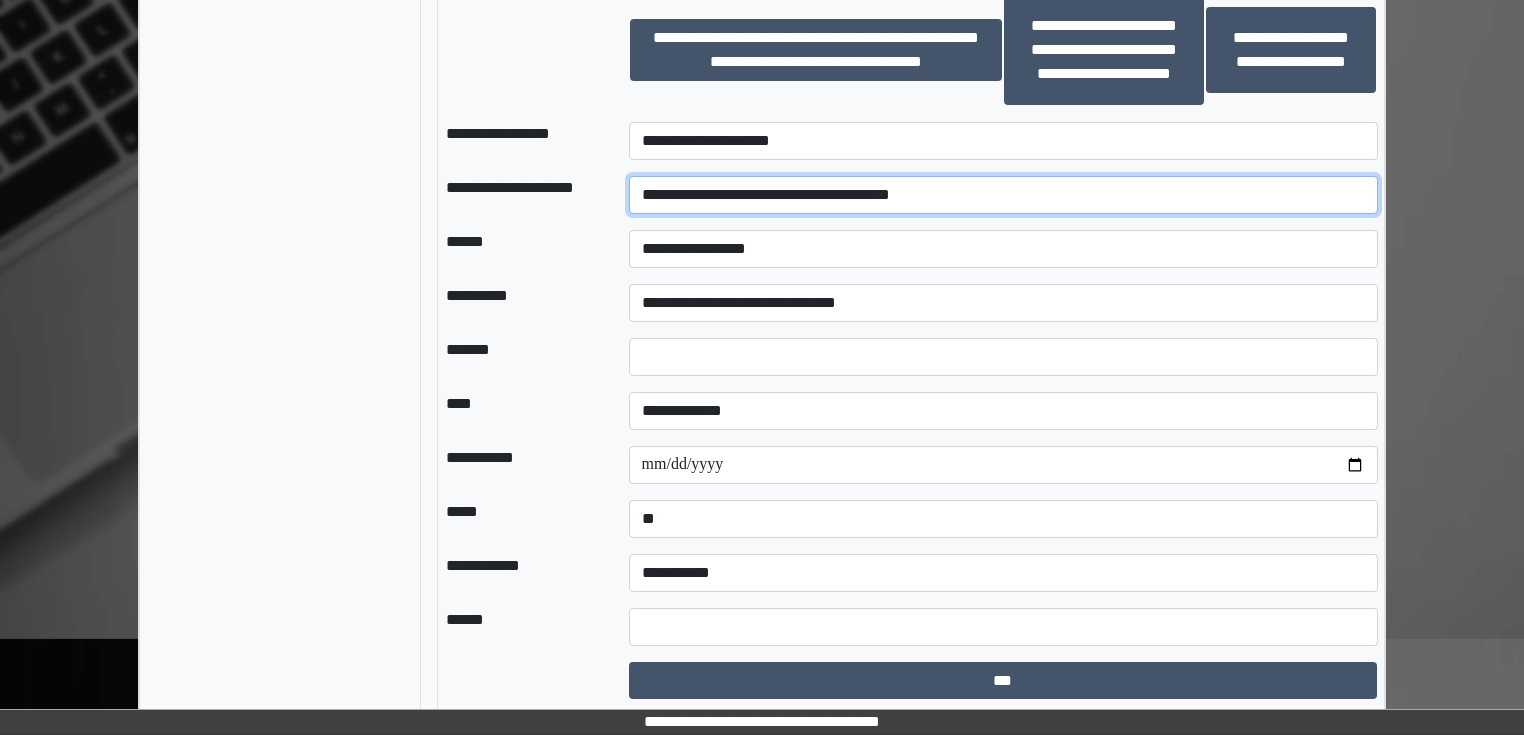 type on "**********" 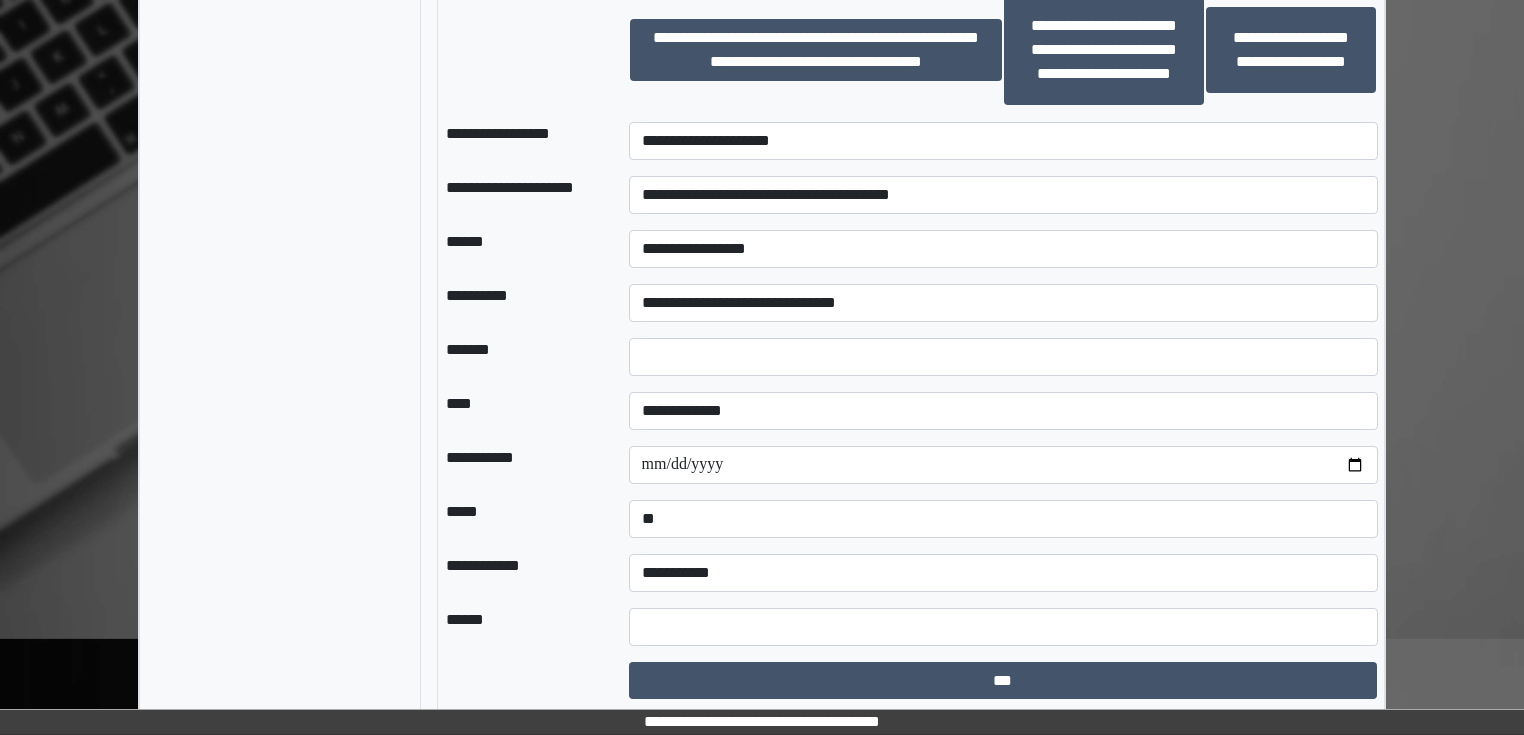click on "**********" at bounding box center (280, -415) 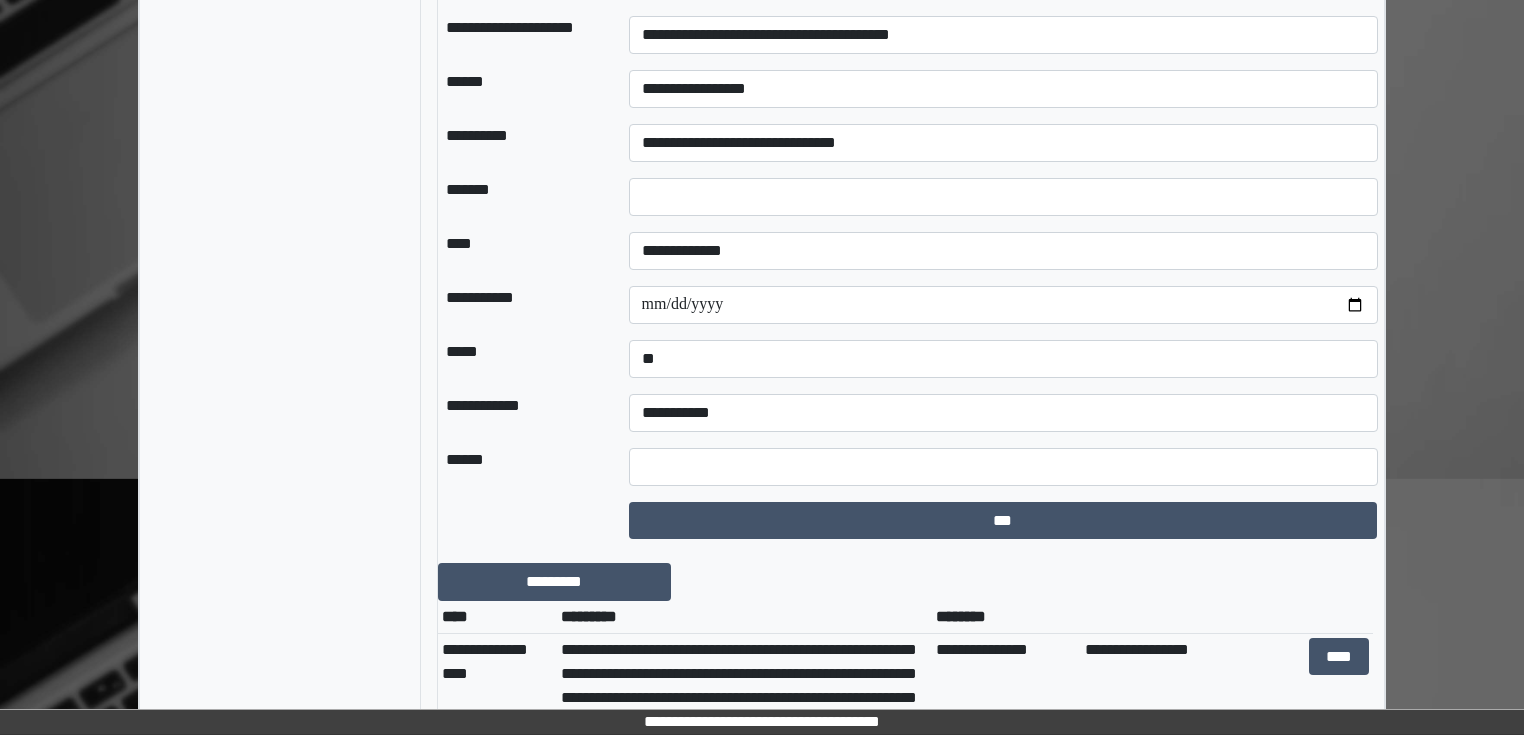 scroll, scrollTop: 2240, scrollLeft: 0, axis: vertical 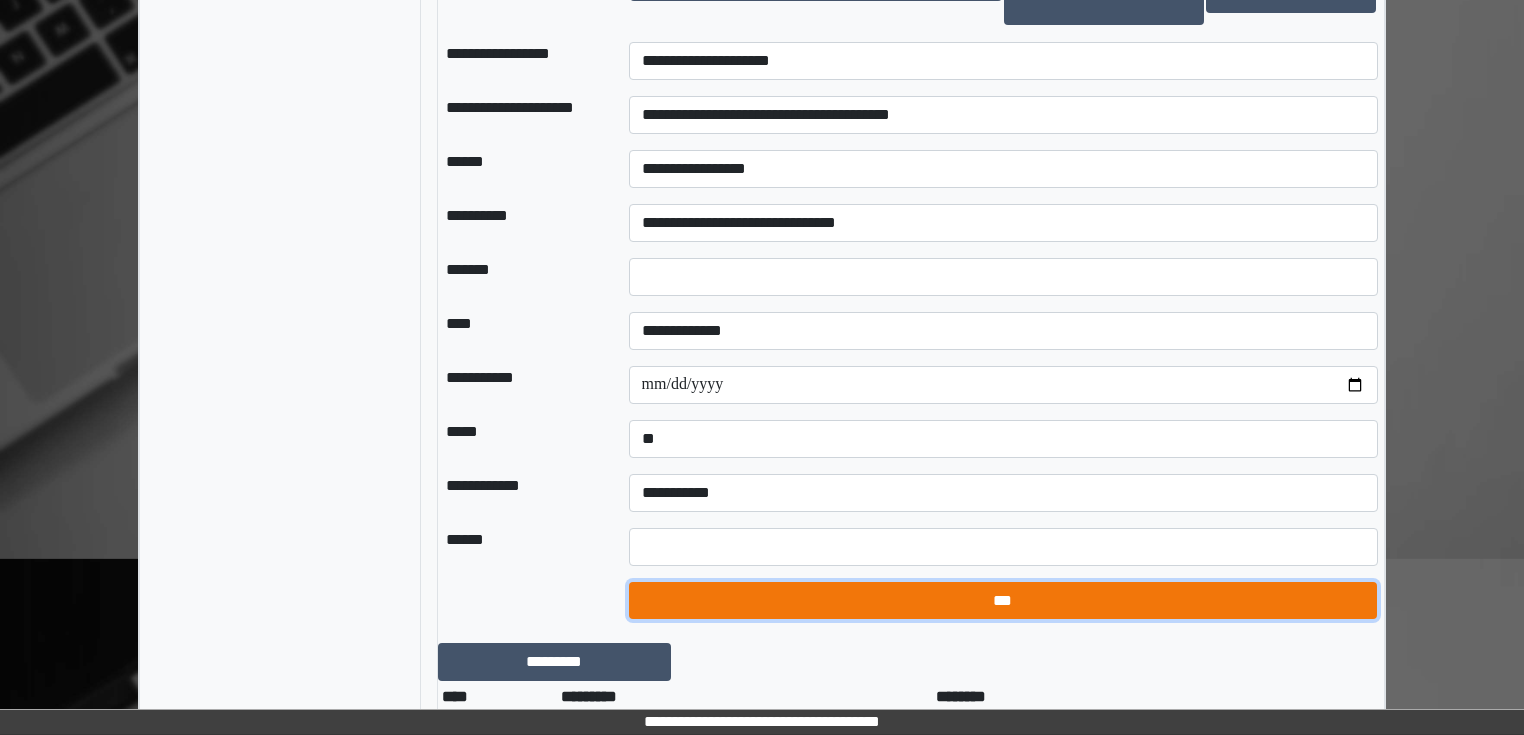 click on "***" at bounding box center (1003, 601) 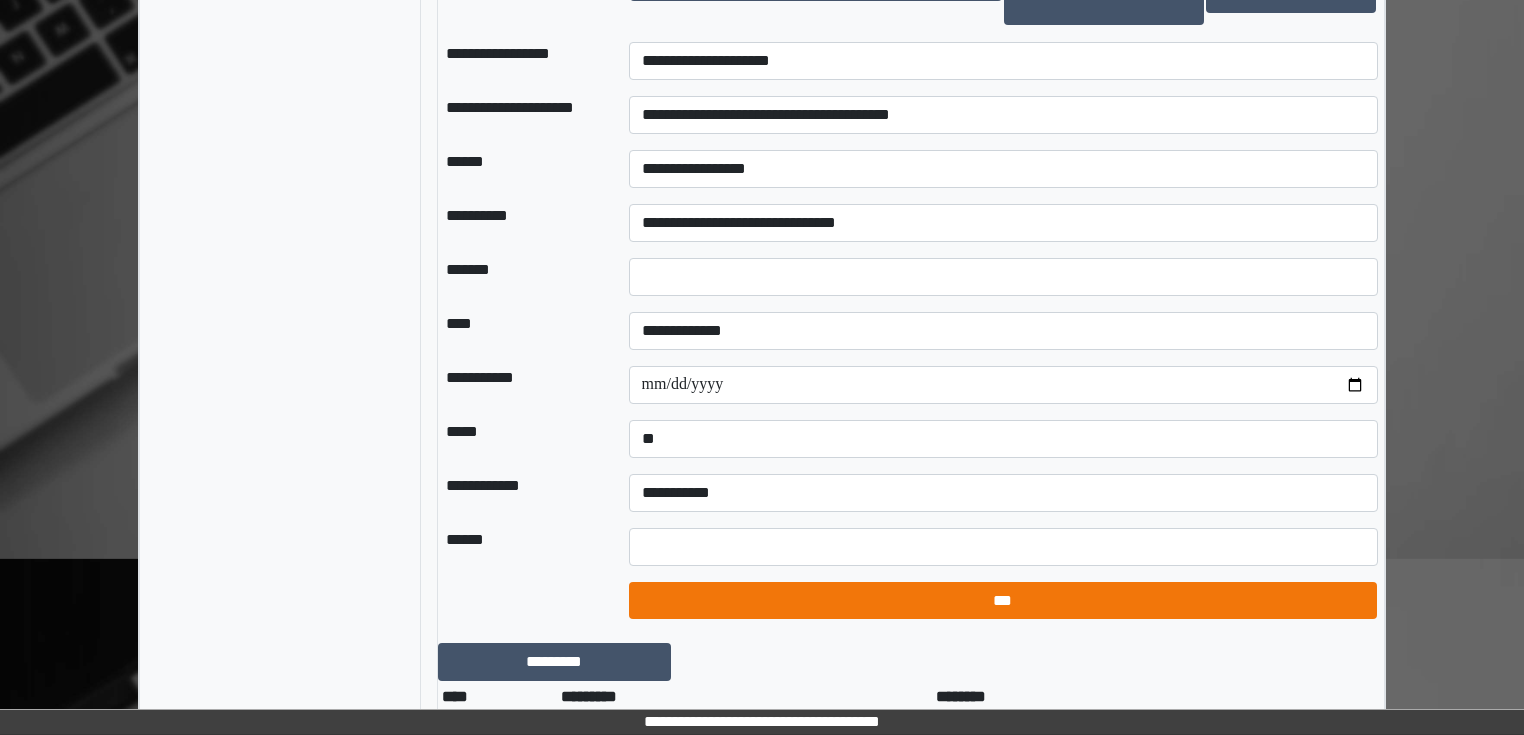 select on "*" 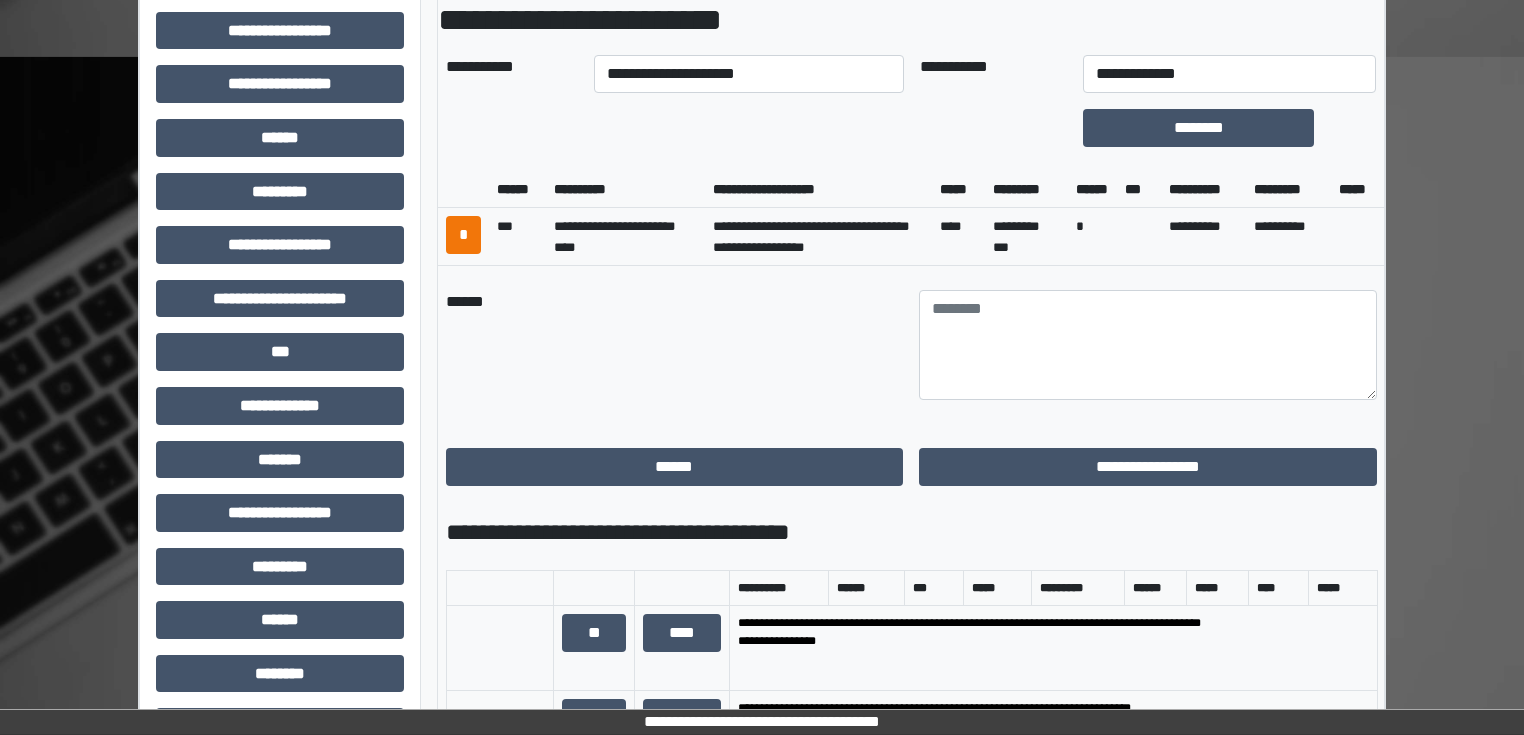 scroll, scrollTop: 800, scrollLeft: 0, axis: vertical 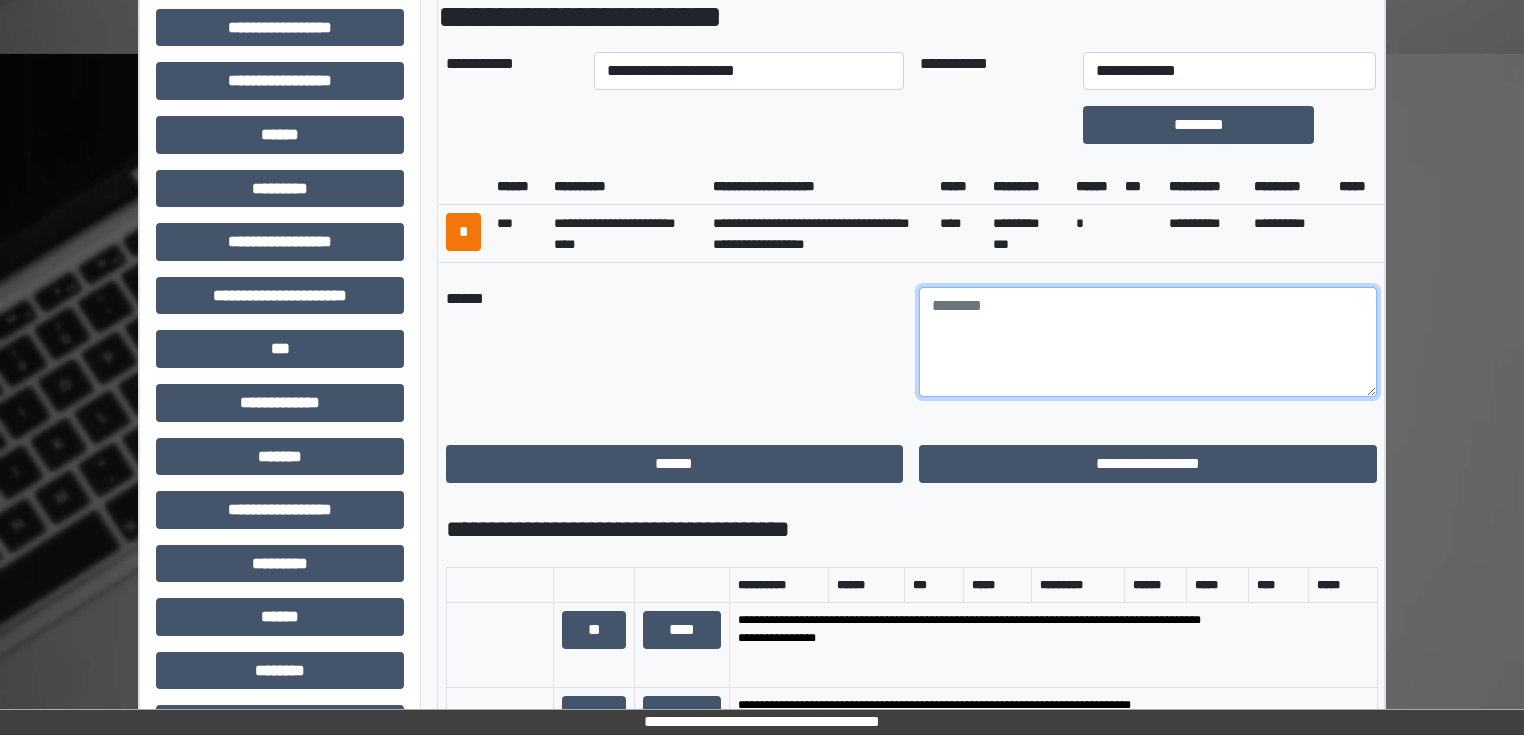 click at bounding box center (1148, 342) 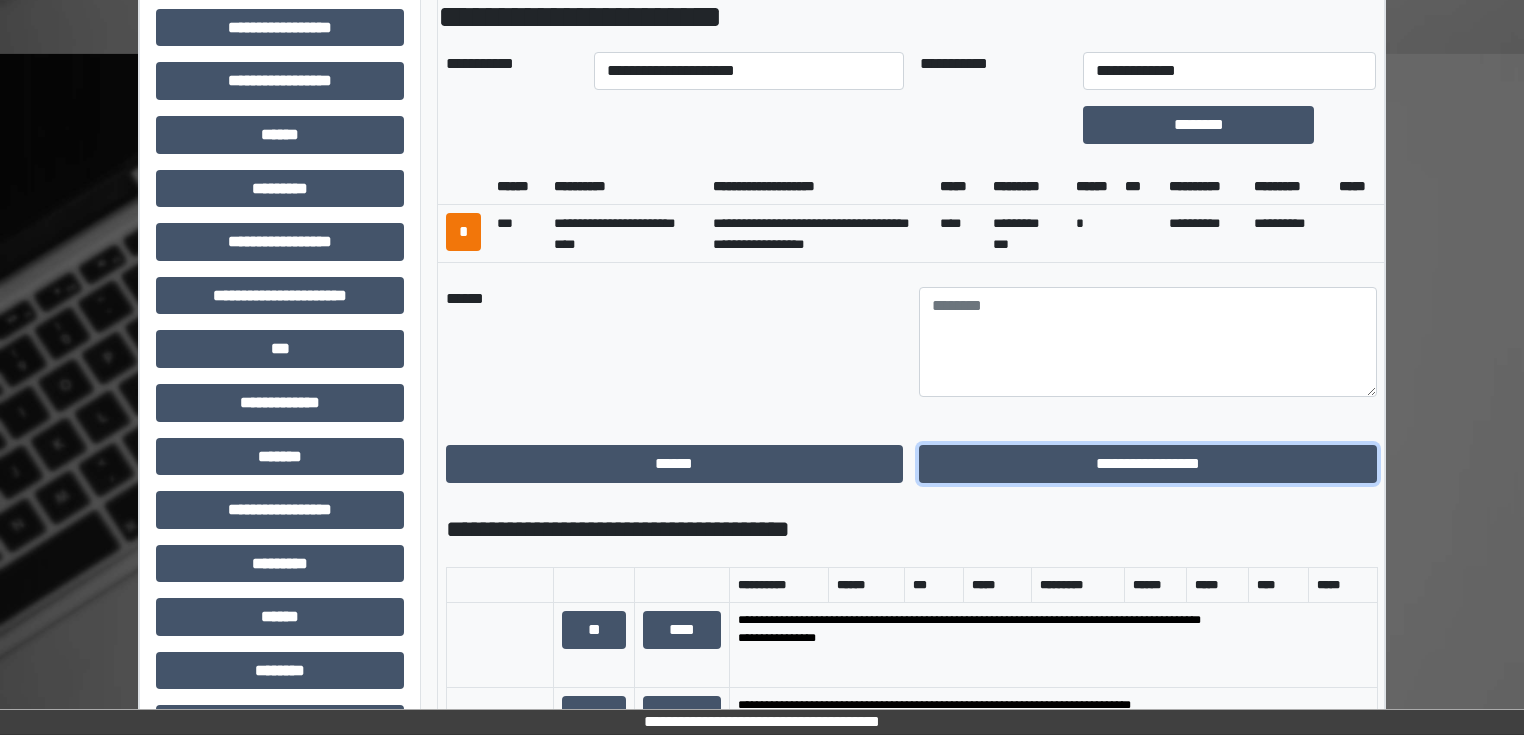 click on "**********" at bounding box center (1148, 464) 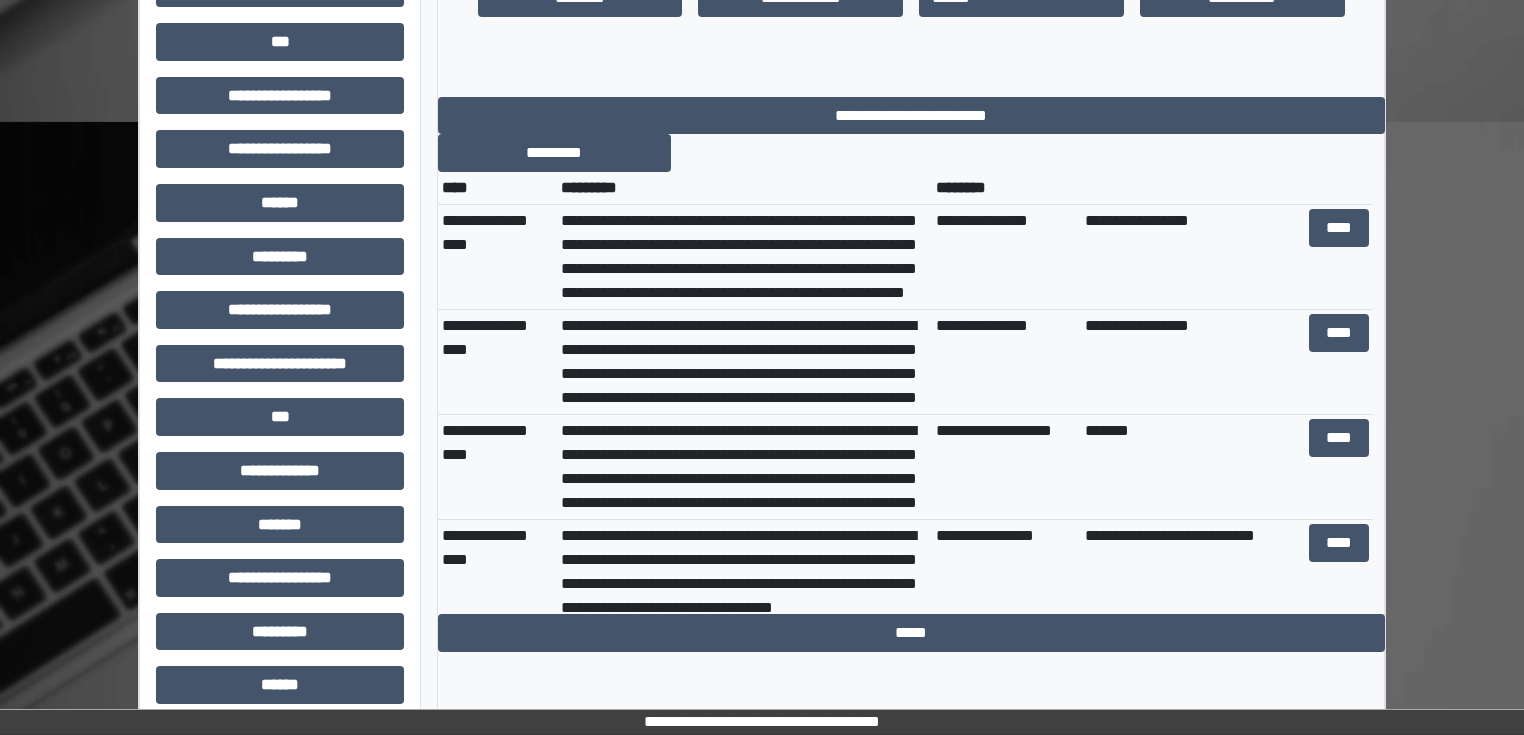 scroll, scrollTop: 640, scrollLeft: 0, axis: vertical 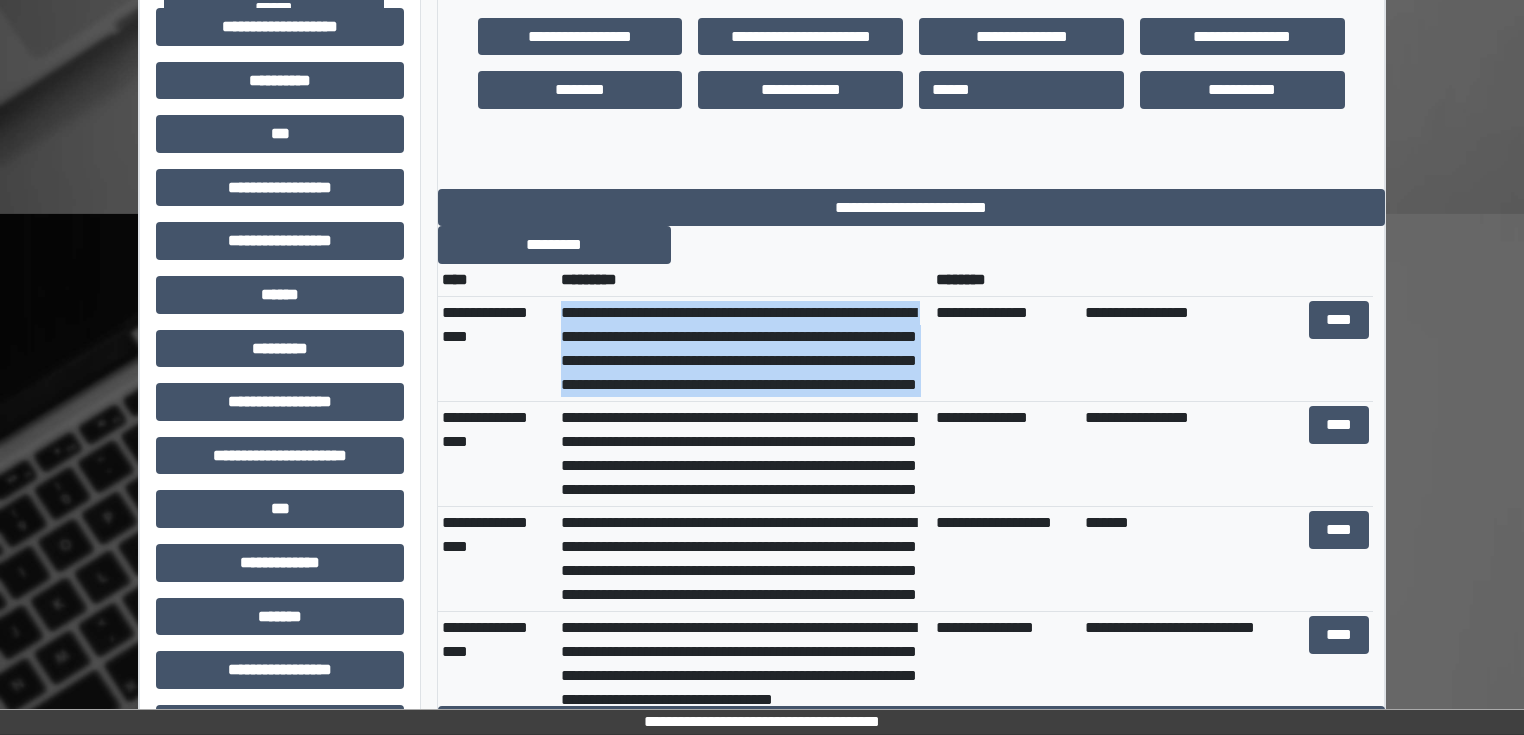 drag, startPoint x: 736, startPoint y: 381, endPoint x: 561, endPoint y: 311, distance: 188.48077 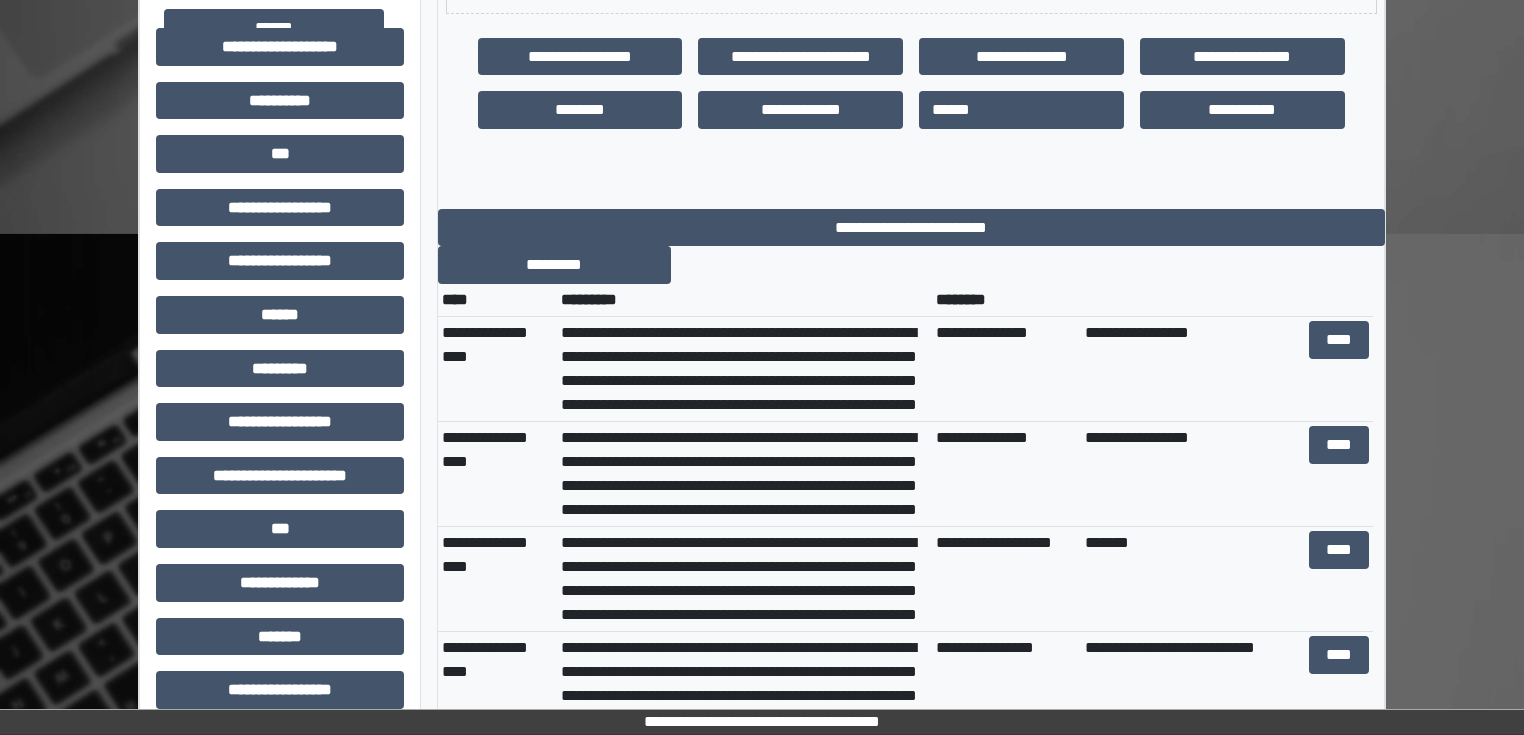 scroll, scrollTop: 640, scrollLeft: 0, axis: vertical 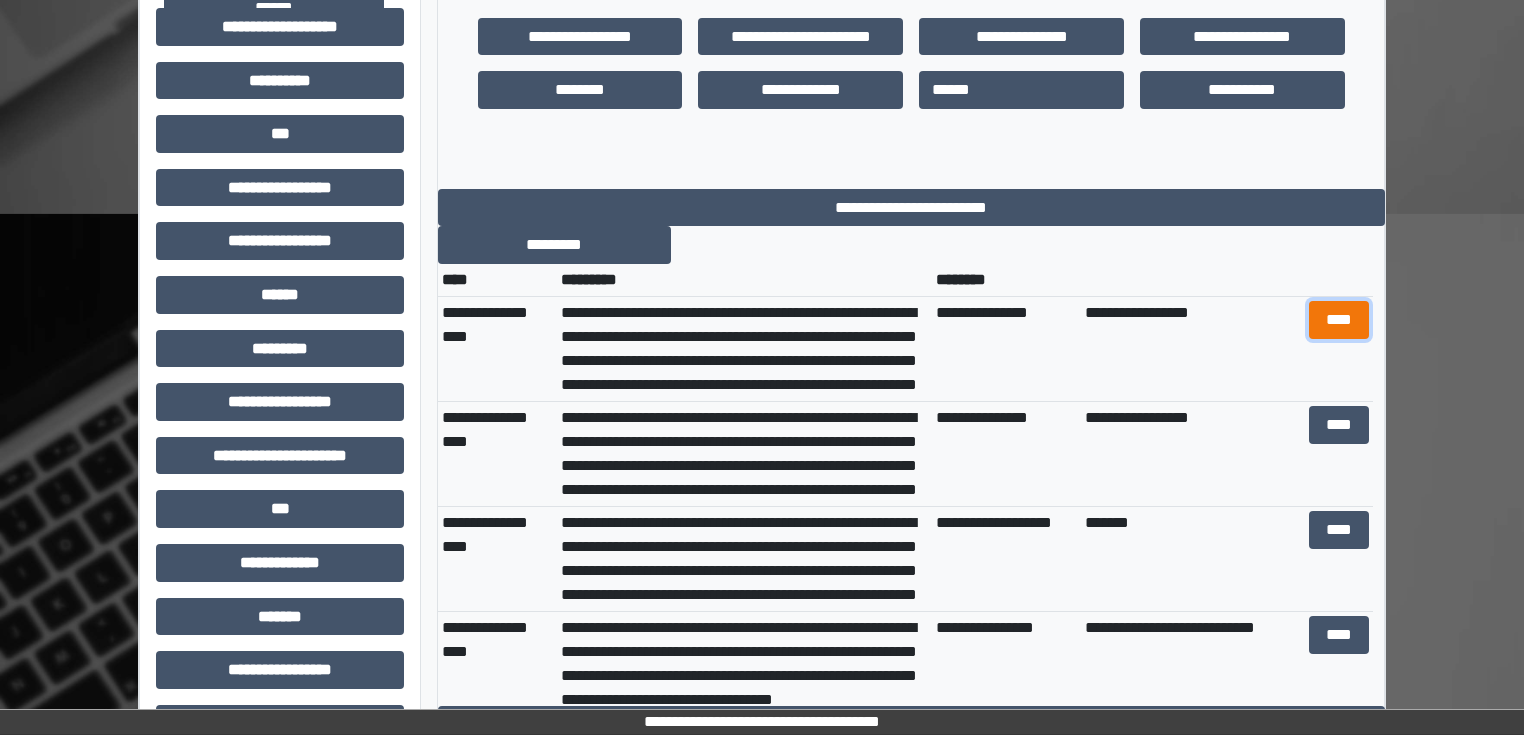 click on "****" at bounding box center [1338, 320] 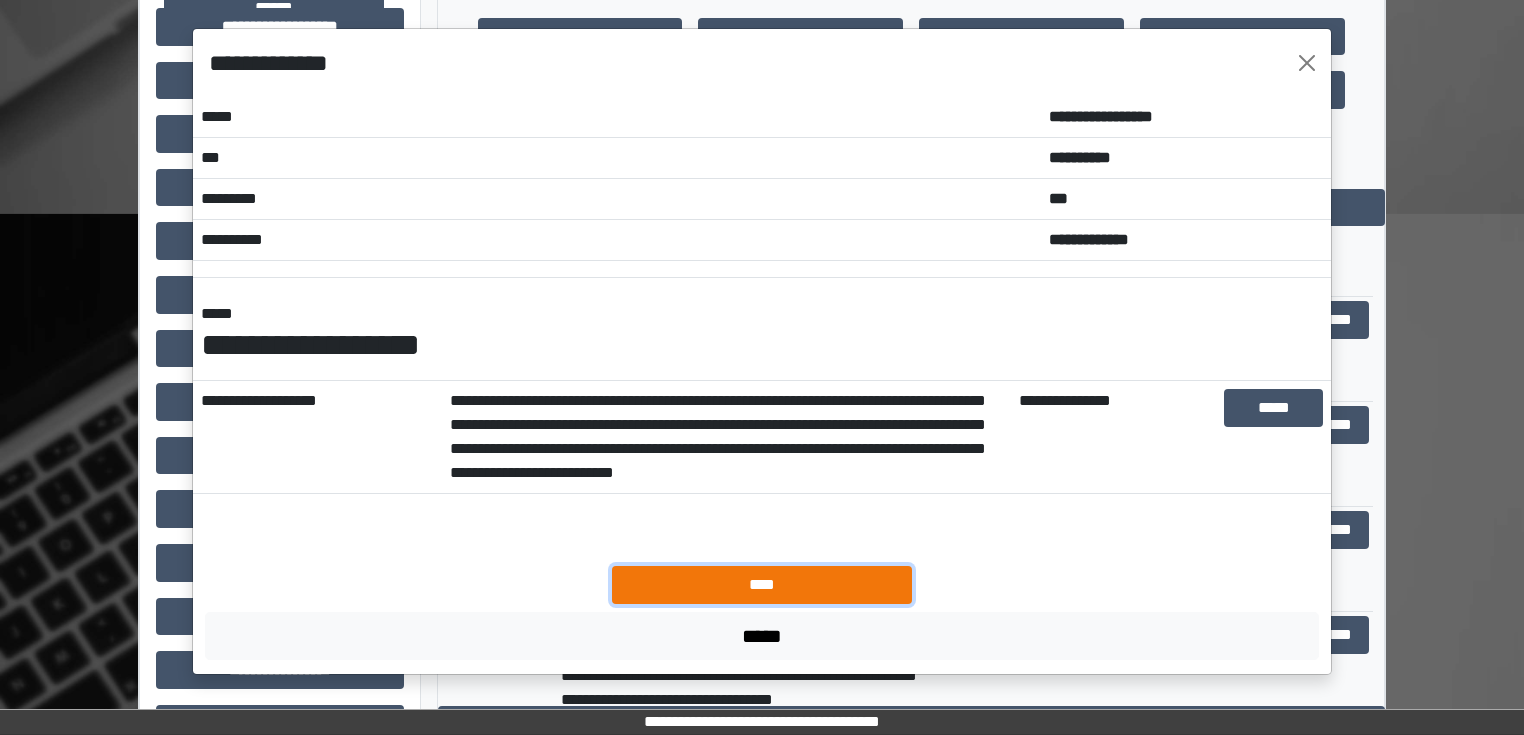 click on "****" at bounding box center [762, 585] 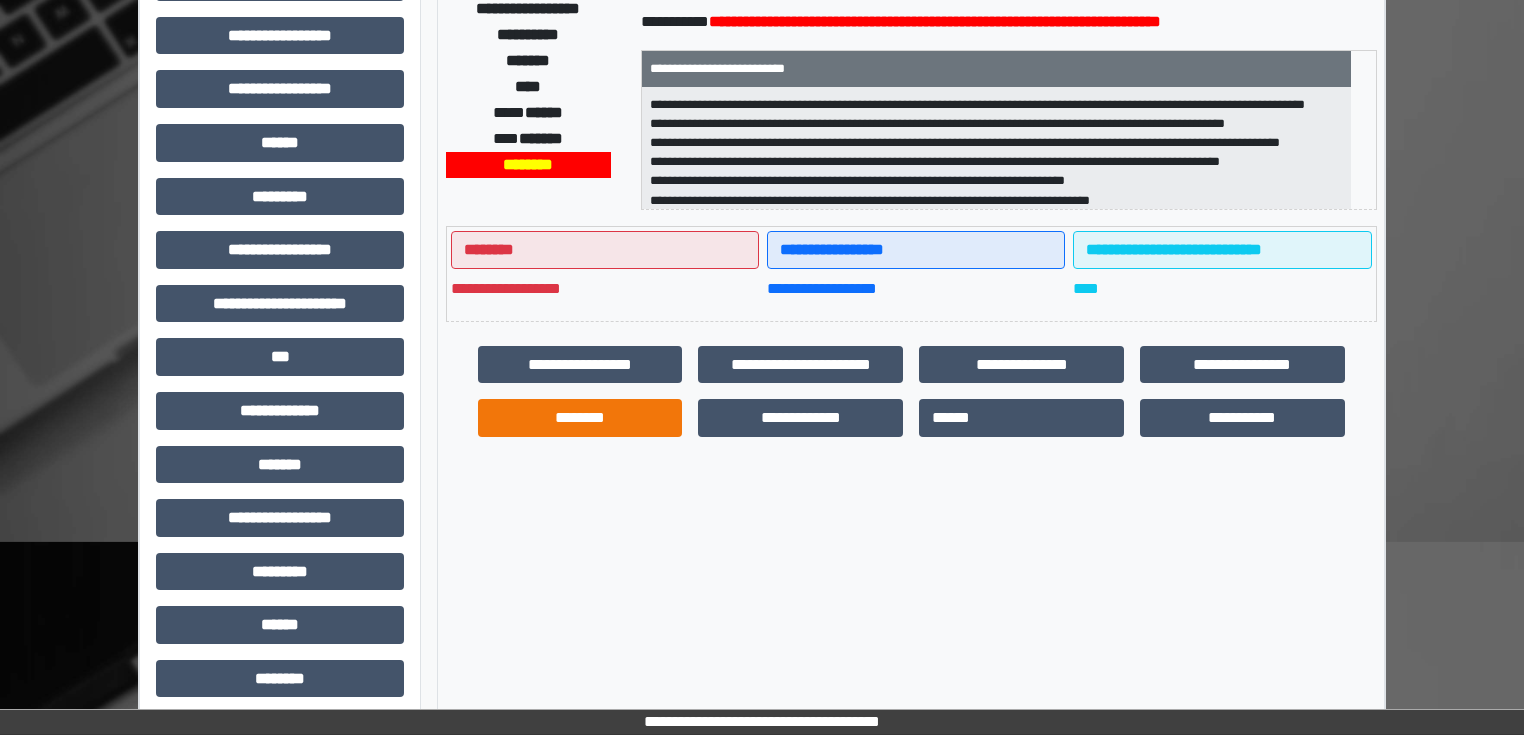 scroll, scrollTop: 320, scrollLeft: 0, axis: vertical 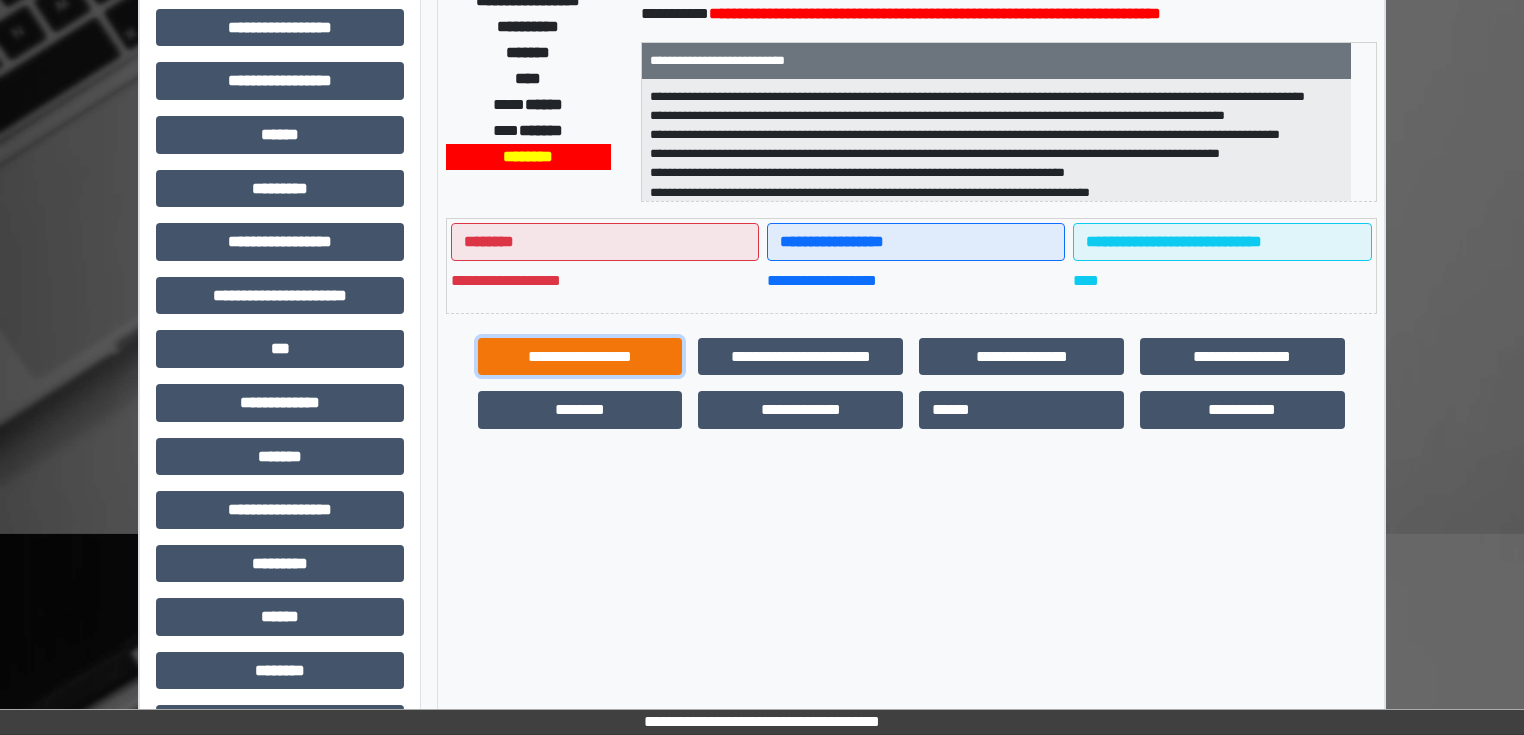 click on "**********" at bounding box center [580, 357] 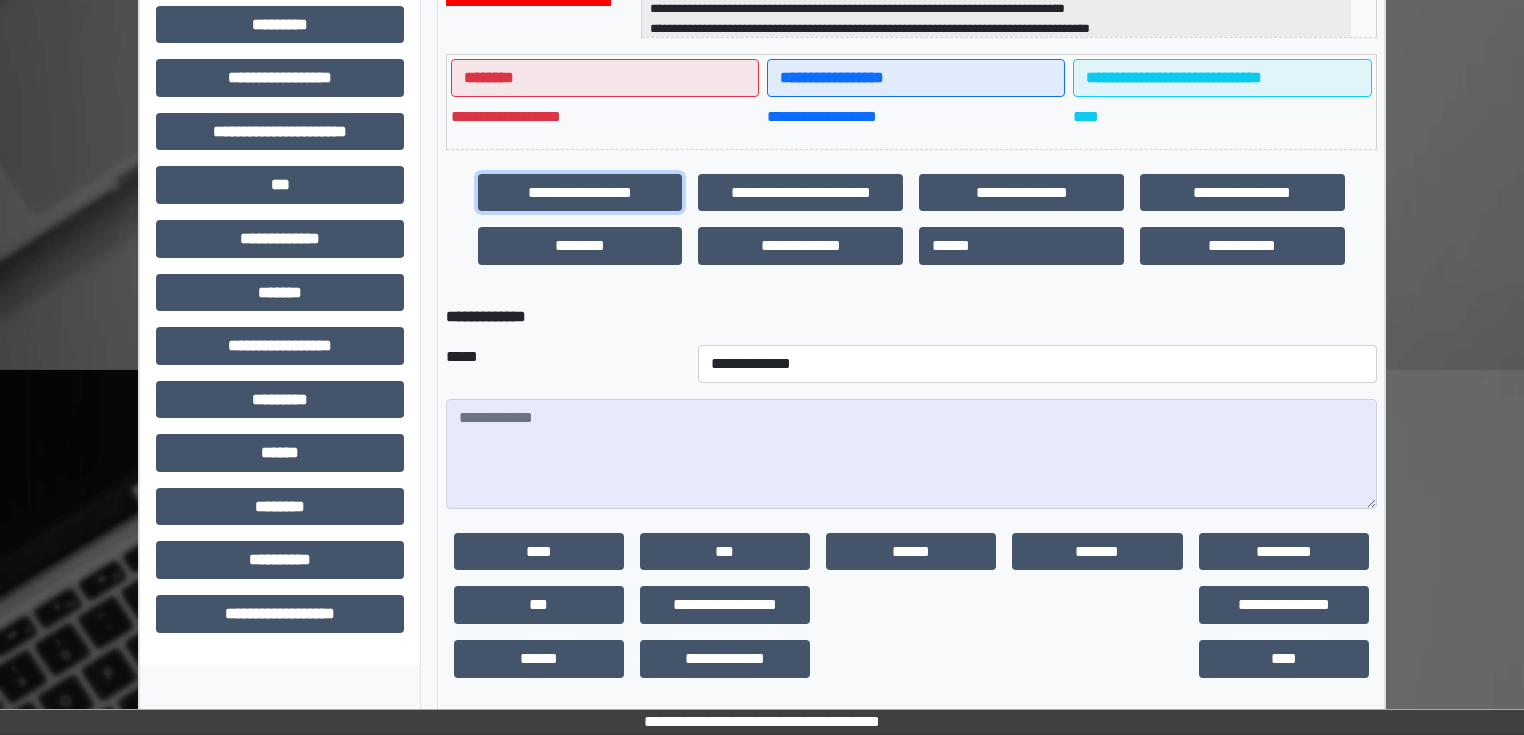 scroll, scrollTop: 491, scrollLeft: 0, axis: vertical 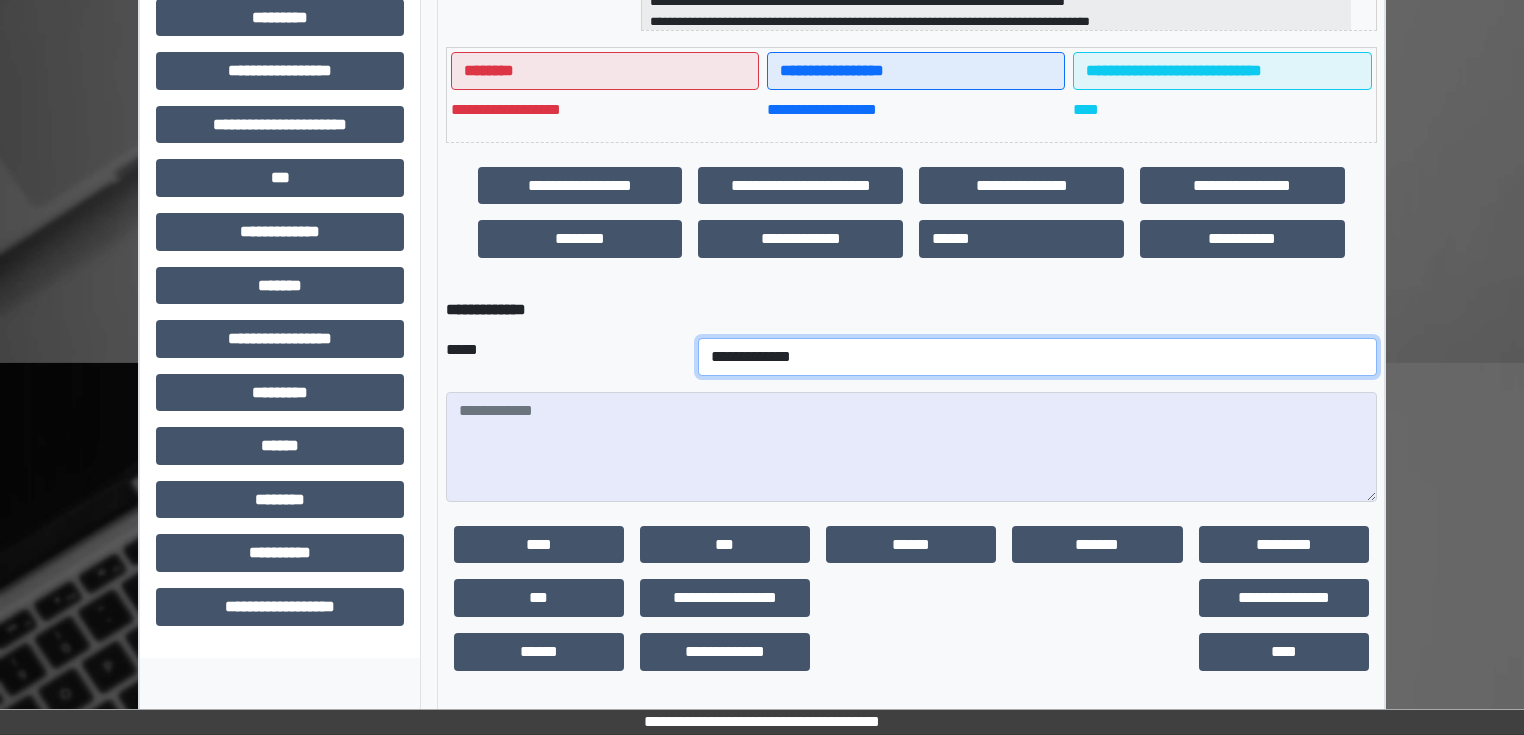 click on "**********" at bounding box center [1037, 357] 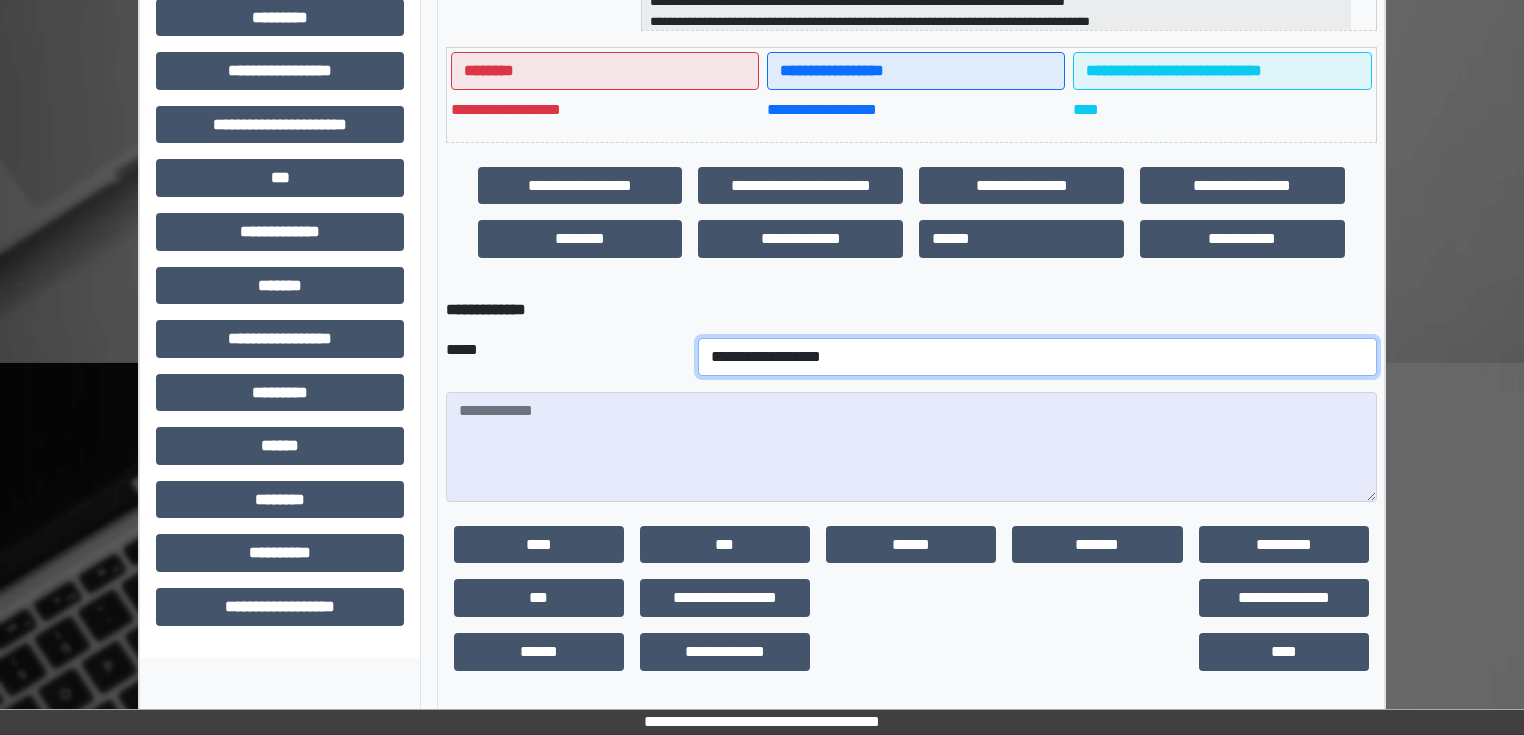 click on "**********" at bounding box center (1037, 357) 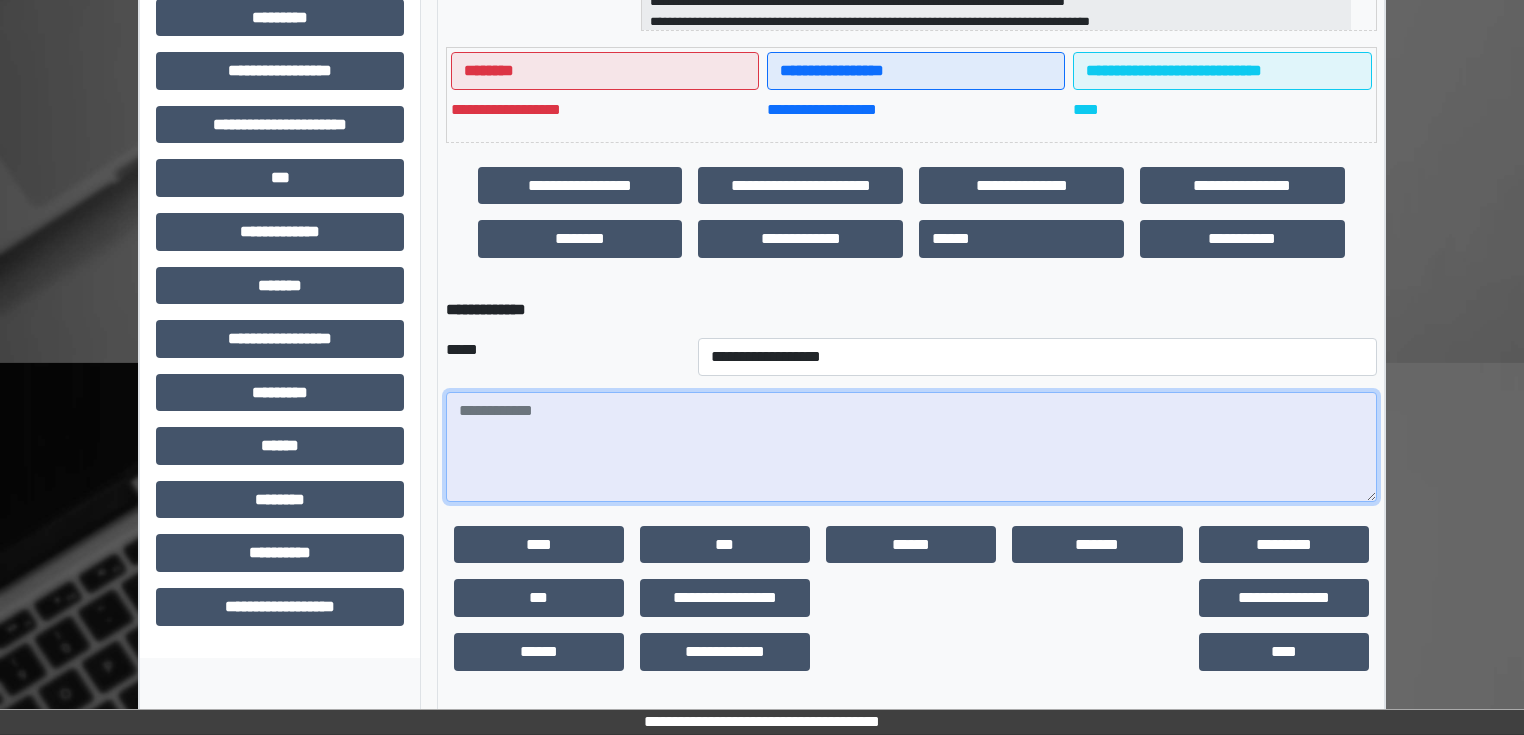 click at bounding box center (911, 447) 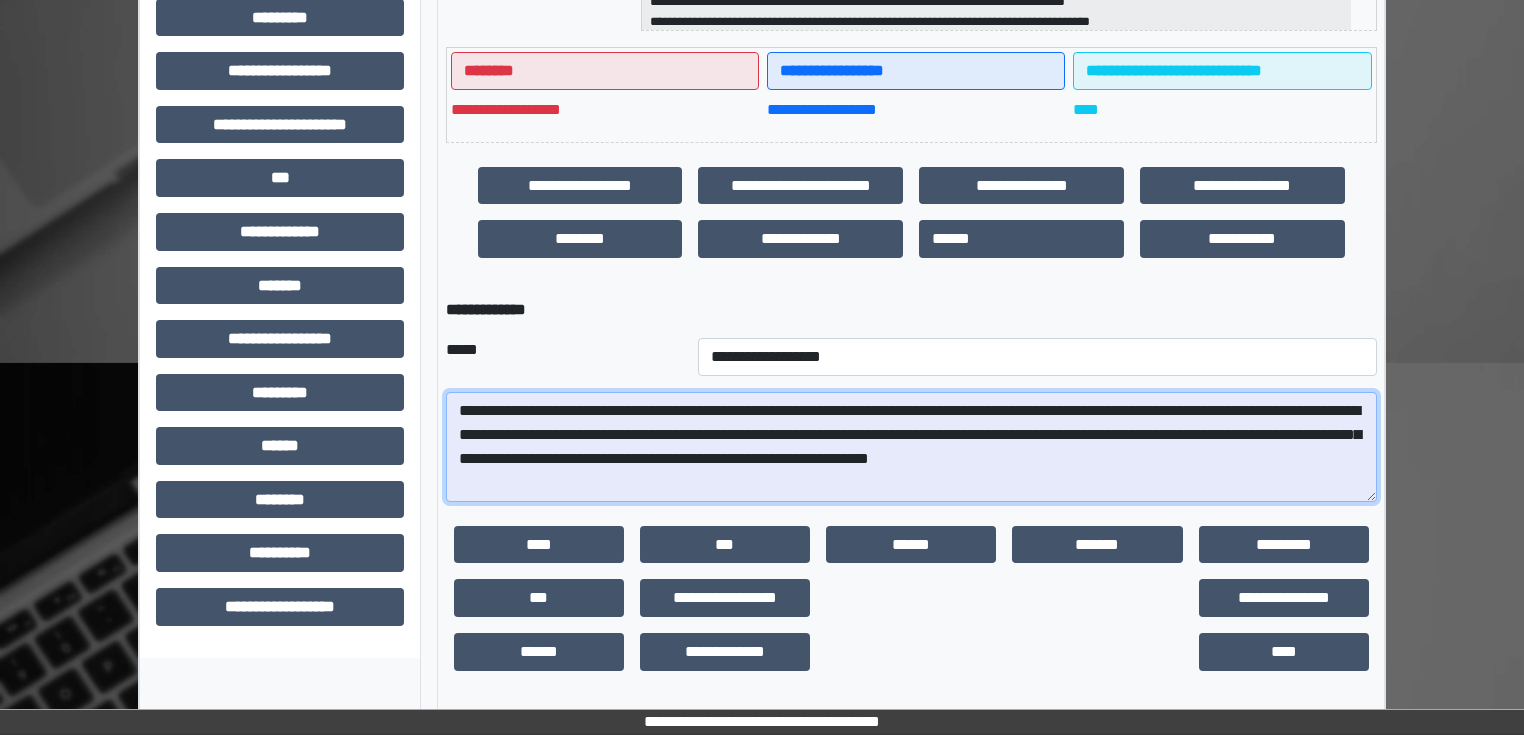 click on "**********" at bounding box center (911, 447) 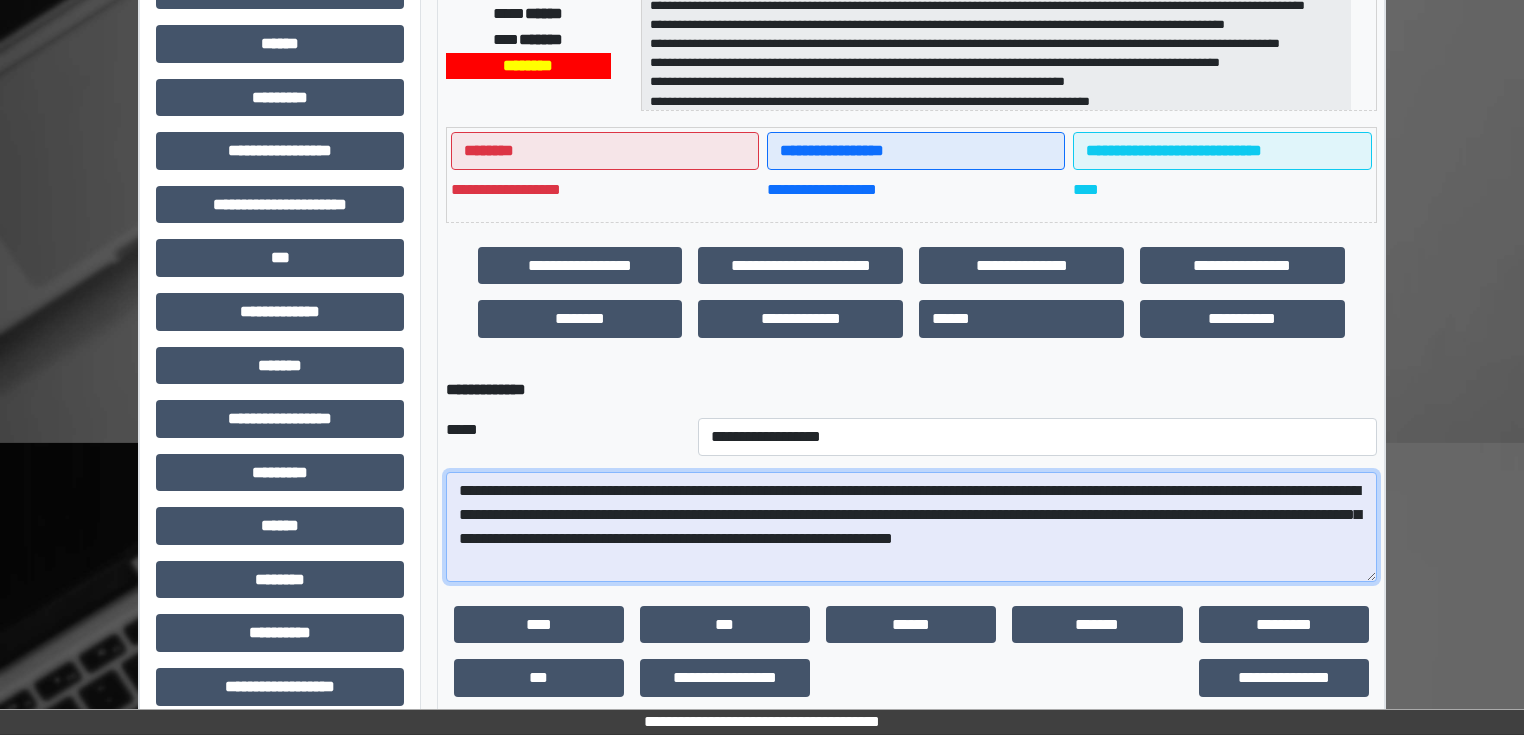 scroll, scrollTop: 491, scrollLeft: 0, axis: vertical 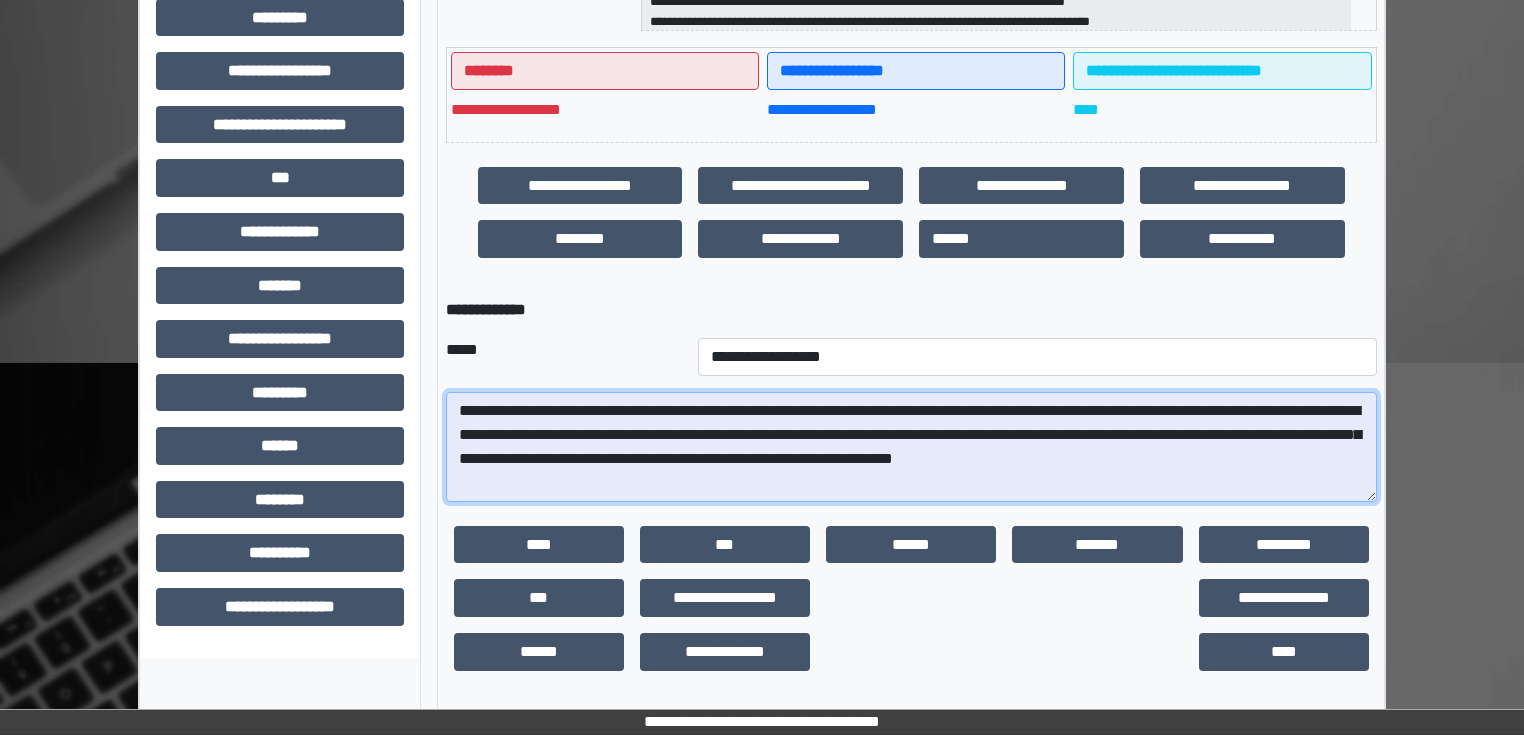 click on "**********" at bounding box center [911, 447] 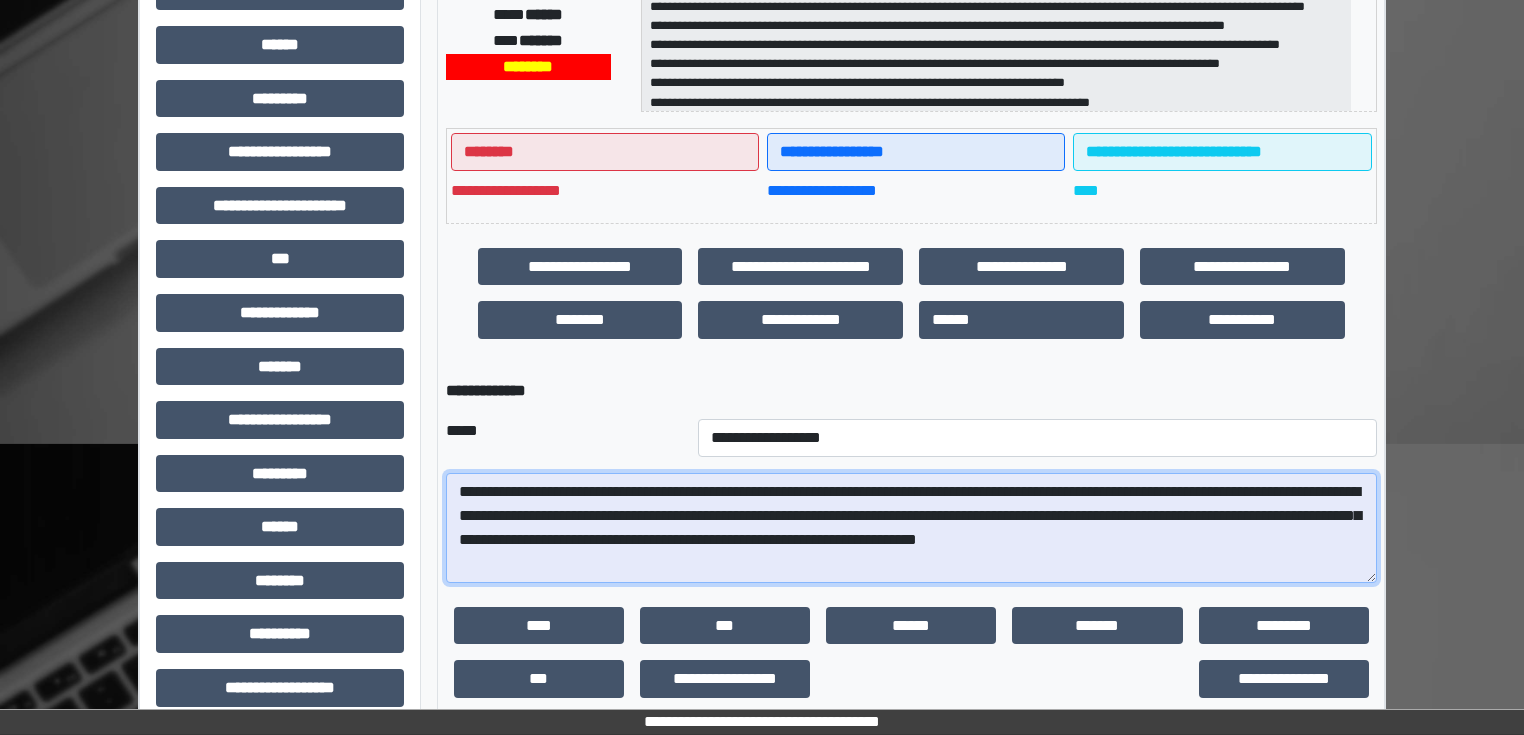 scroll, scrollTop: 411, scrollLeft: 0, axis: vertical 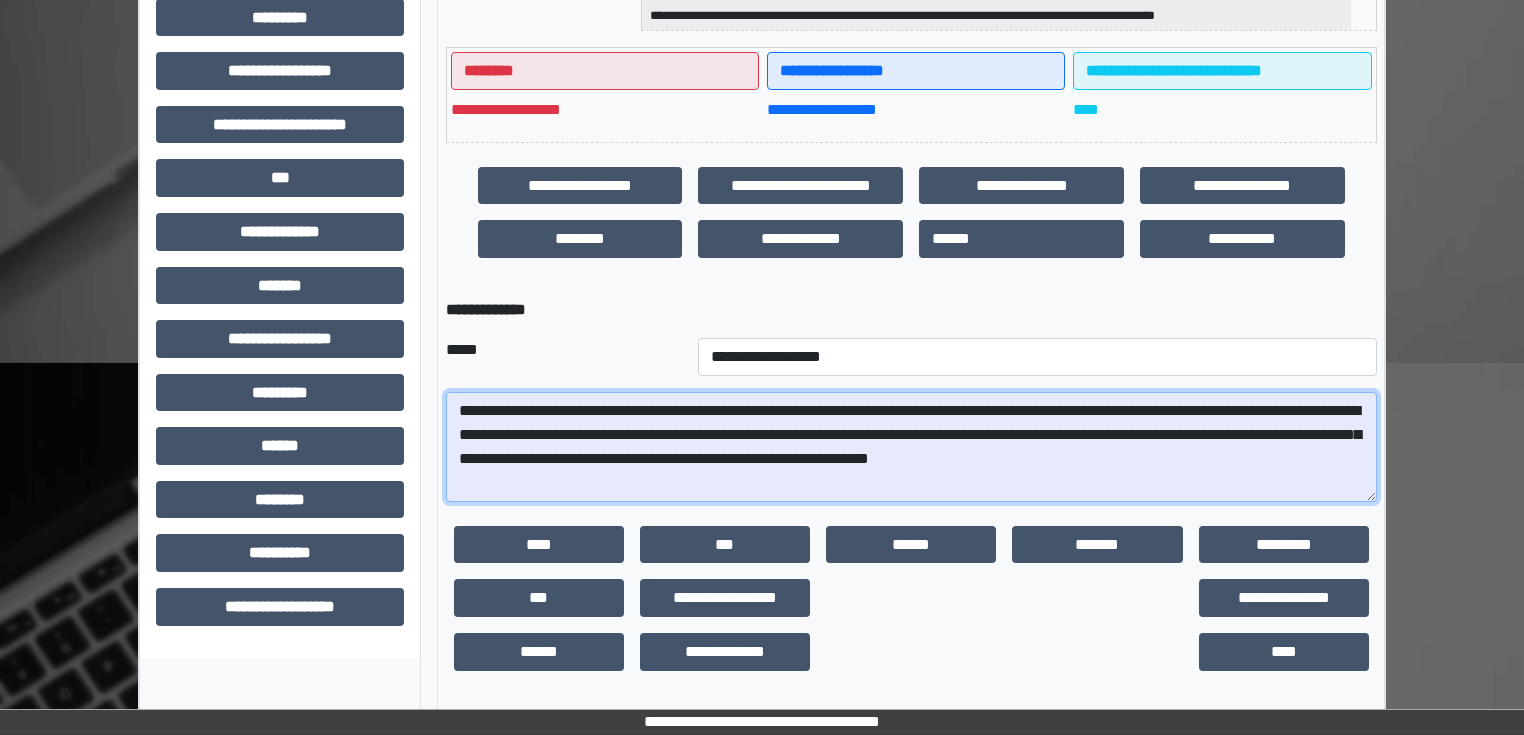 click on "**********" at bounding box center (911, 447) 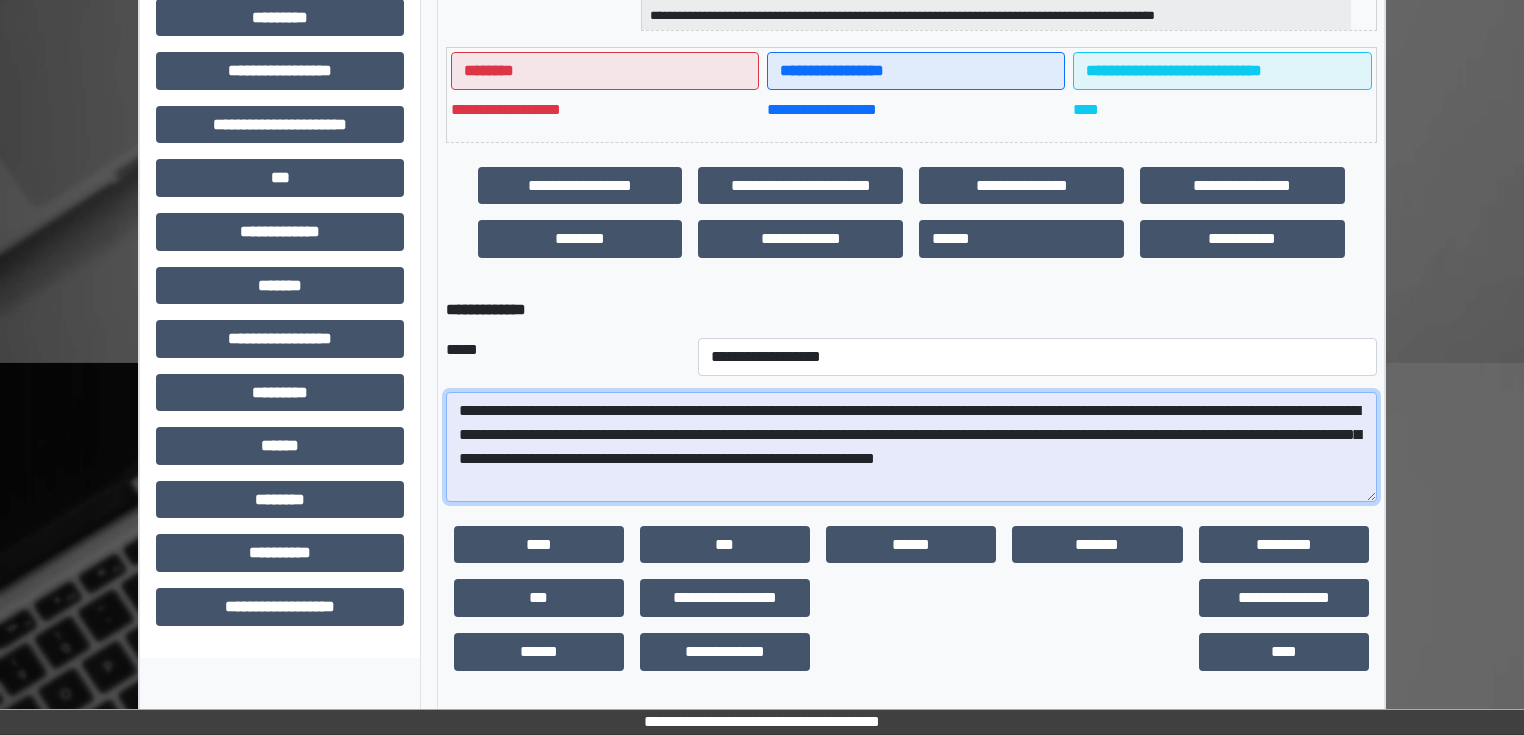 click on "**********" at bounding box center [911, 447] 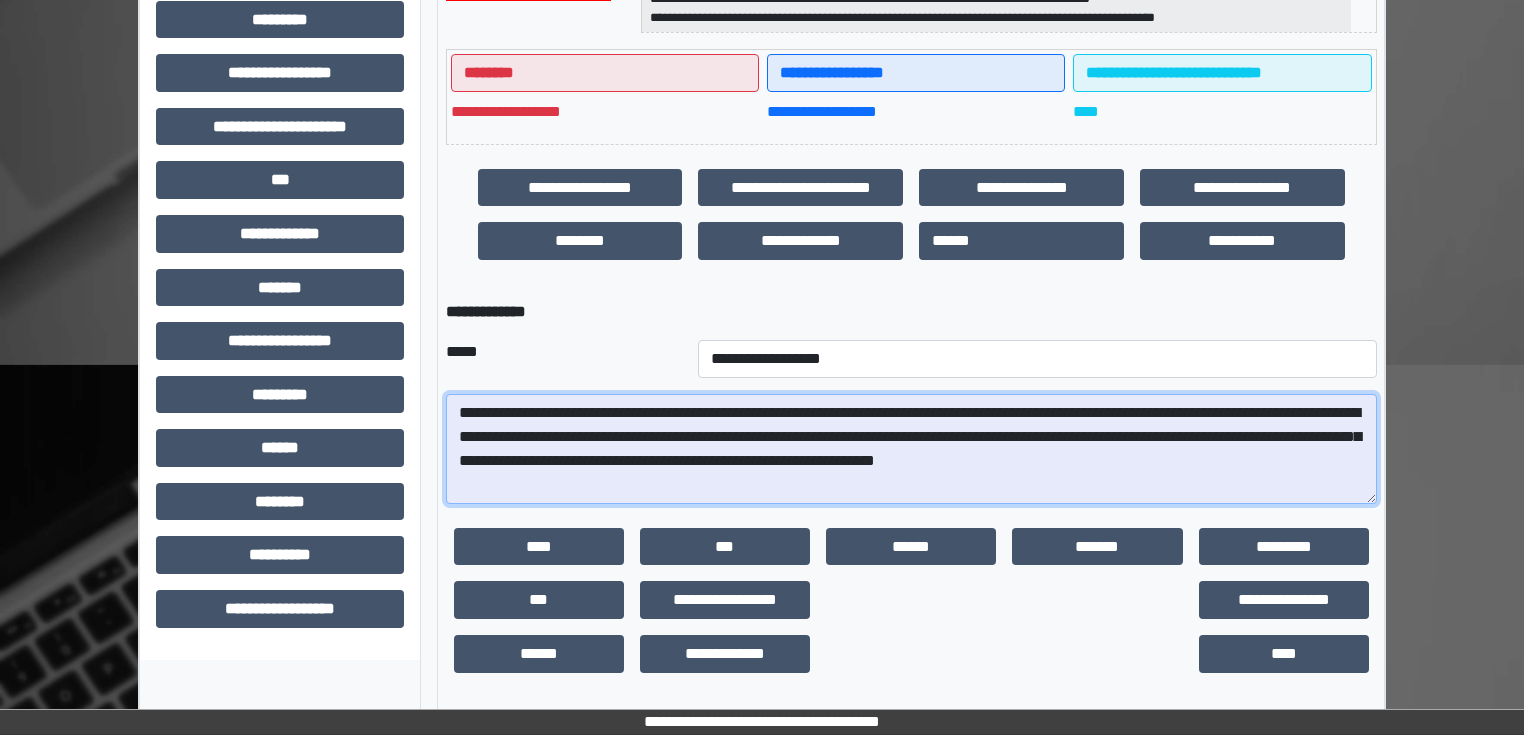 scroll, scrollTop: 491, scrollLeft: 0, axis: vertical 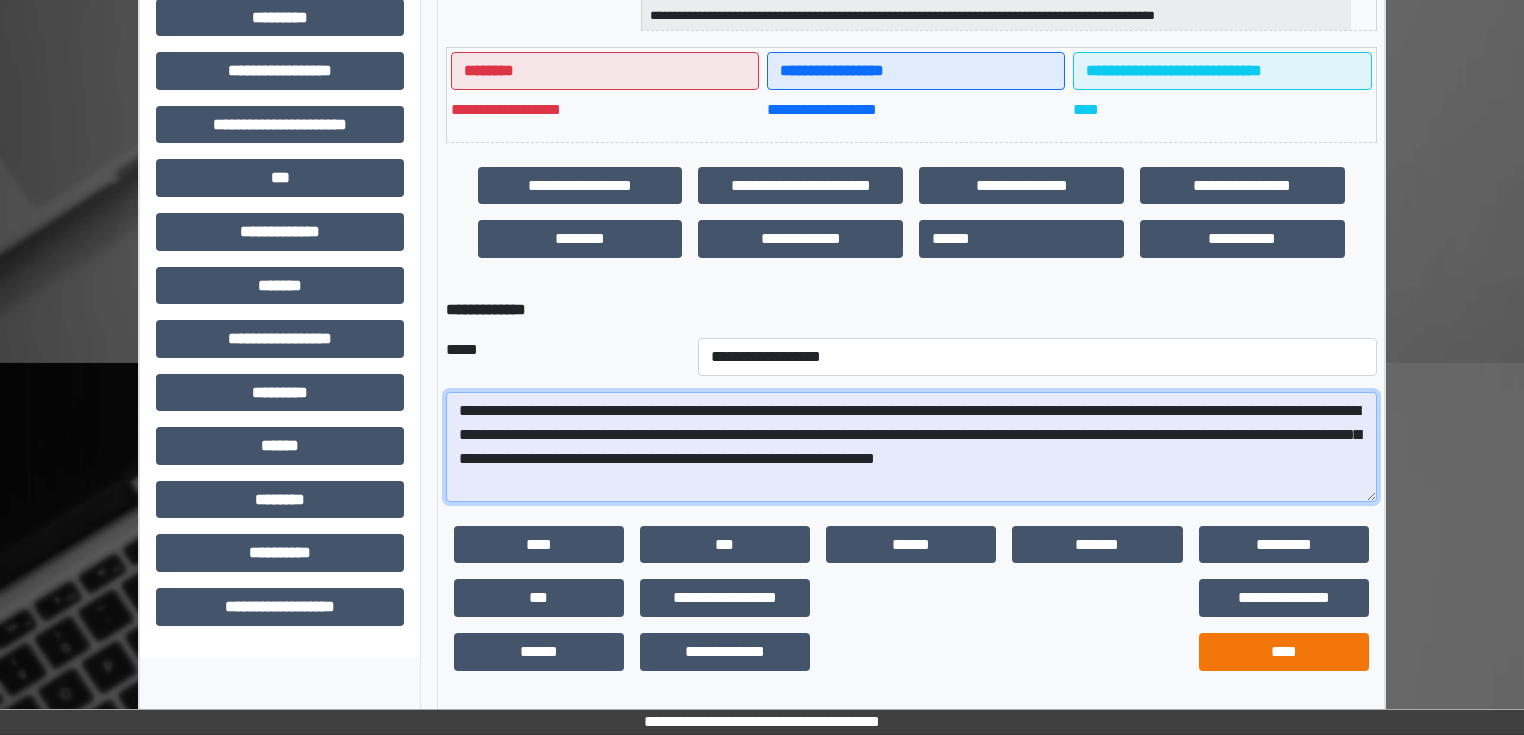 type on "**********" 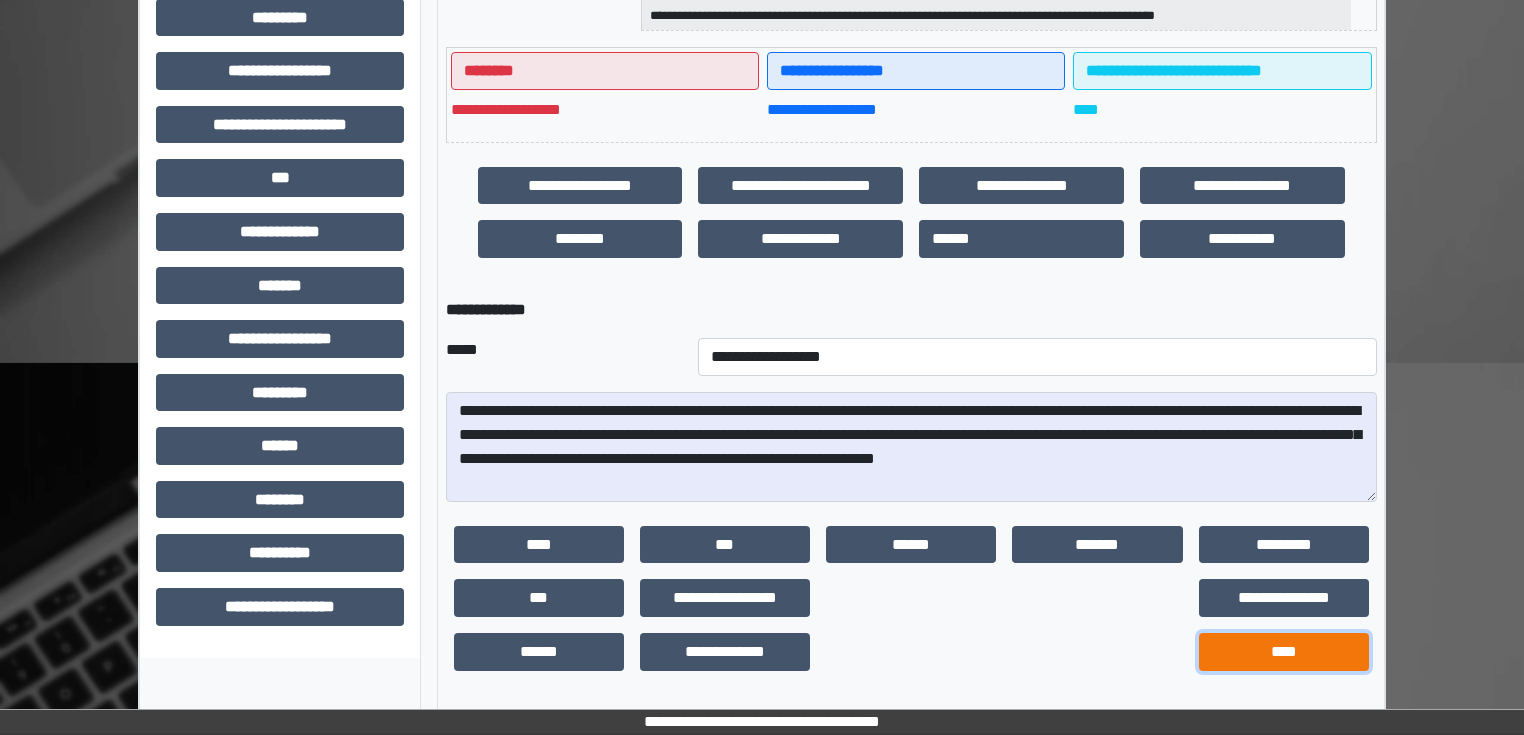 click on "****" at bounding box center [1284, 652] 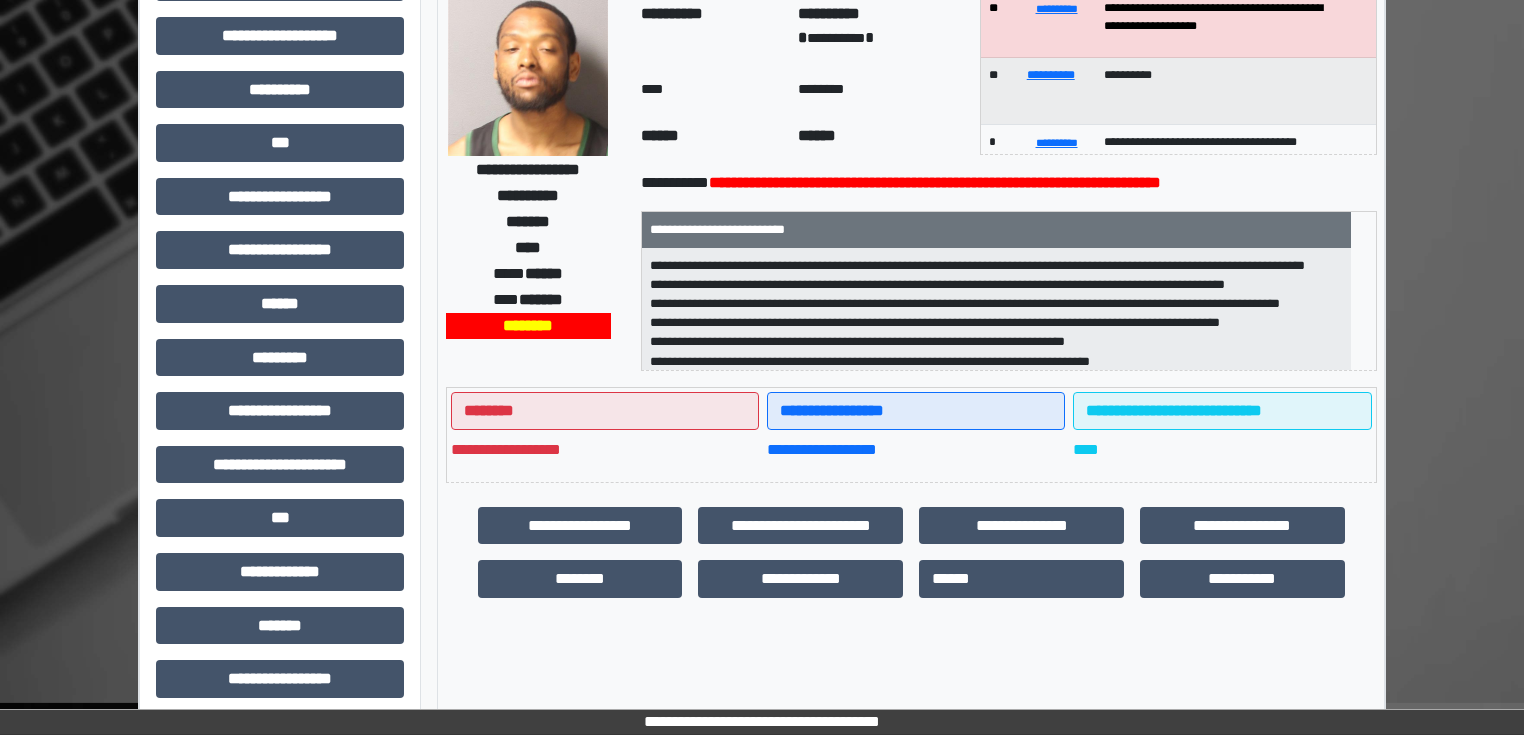 scroll, scrollTop: 0, scrollLeft: 0, axis: both 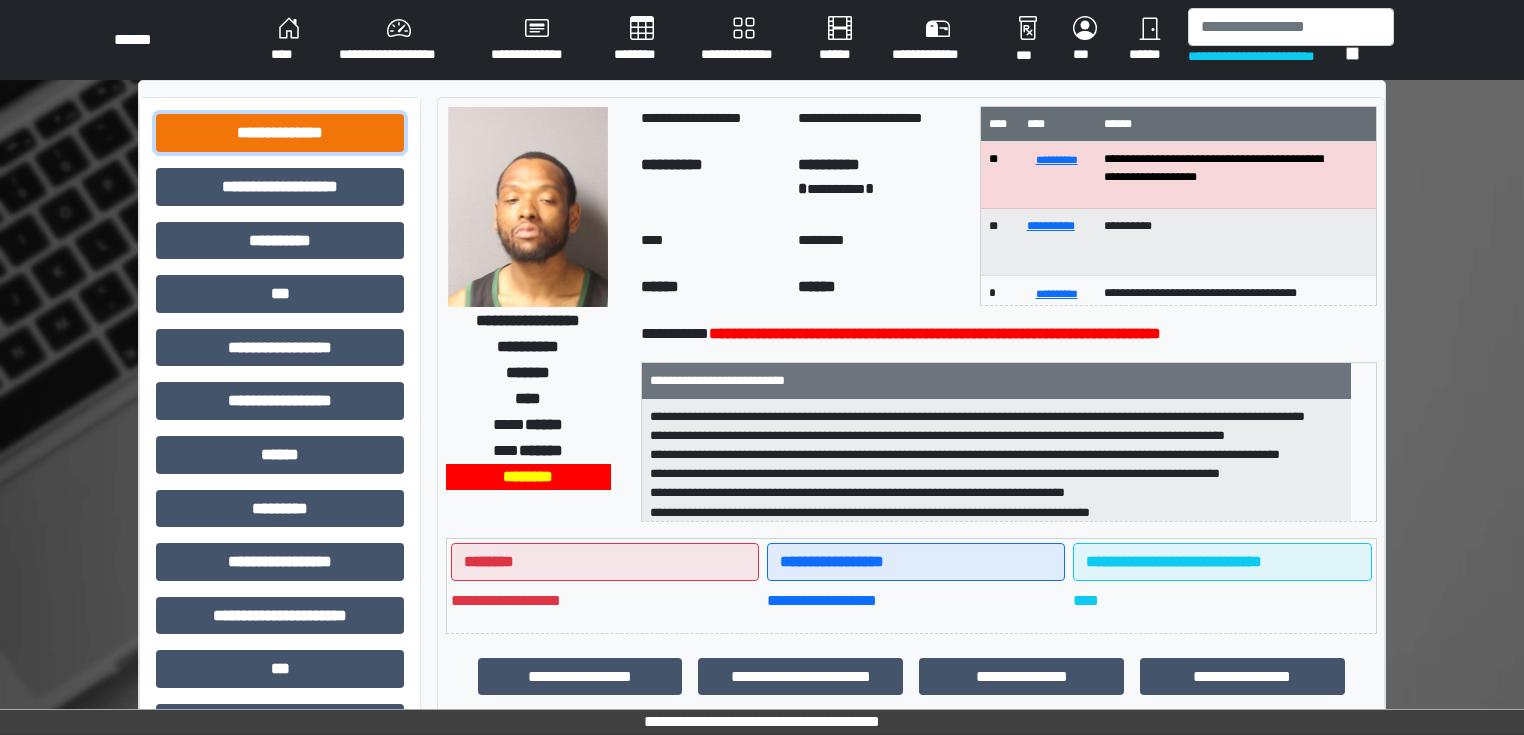 click on "**********" at bounding box center [280, 133] 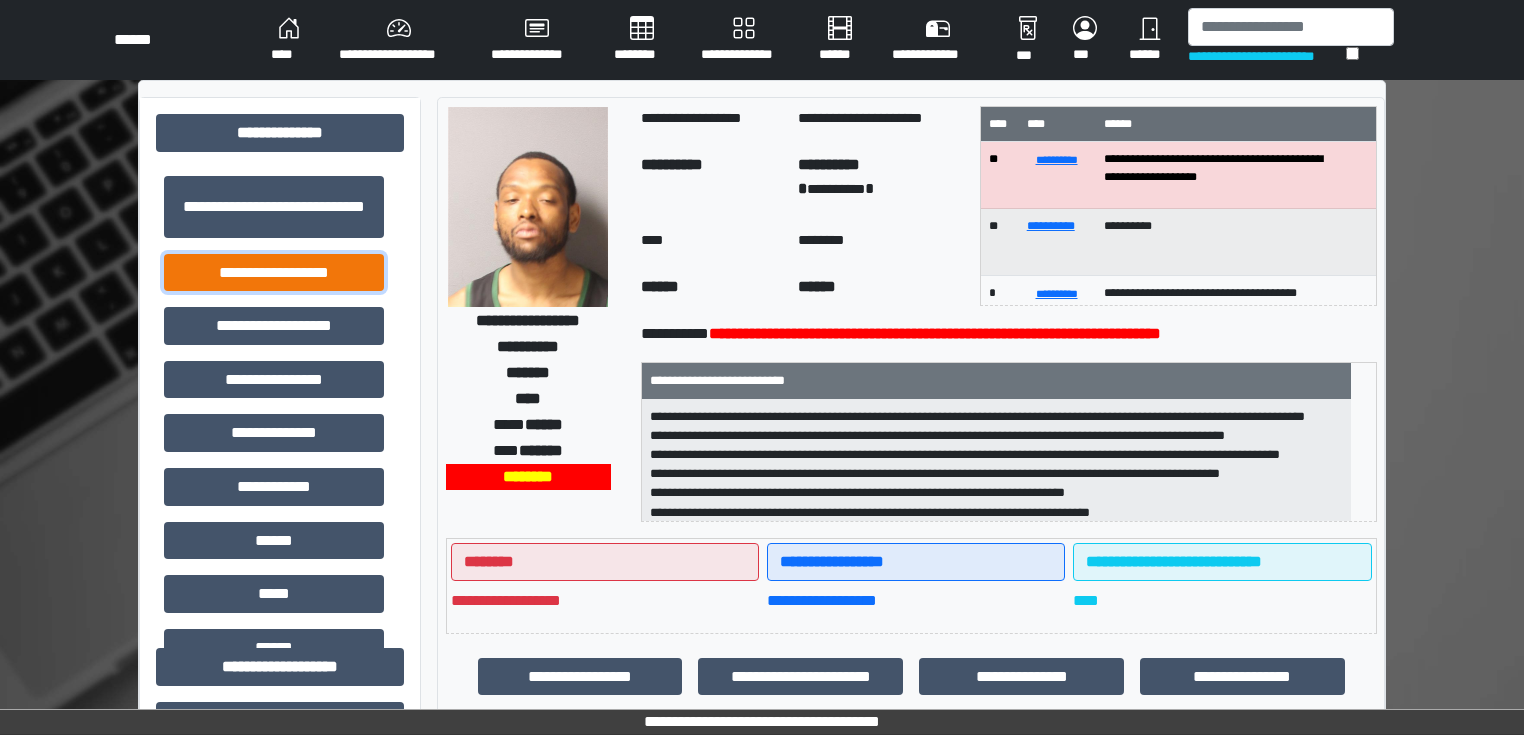 click on "**********" at bounding box center (274, 273) 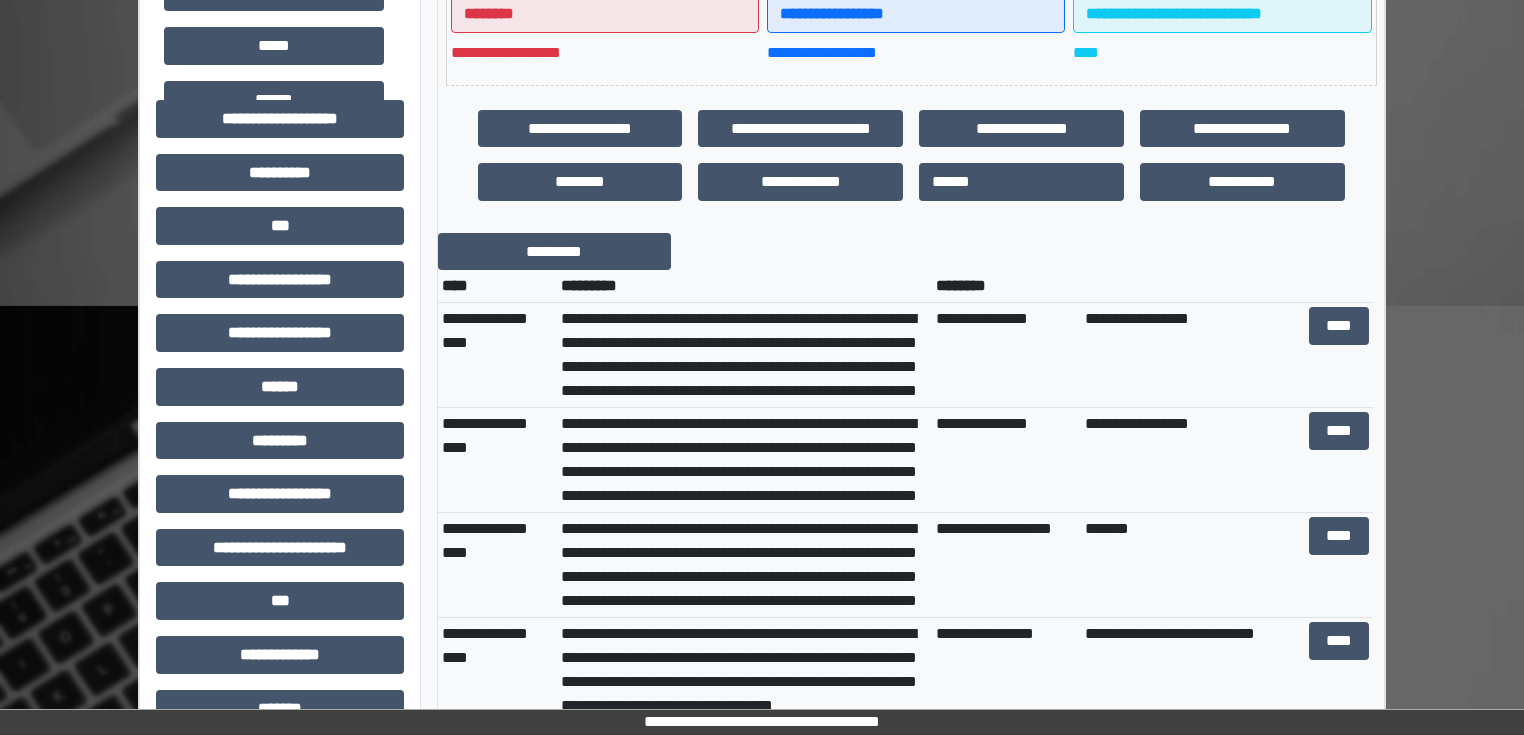 scroll, scrollTop: 560, scrollLeft: 0, axis: vertical 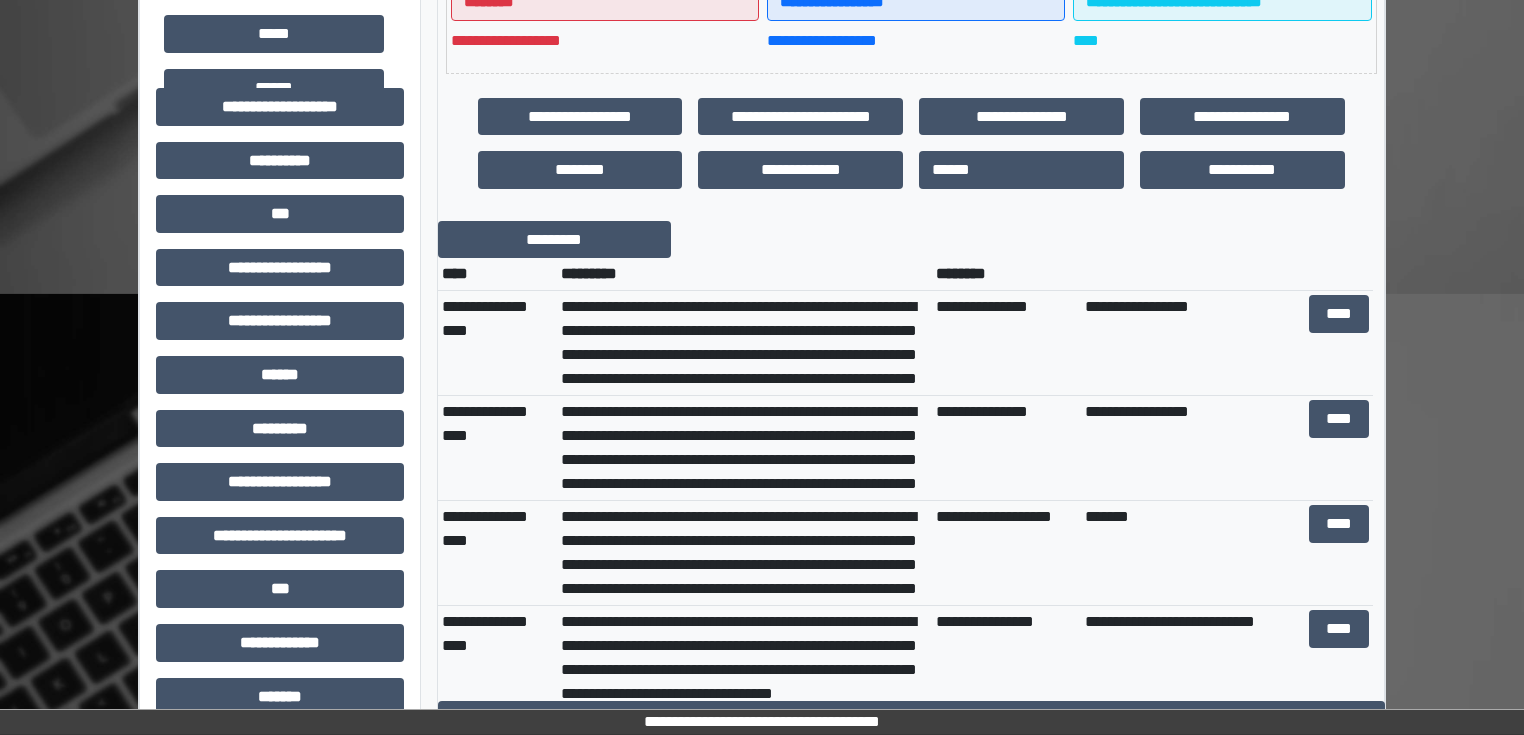 type 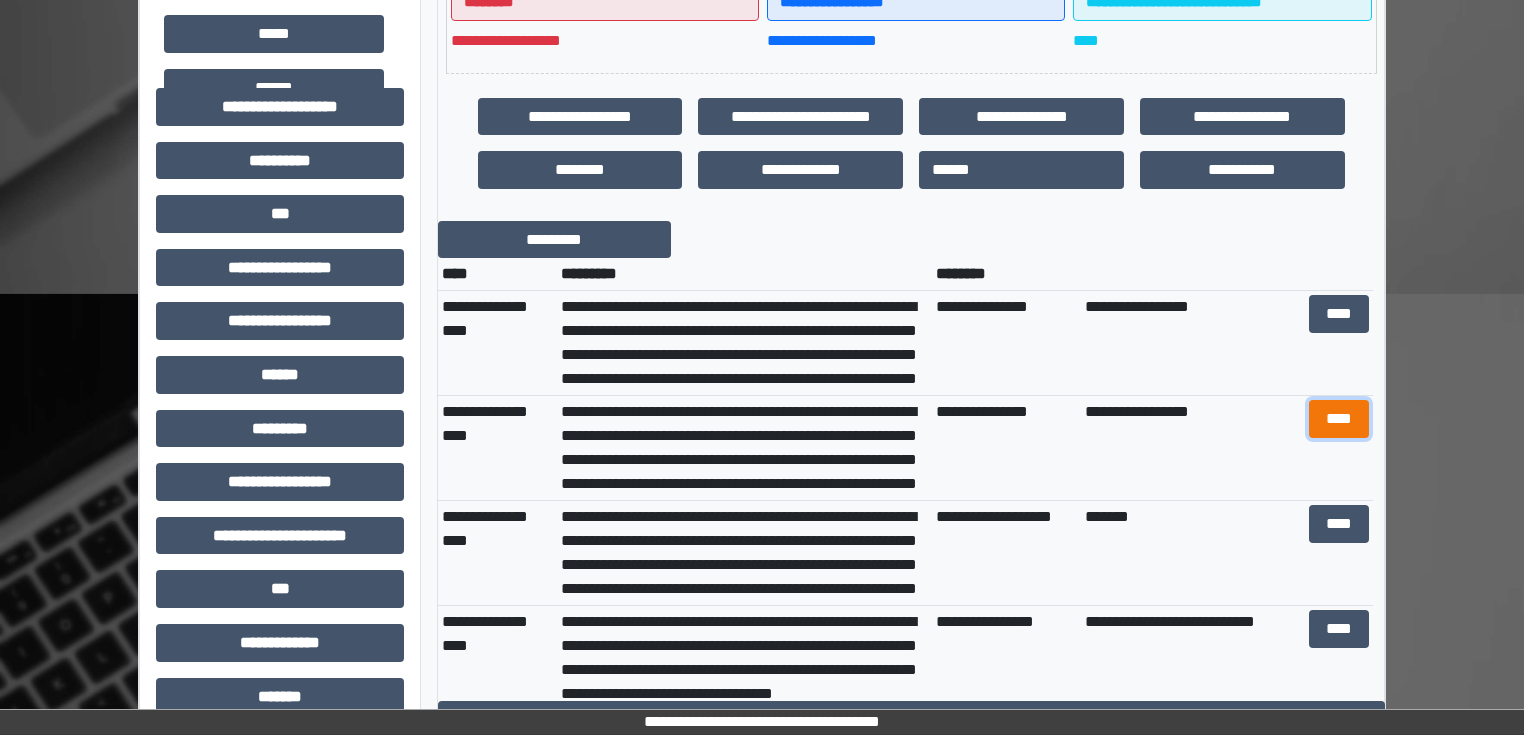 click on "****" at bounding box center (1338, 419) 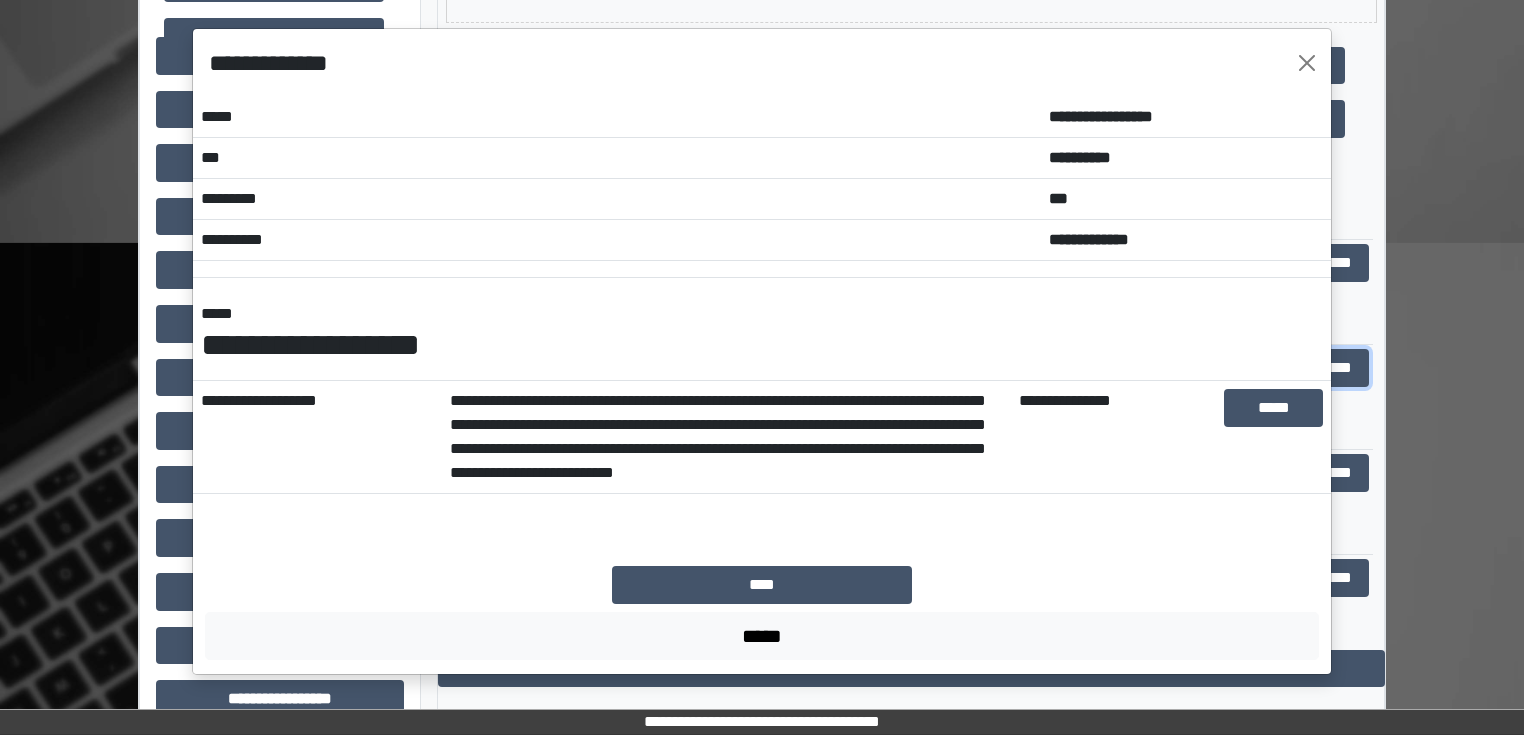 scroll, scrollTop: 640, scrollLeft: 0, axis: vertical 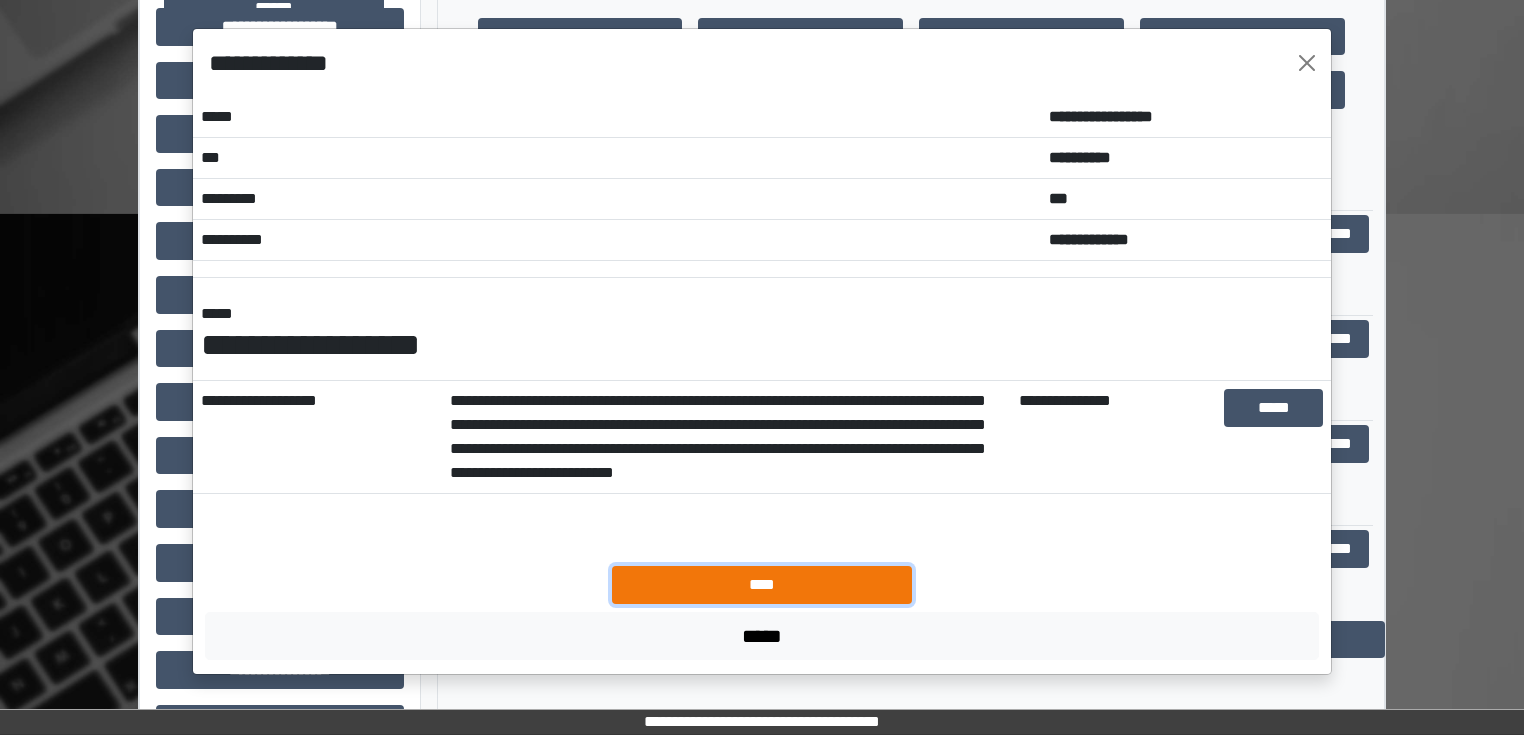 click on "****" at bounding box center (762, 585) 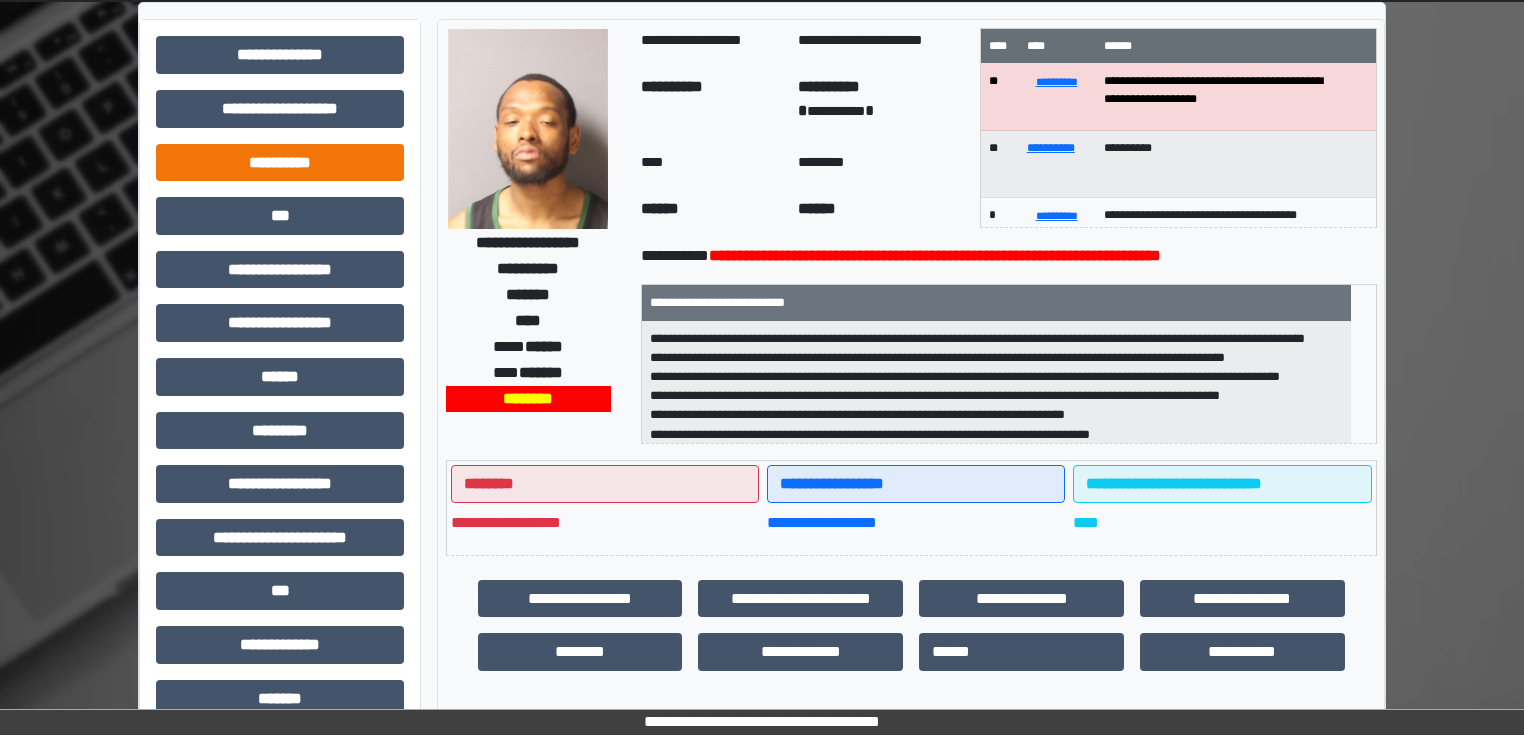 scroll, scrollTop: 31, scrollLeft: 0, axis: vertical 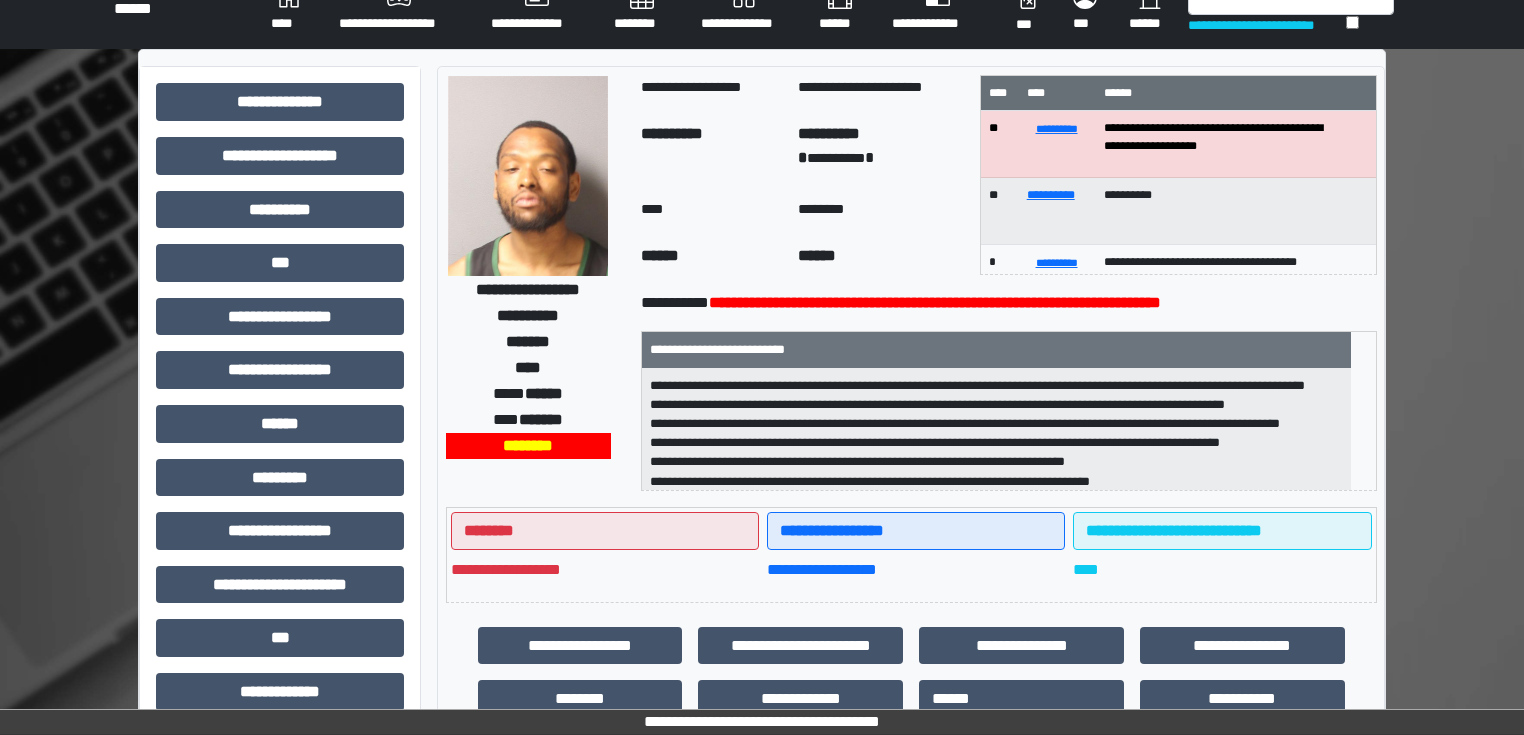 click on "**********" at bounding box center (280, 592) 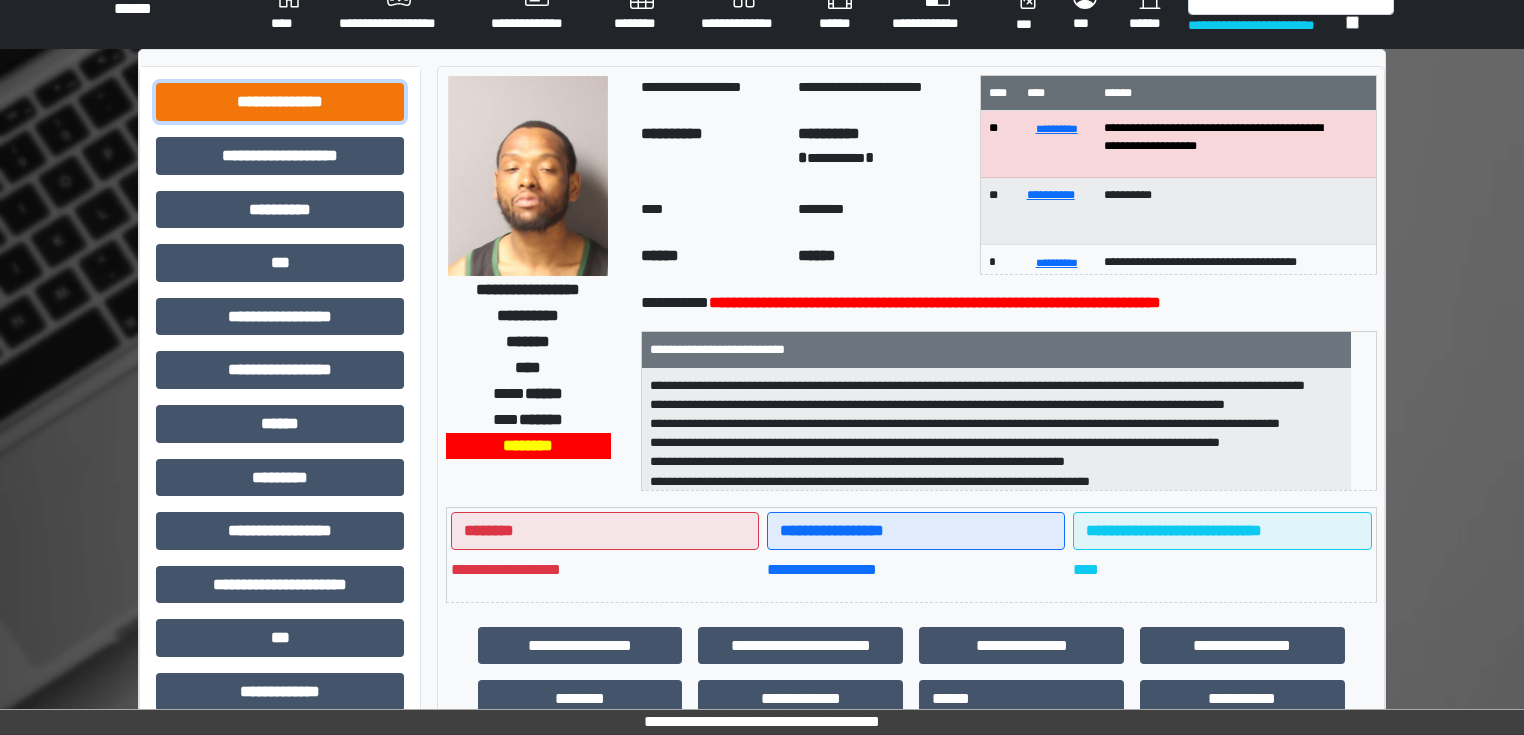 click on "**********" at bounding box center [280, 102] 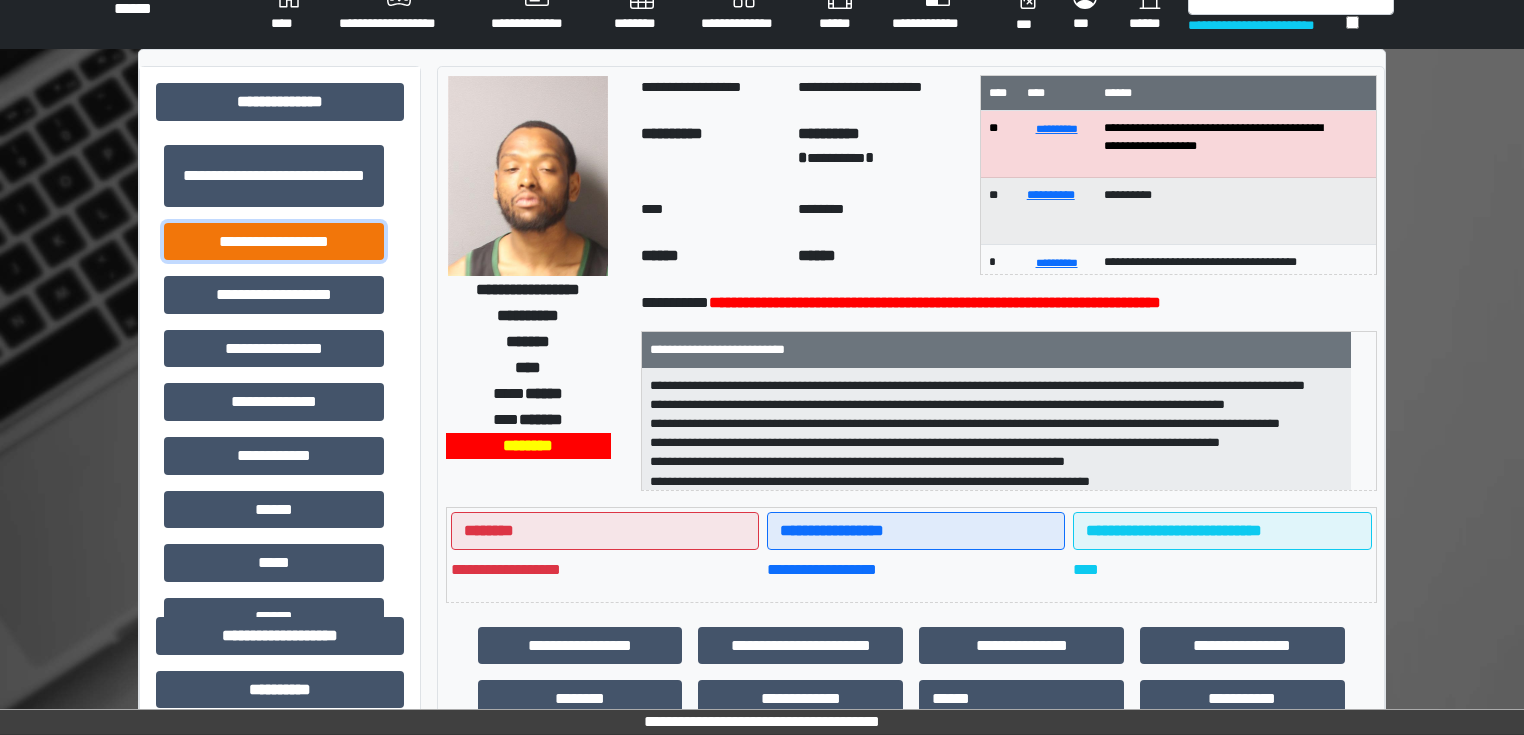 click on "**********" at bounding box center [274, 242] 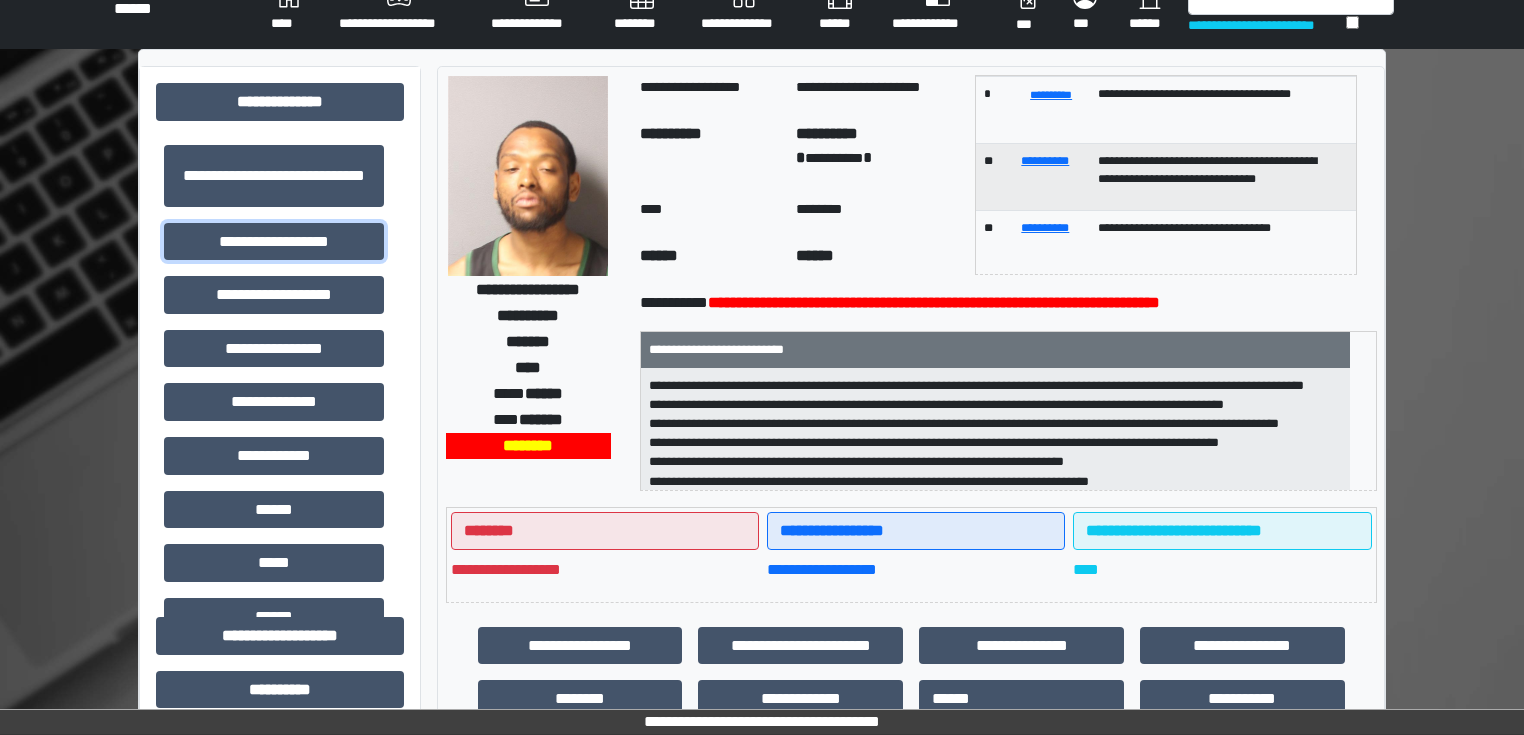scroll, scrollTop: 186, scrollLeft: 0, axis: vertical 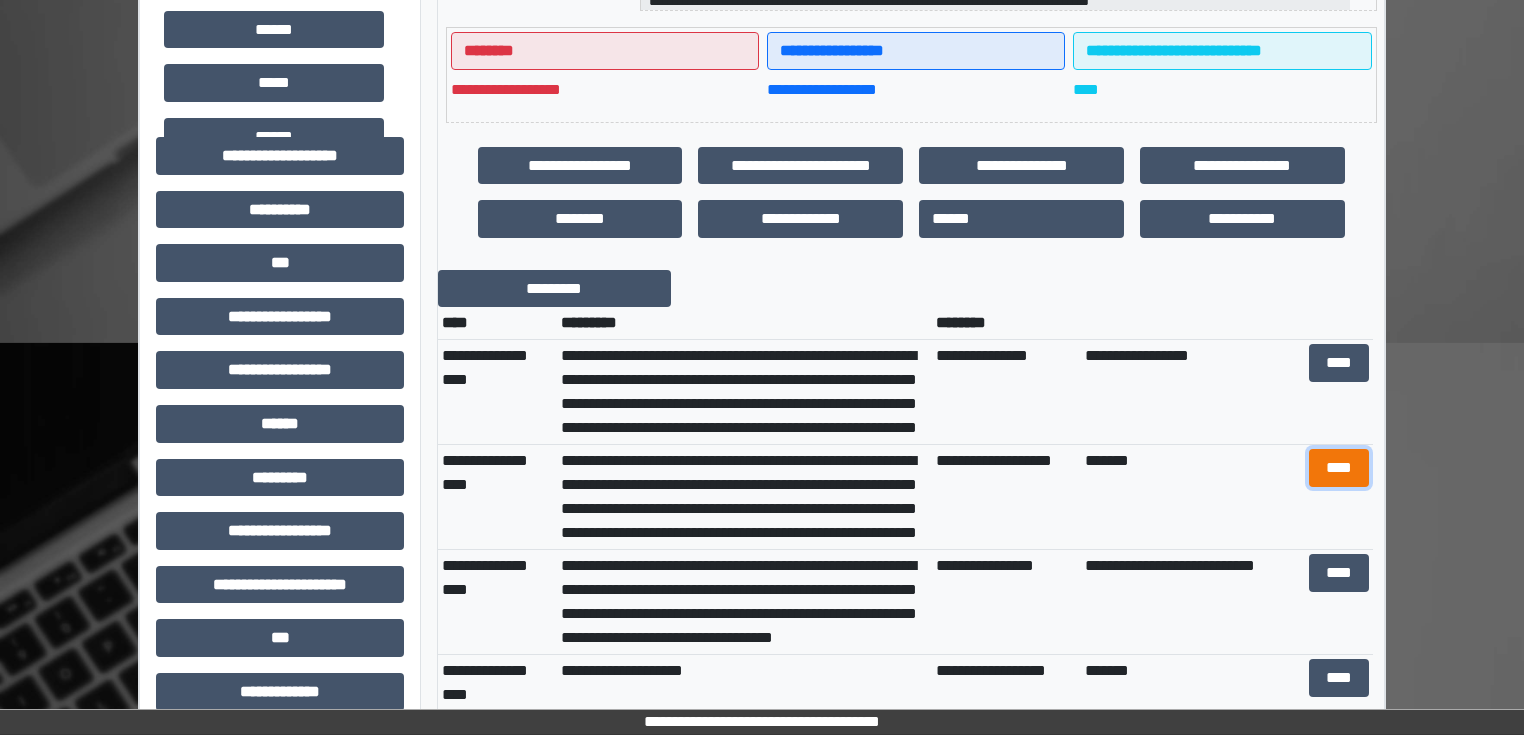 click on "****" at bounding box center (1338, 468) 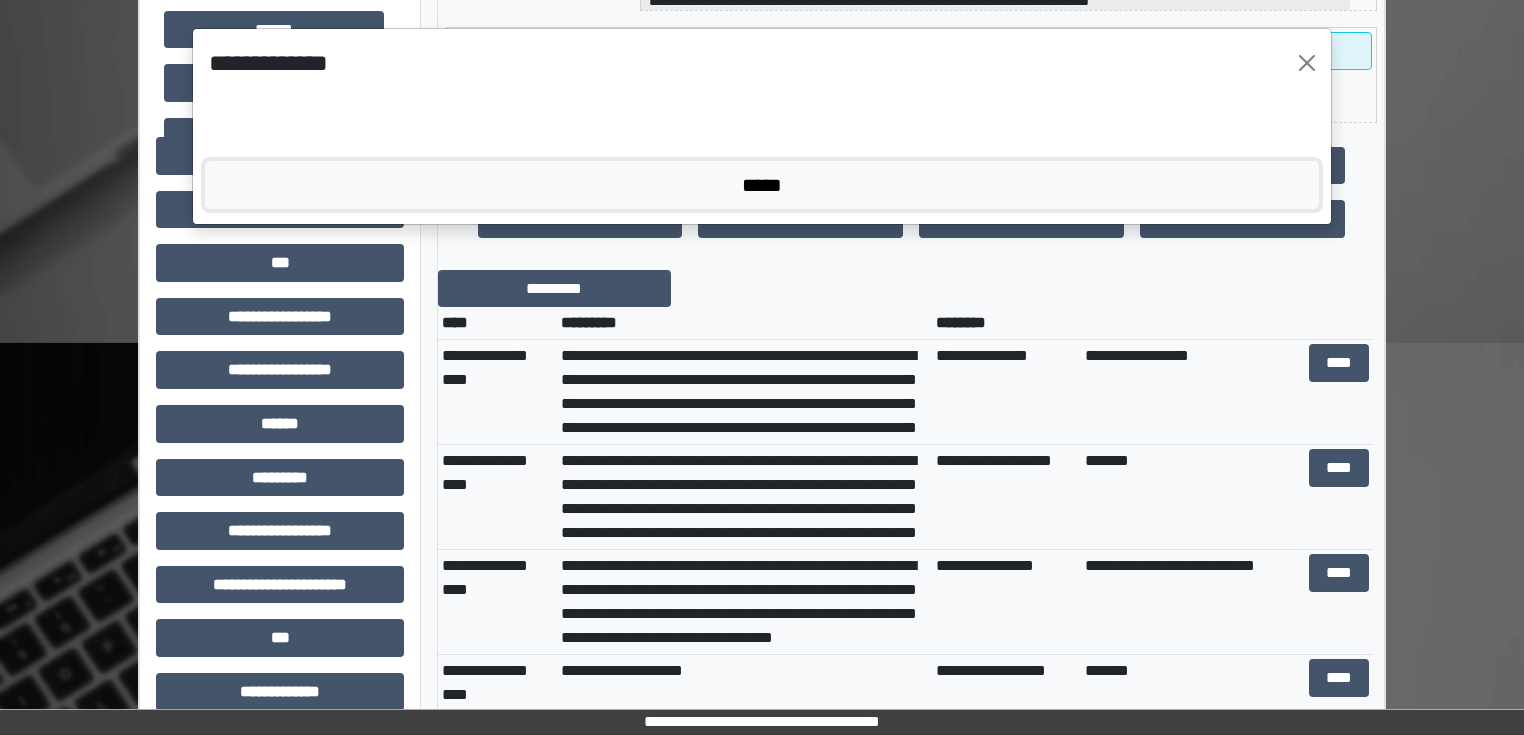 click on "*****" at bounding box center (762, 185) 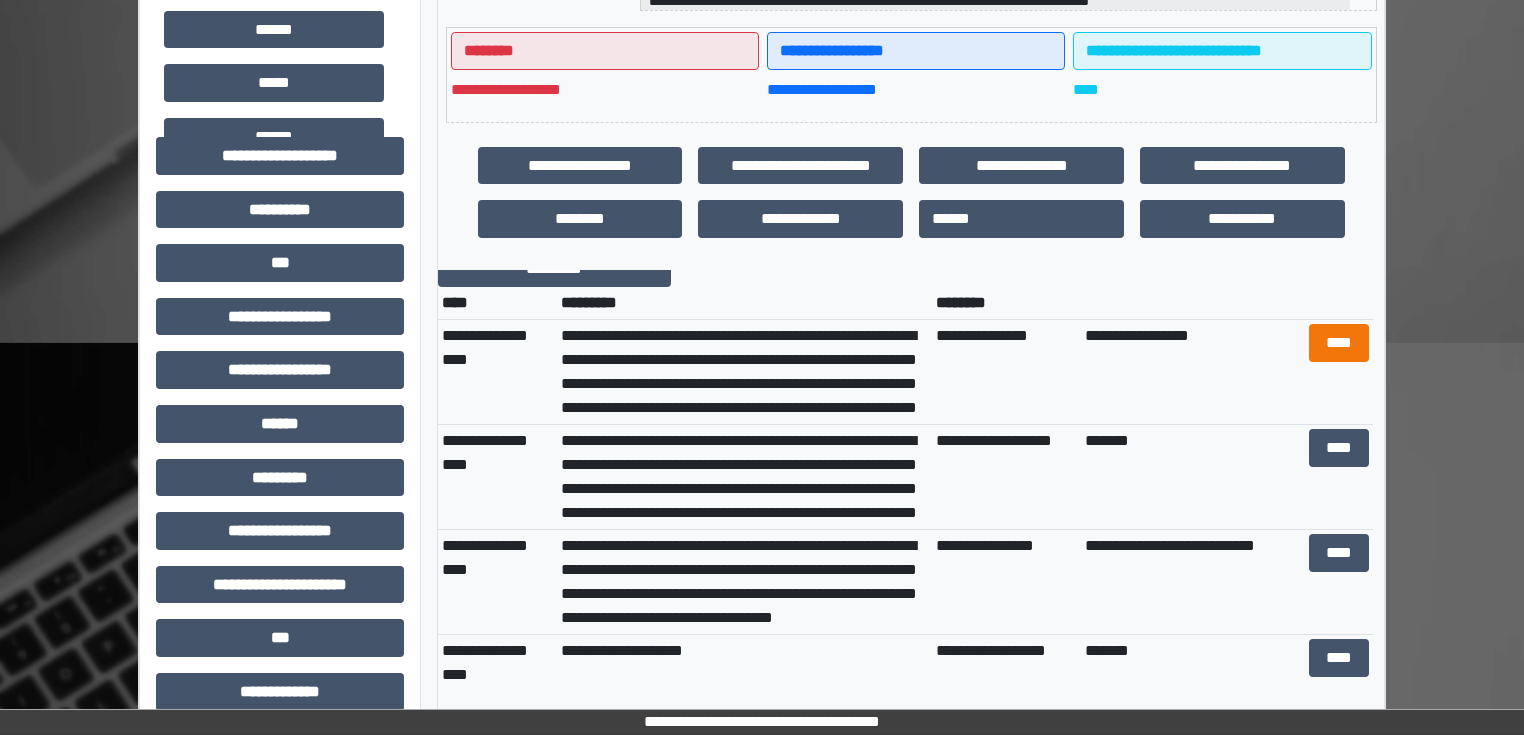 scroll, scrollTop: 0, scrollLeft: 0, axis: both 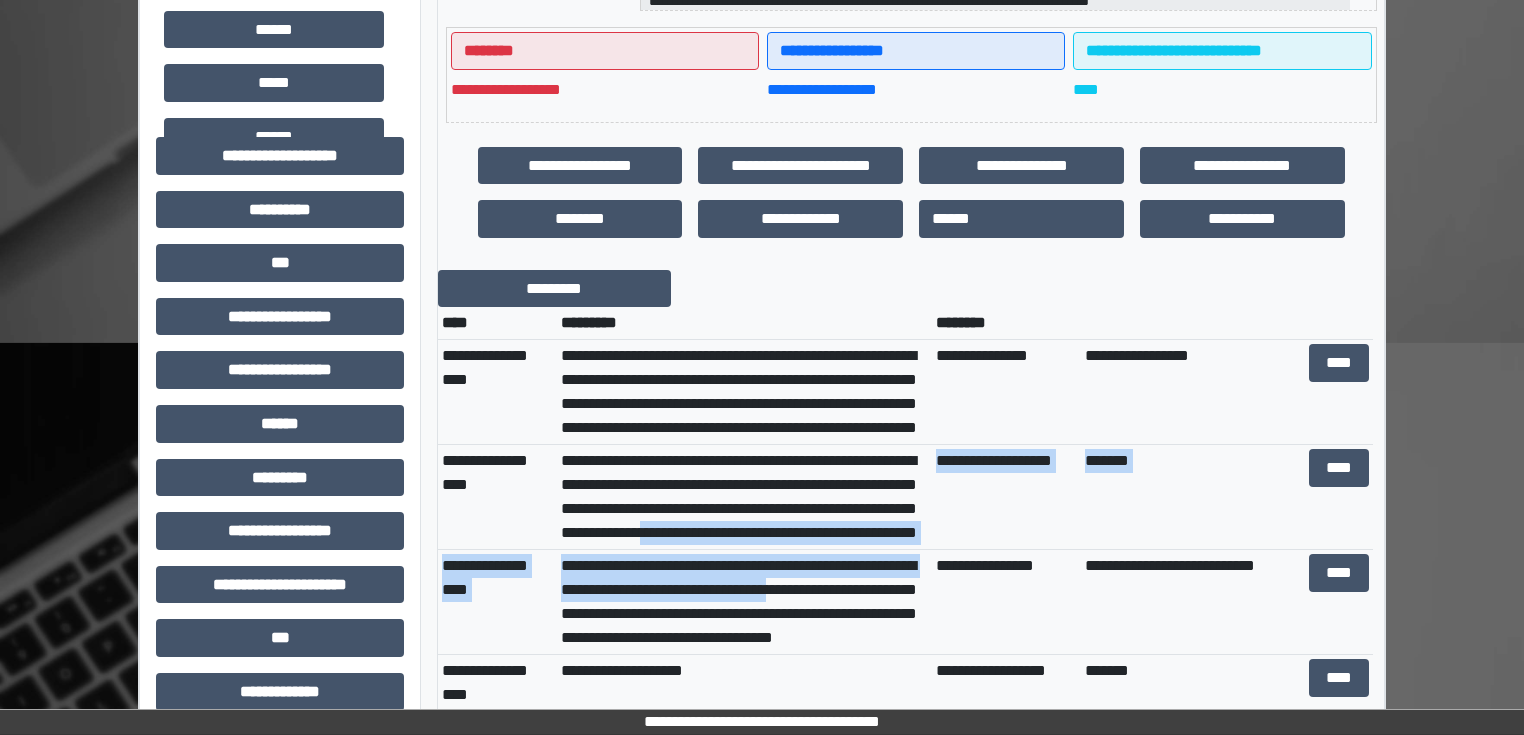 drag, startPoint x: 914, startPoint y: 540, endPoint x: 860, endPoint y: 542, distance: 54.037025 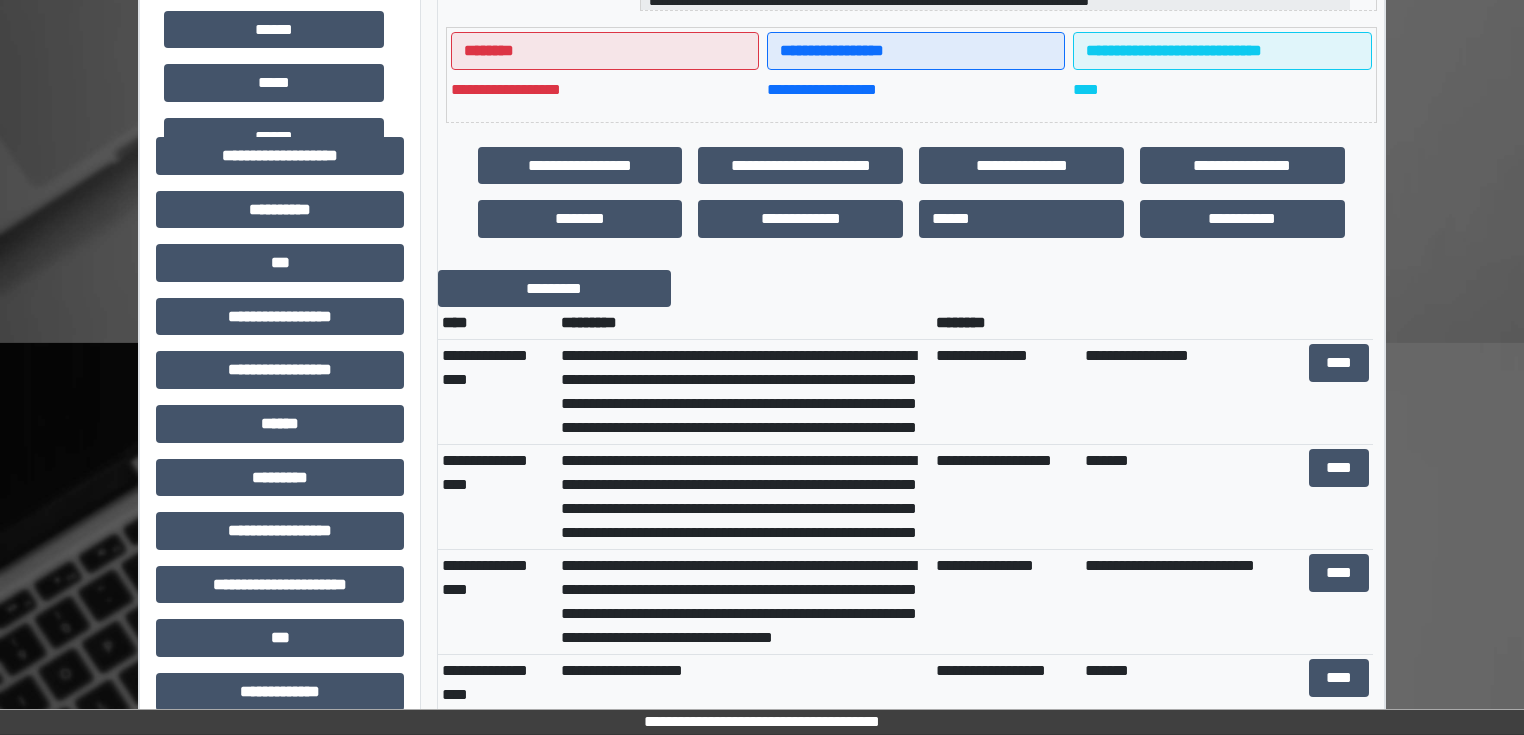 click on "**********" at bounding box center (744, 497) 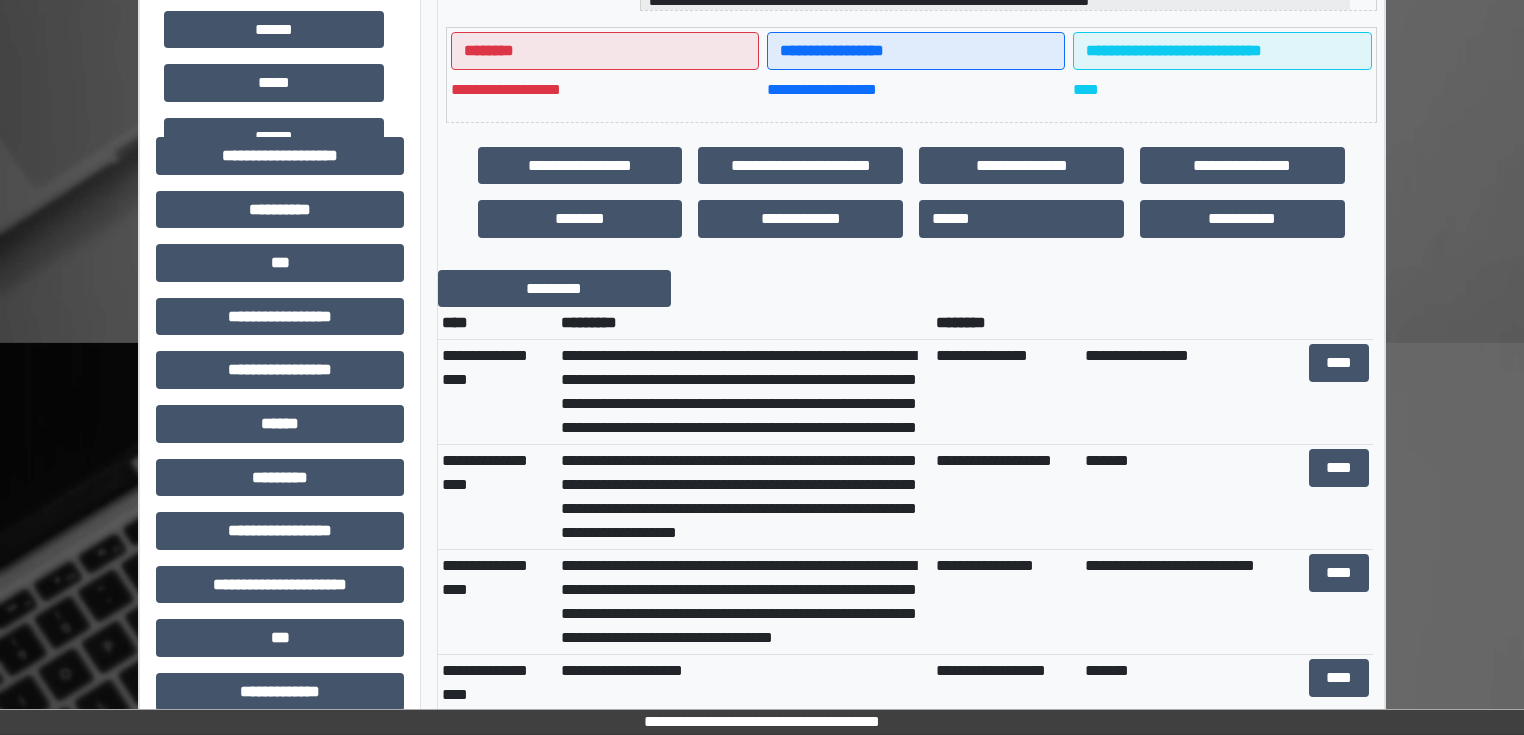 scroll, scrollTop: 168, scrollLeft: 0, axis: vertical 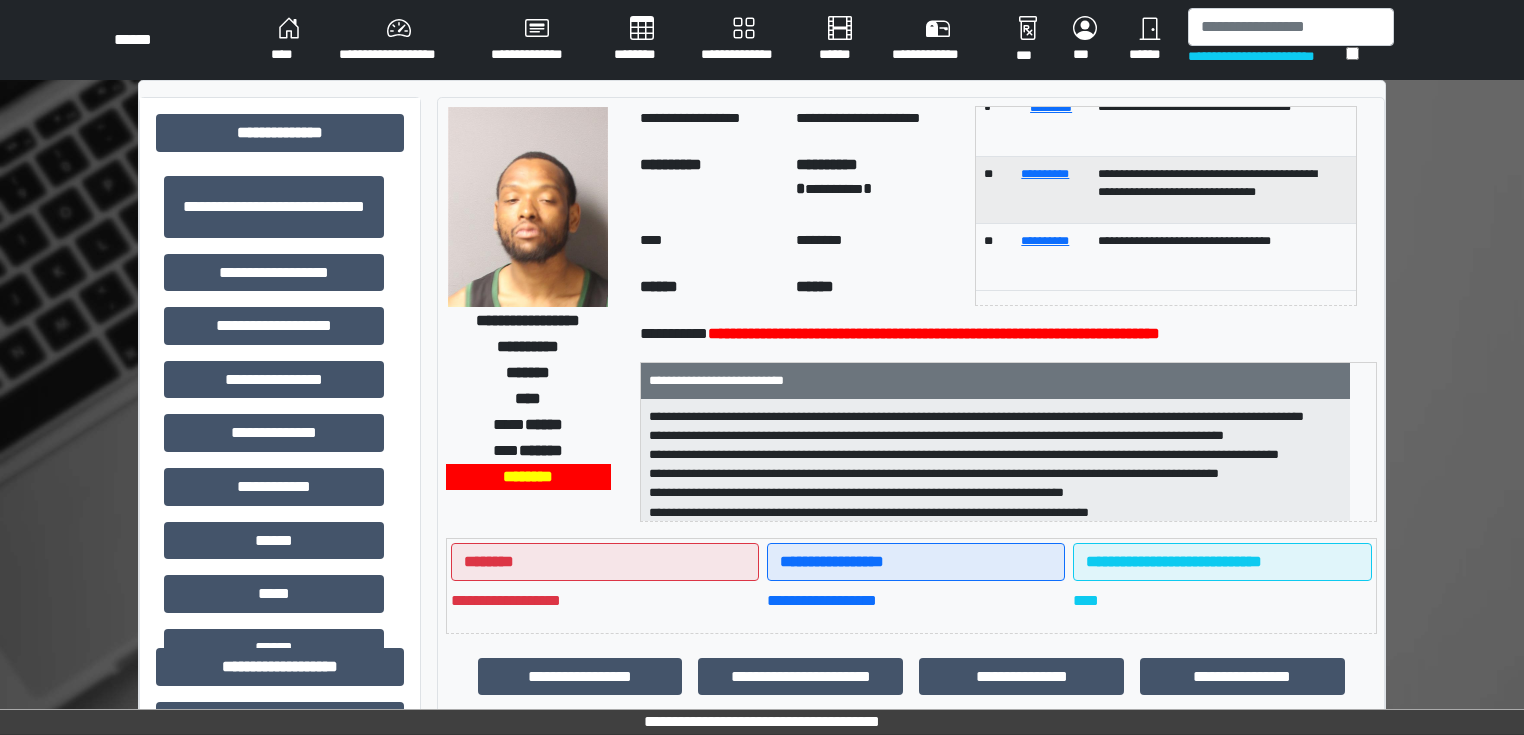 click on "****" at bounding box center (289, 40) 